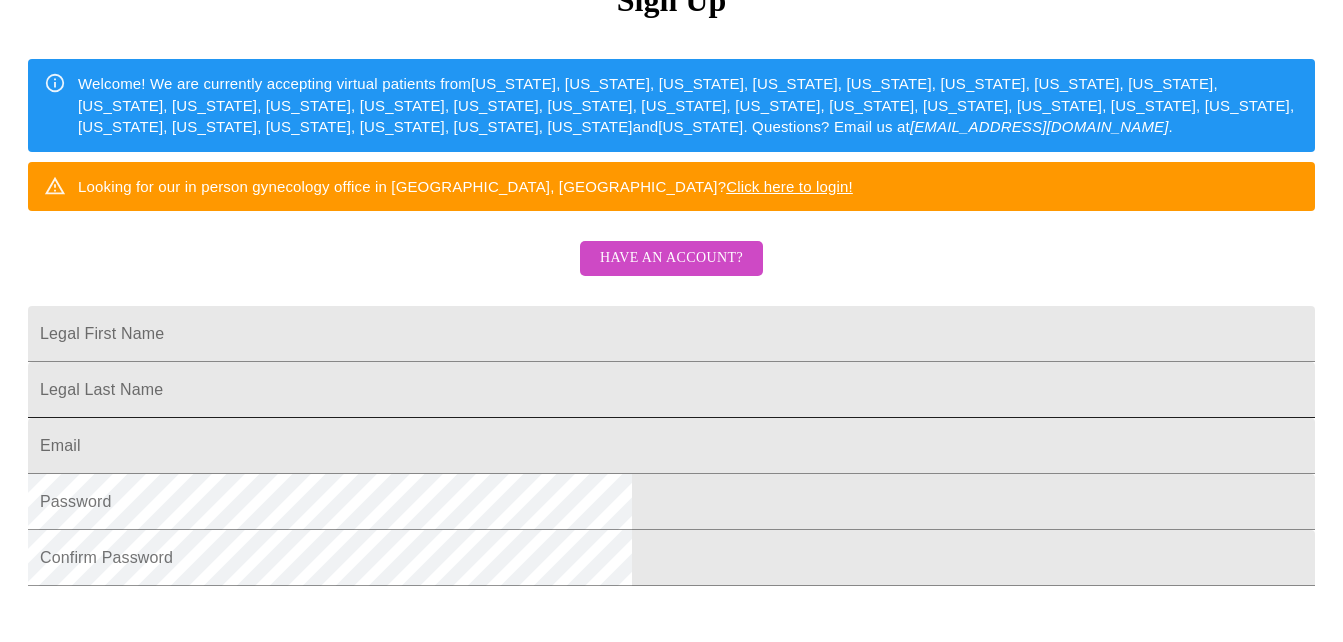 scroll, scrollTop: 300, scrollLeft: 0, axis: vertical 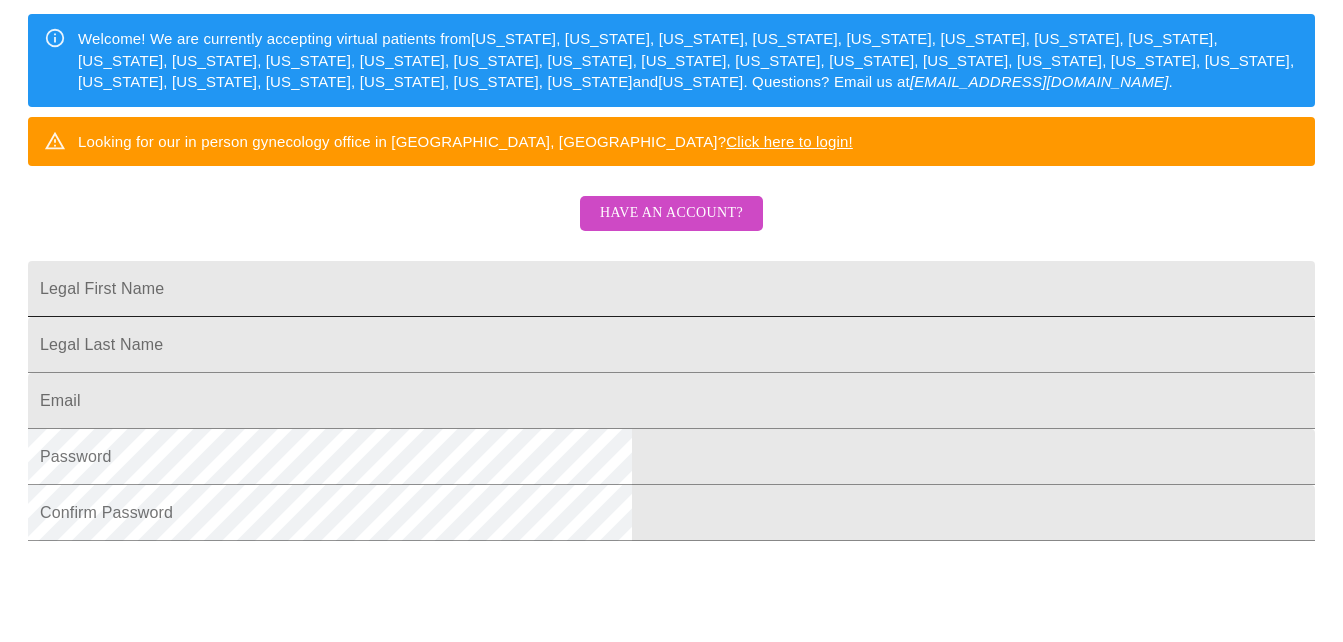 click on "Legal First Name" at bounding box center [671, 289] 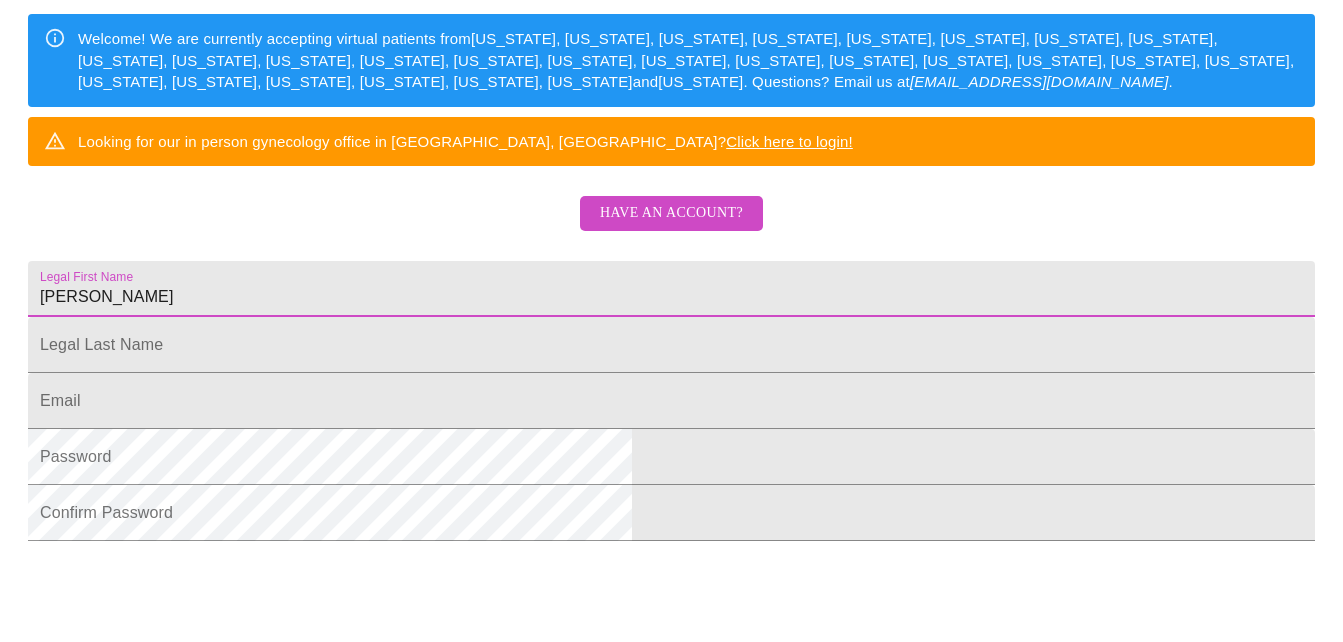 type on "Suzanne" 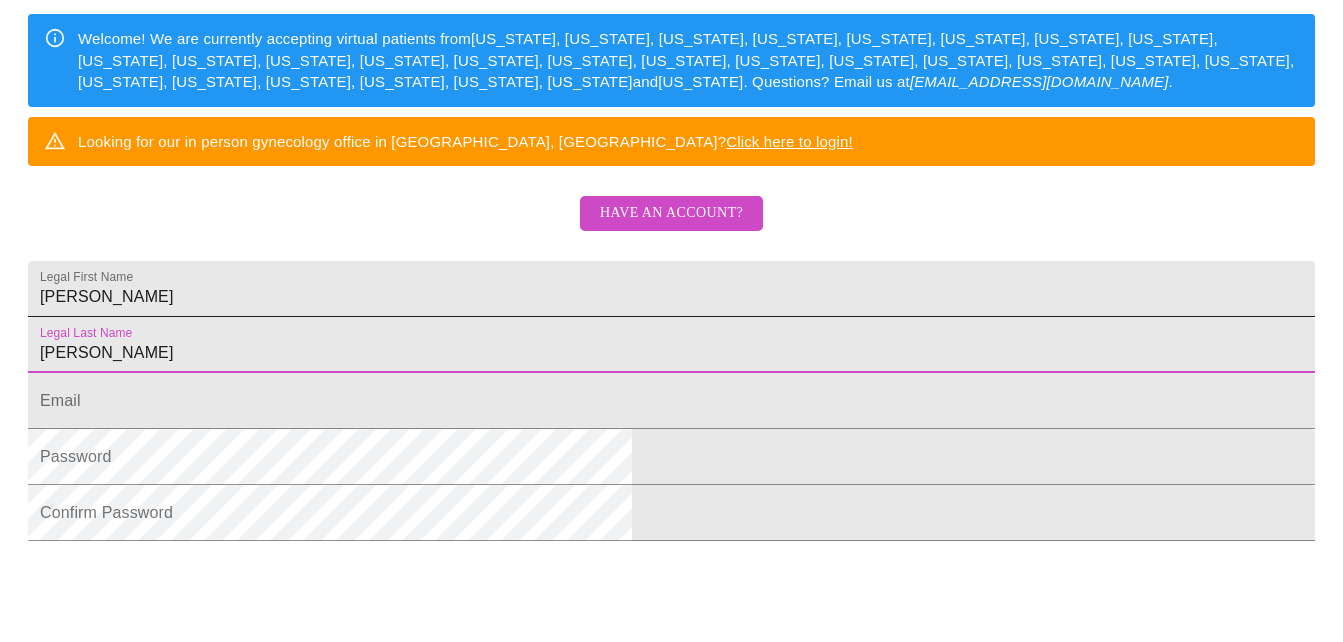 type on "Ward" 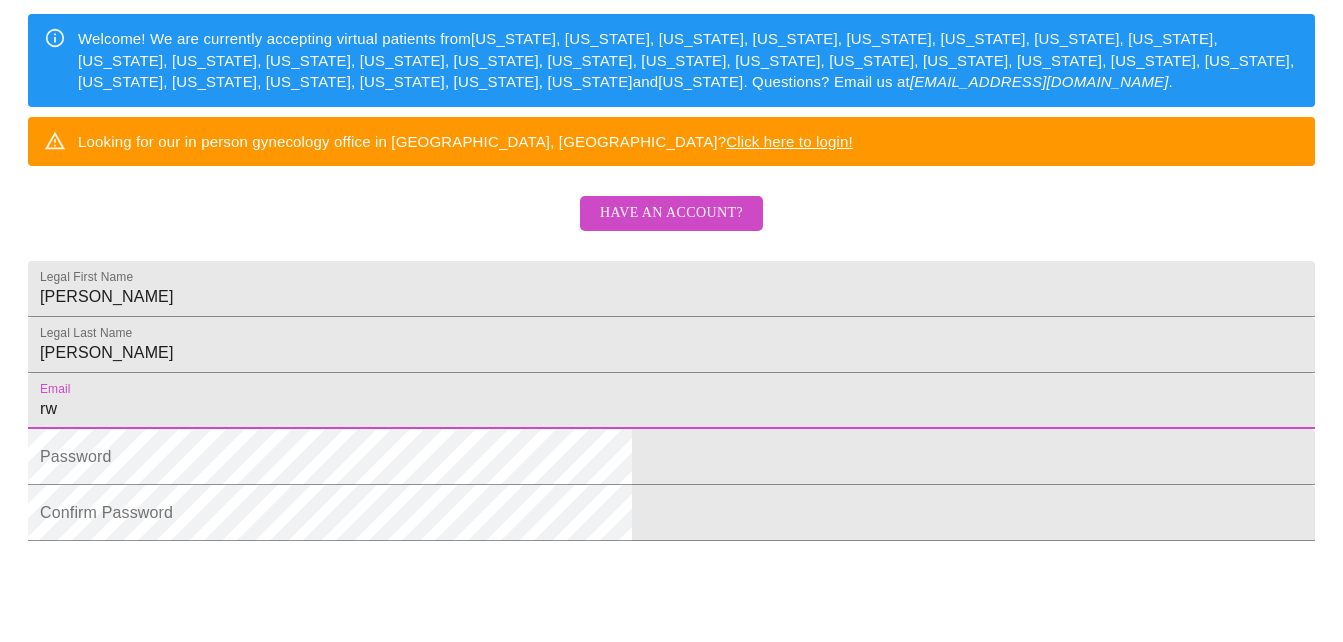 type on "rward108@verizon.net" 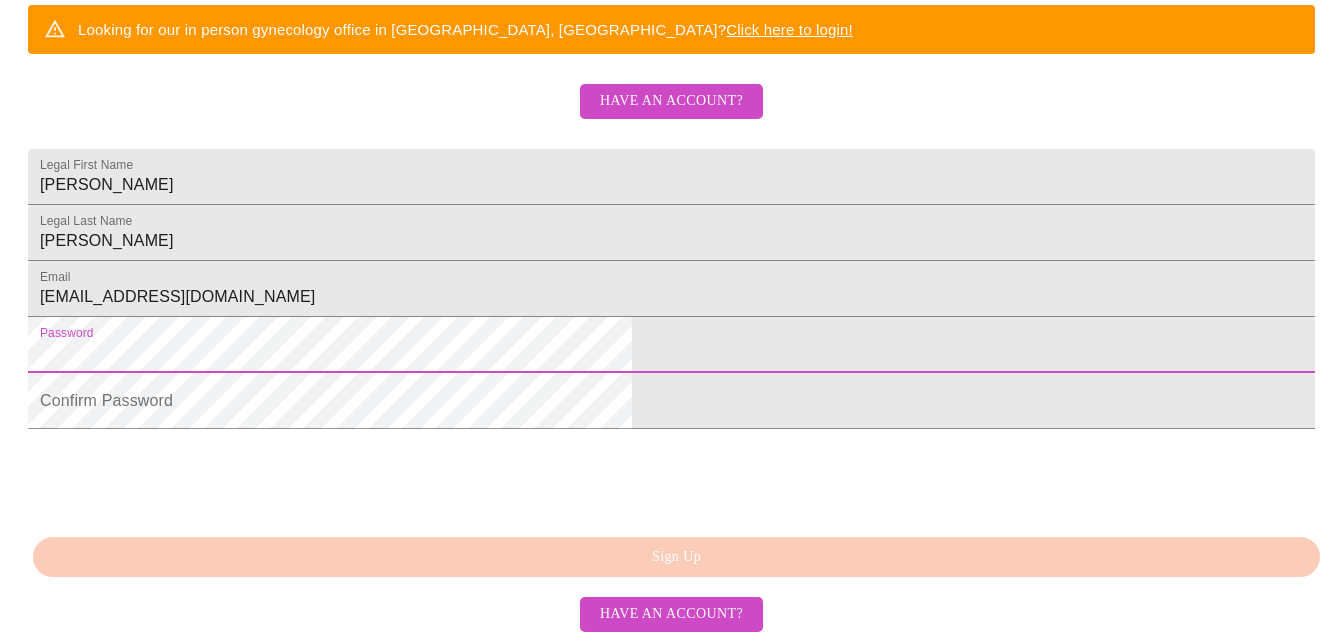 scroll, scrollTop: 500, scrollLeft: 0, axis: vertical 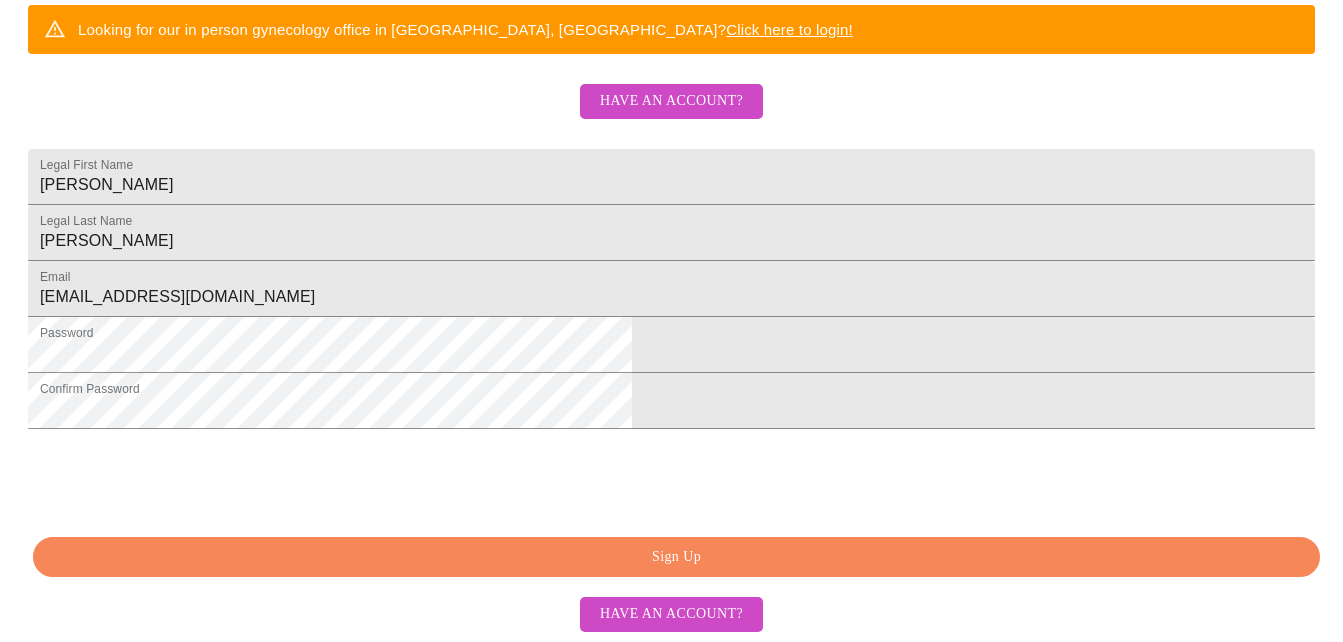 click on "Sign Up" at bounding box center (676, 557) 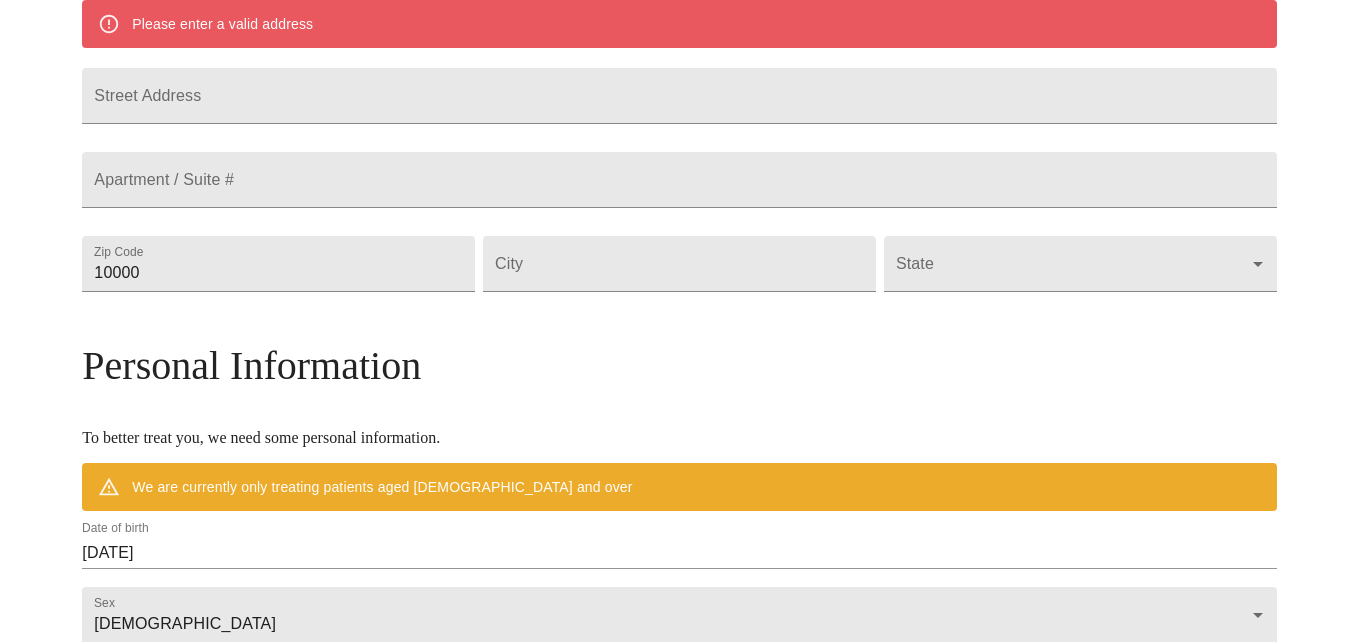 scroll, scrollTop: 488, scrollLeft: 0, axis: vertical 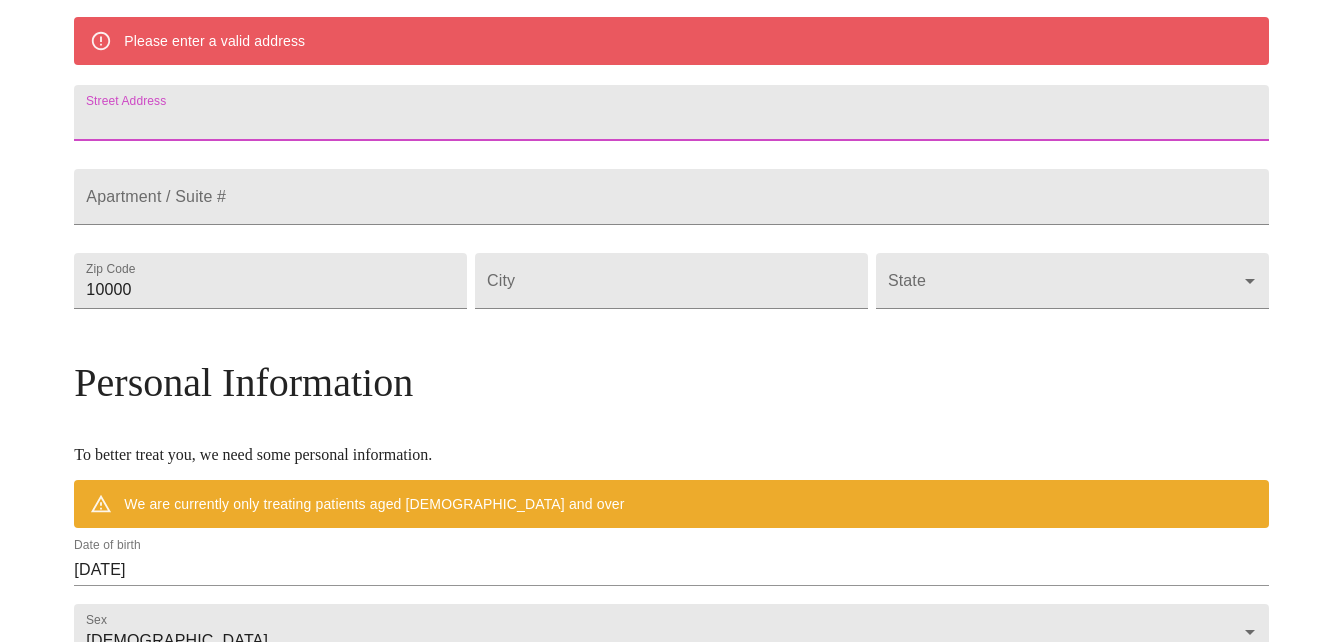 click on "Street Address" at bounding box center [671, 113] 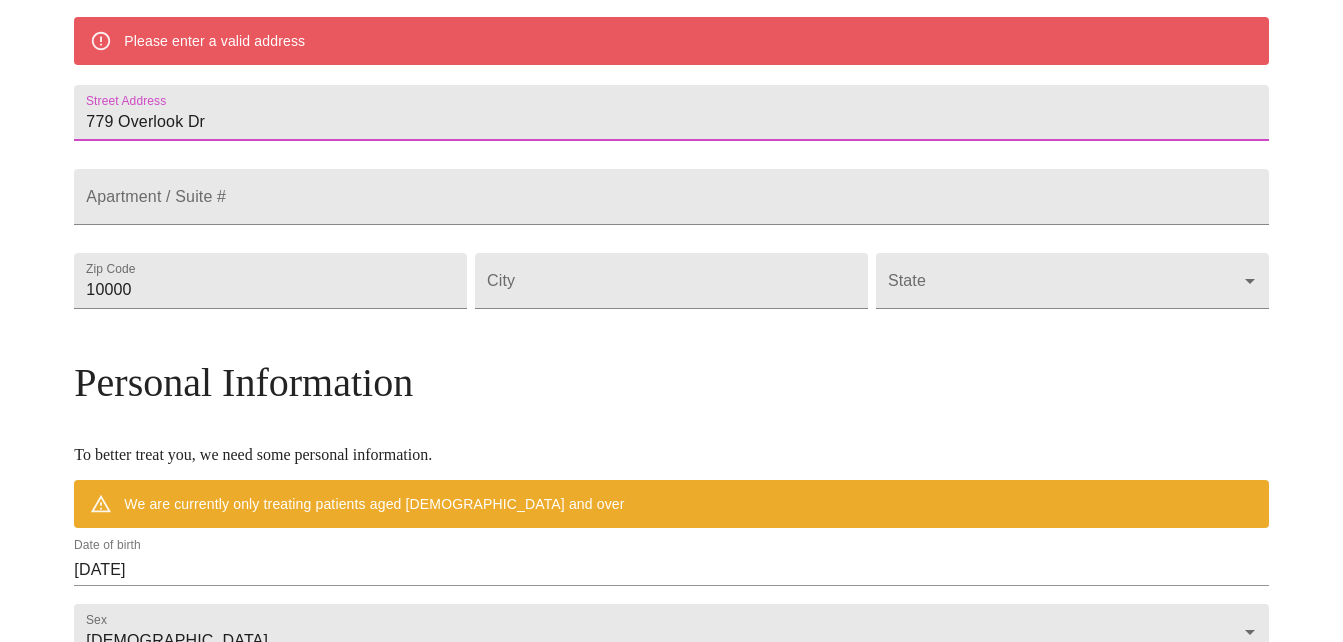 type on "779 Overlook Dr" 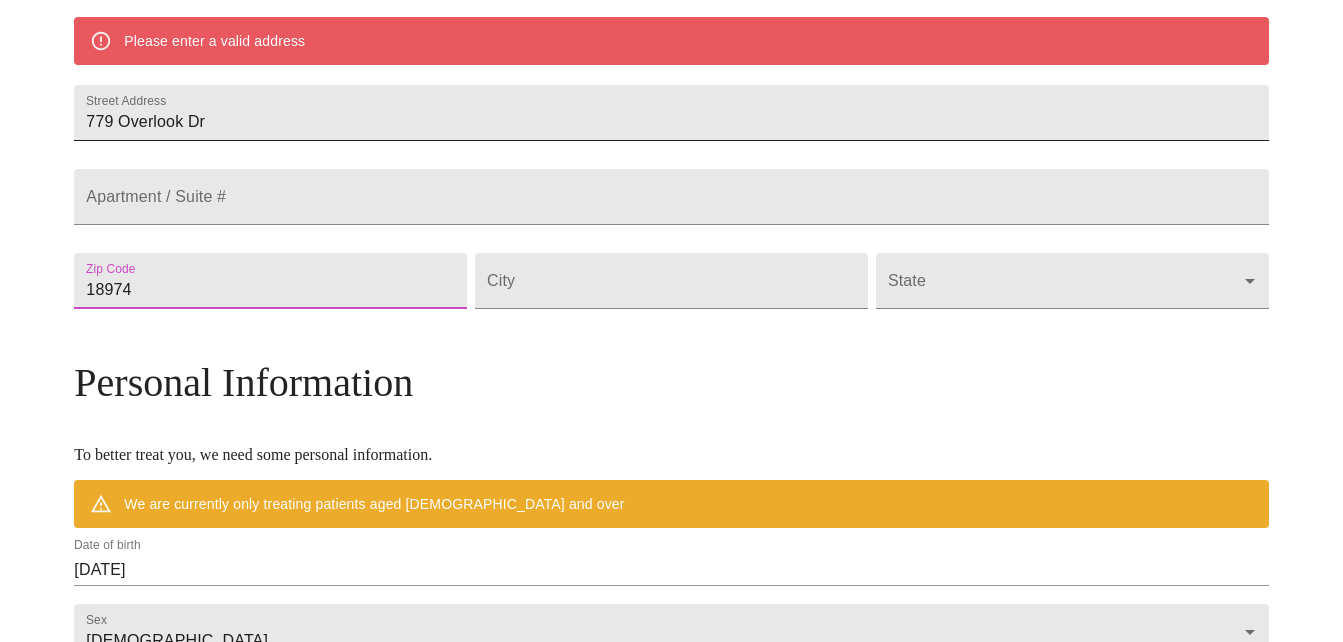 type on "18974" 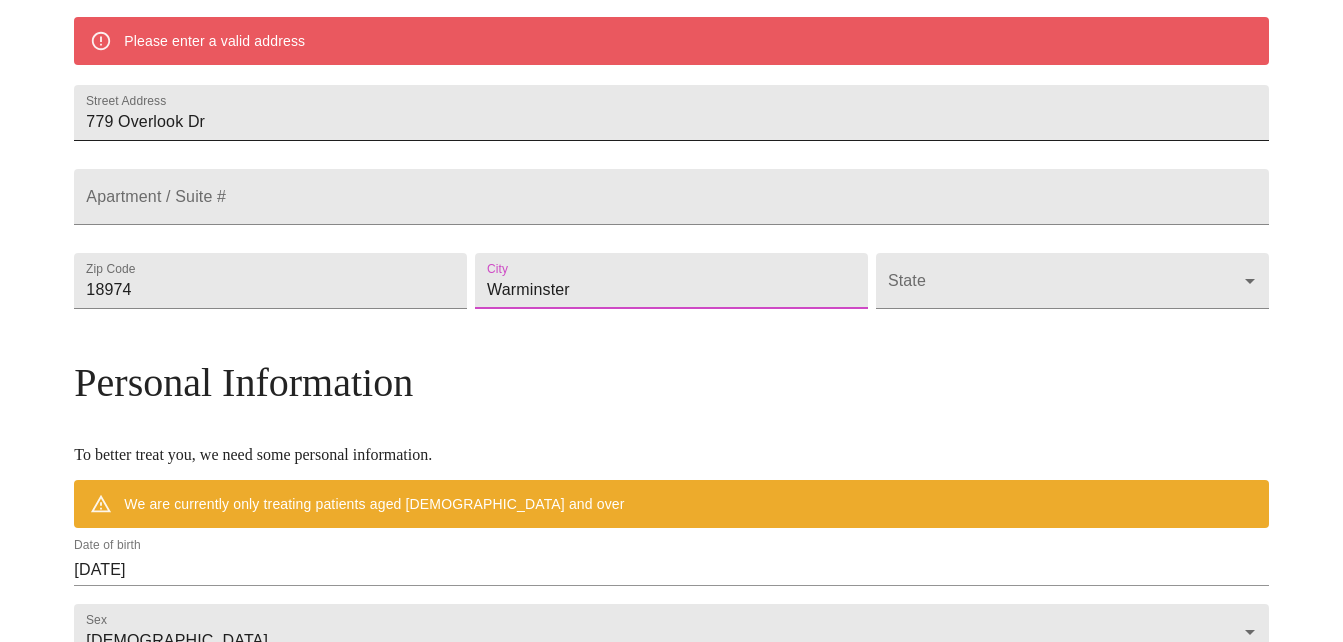 type on "Warminster" 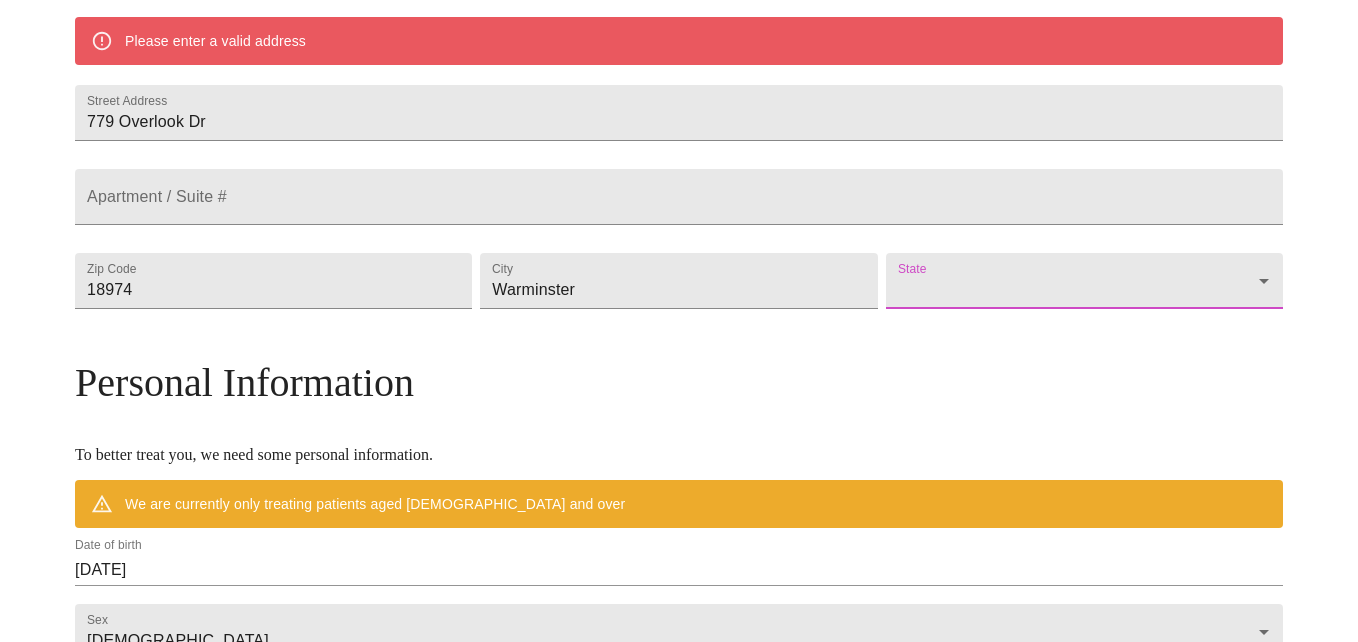 click on "MyMenopauseRx Welcome to MyMenopauseRx Since it's your first time here, you'll need to enter some medical and social information.  We'll guide you through it! Mailing Address We currently are only supporting patients from  Alabama, Arizona, Colorado, Delaware, Florida, Georgia, Idaho, Illinois, Indiana, Indiana, Iowa, Kansas, Kentucky, Louisiana, Maine, Michigan, Minnesota, Mississippi, Missouri, Nevada, Ohio, Oklahoma, Pennsylvania, Tennessee, Texas, Utah, Washington, West Virginia  and  Wisconsin . If you live elsewhere, reach out to us at  hello@mymenopauserx.com . Please enter a valid address Street Address 779 Overlook Dr Apartment / Suite # Zip Code 18974 City Warminster State ​ Personal Information To better treat you, we need some personal information. We are currently only treating patients aged 38 and over Date of birth 07/18/2025 Sex Female Female Phone Number (   )    - Receive Text Message Notifications Terms of Service & Privacy Policy By  Continuing Terms of Service  and our  ." at bounding box center (679, 308) 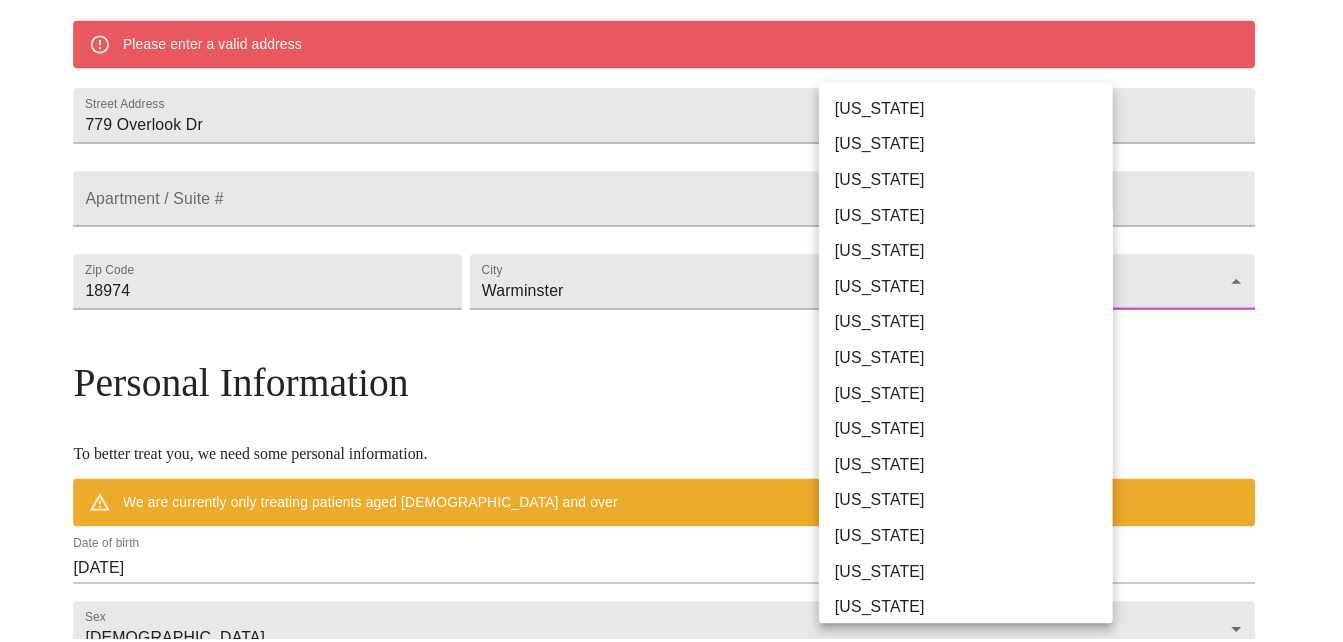 scroll, scrollTop: 1000, scrollLeft: 0, axis: vertical 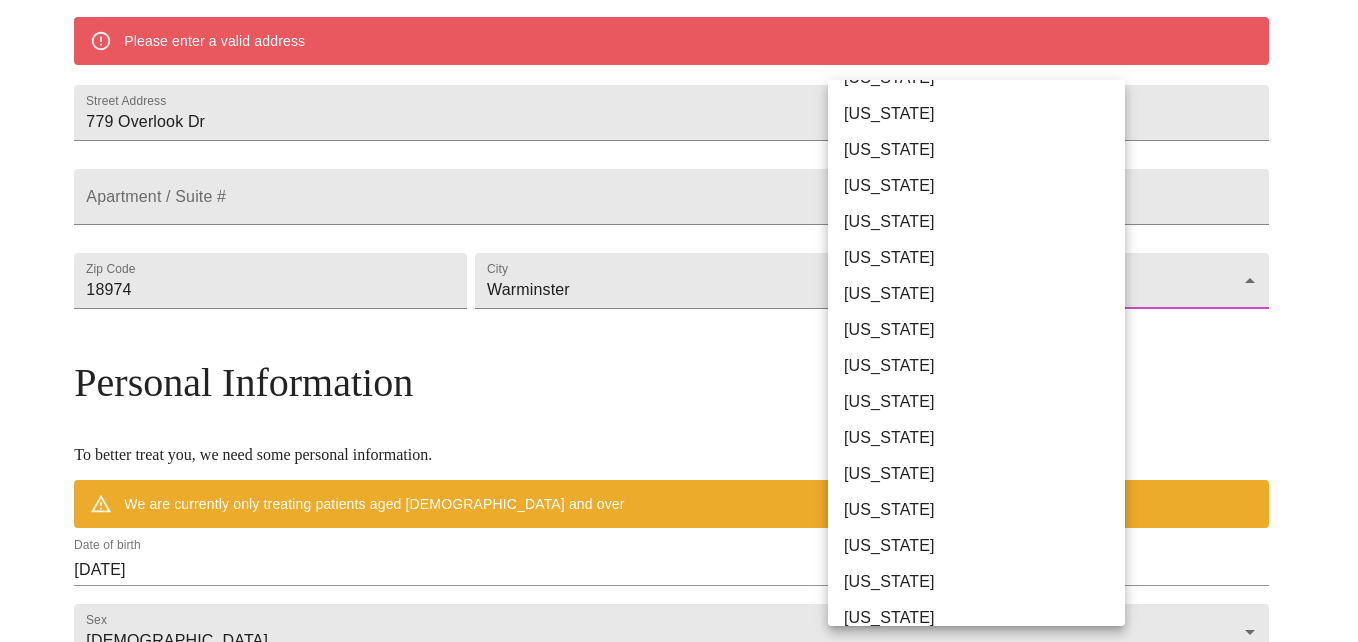 click on "Pennsylvania" at bounding box center [984, 438] 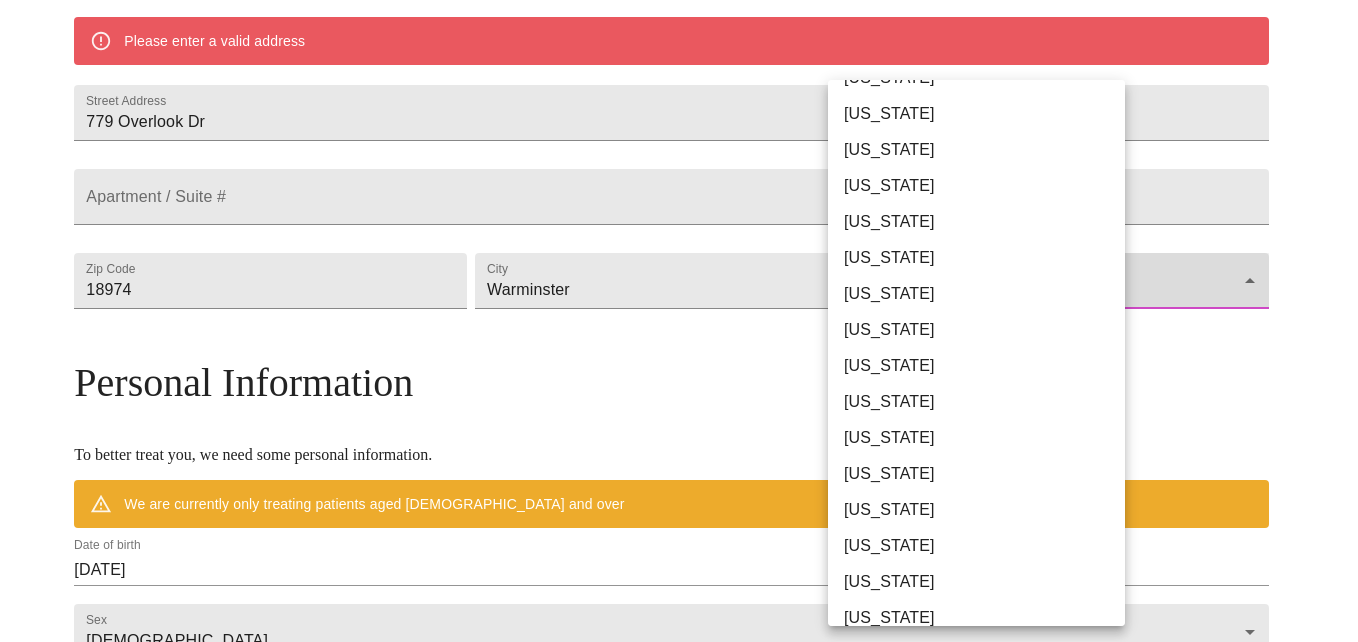 type on "Pennsylvania" 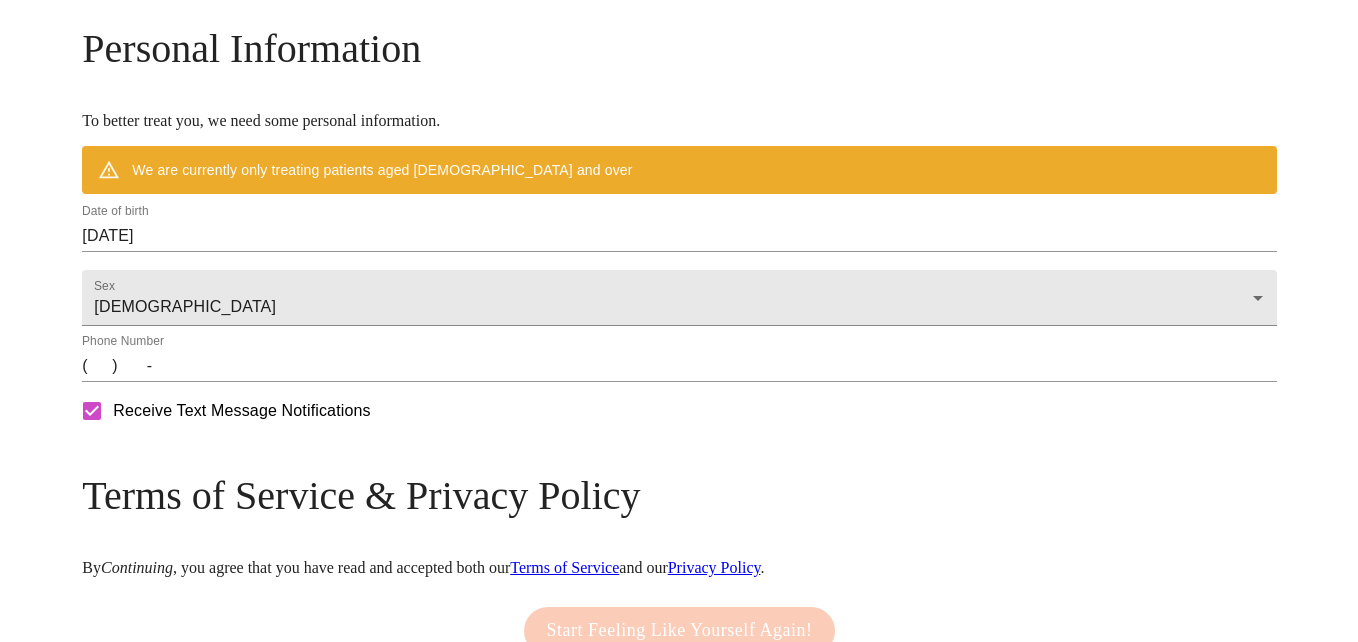 scroll, scrollTop: 788, scrollLeft: 0, axis: vertical 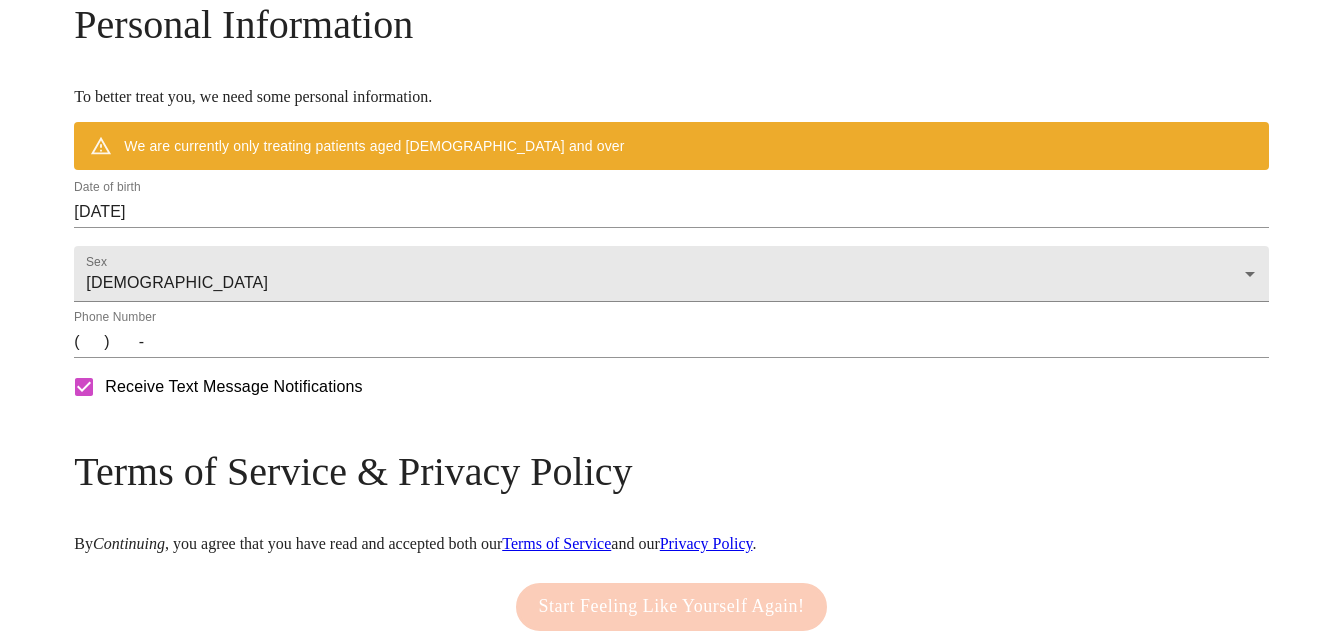 click on "07/18/2025" at bounding box center (671, 212) 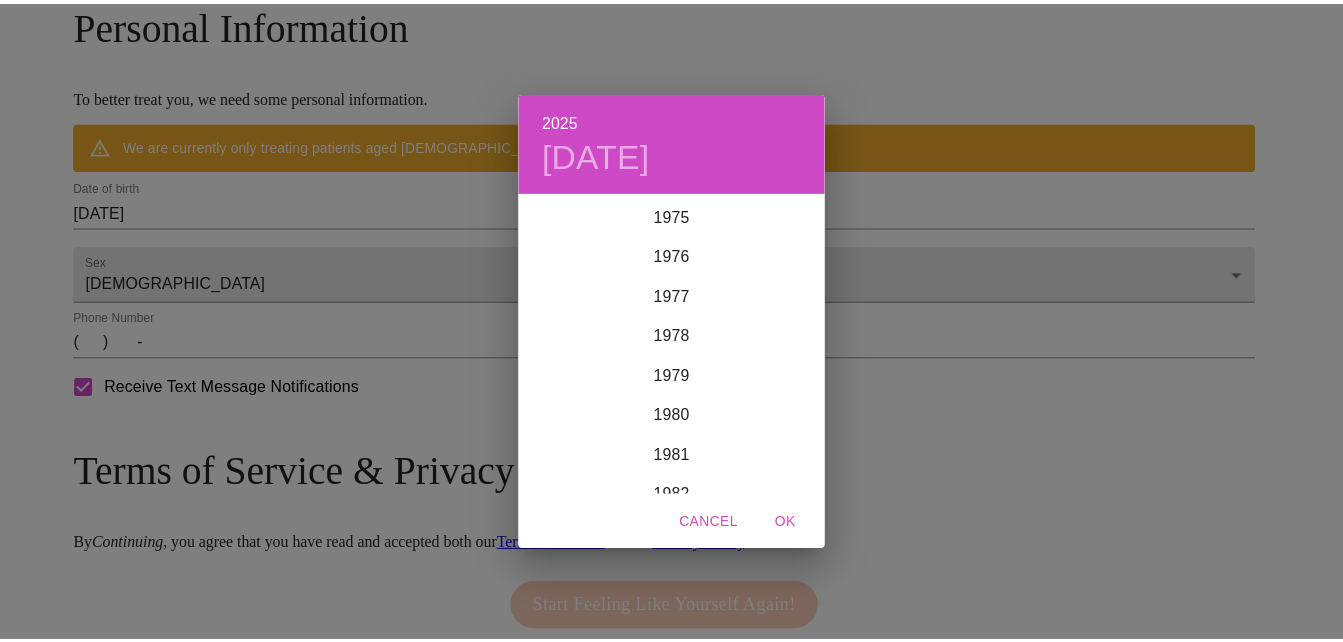 scroll, scrollTop: 2720, scrollLeft: 0, axis: vertical 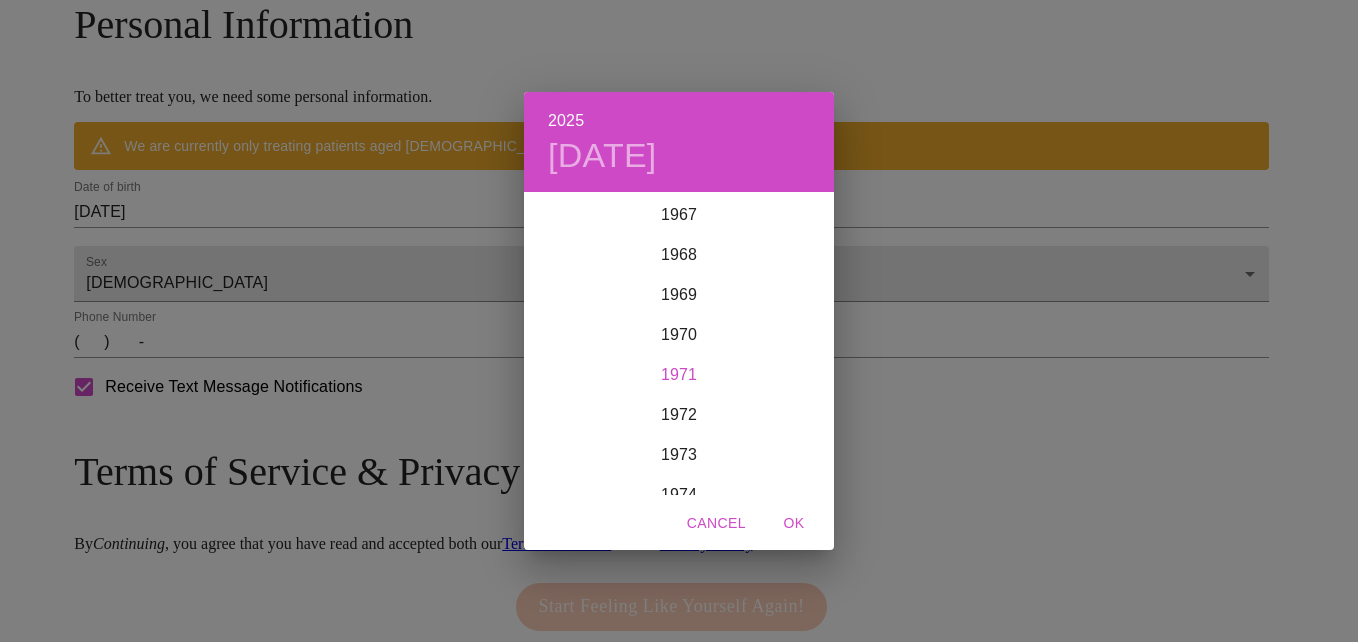 click on "1971" at bounding box center (679, 375) 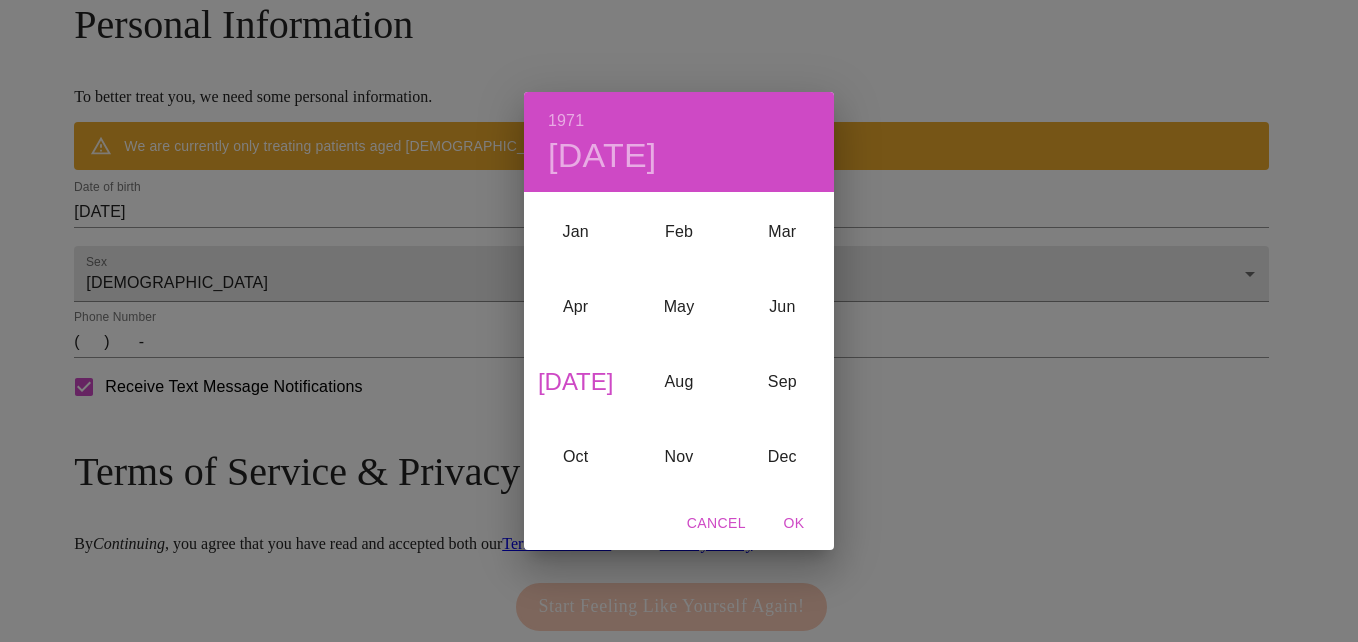 click on "Jul" at bounding box center (575, 382) 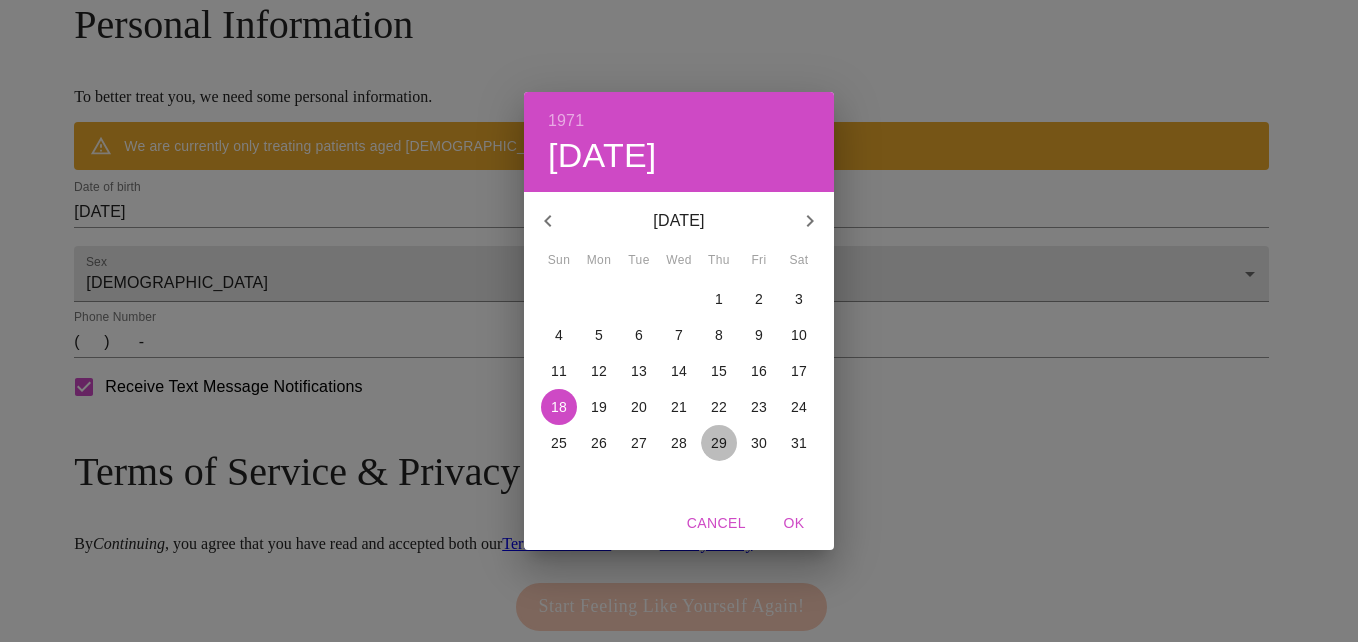 click on "29" at bounding box center [719, 443] 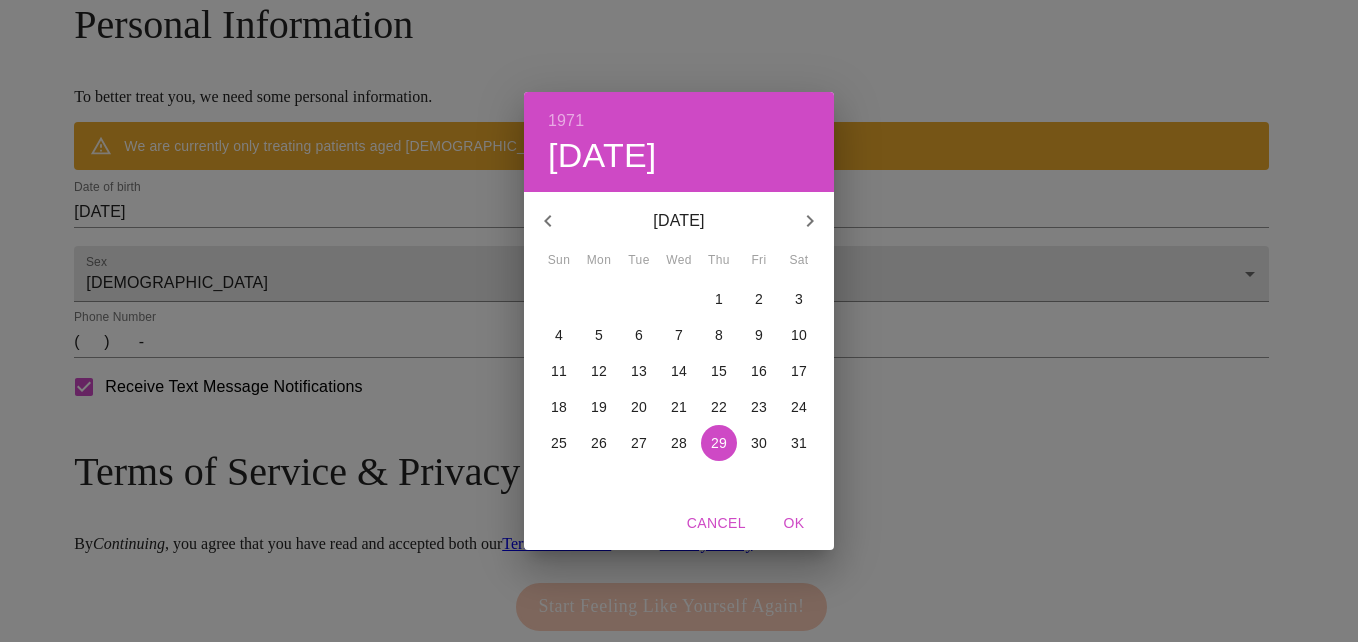 click on "1971 Thu, Jul 29 July 1971 Sun Mon Tue Wed Thu Fri Sat 27 28 29 30 1 2 3 4 5 6 7 8 9 10 11 12 13 14 15 16 17 18 19 20 21 22 23 24 25 26 27 28 29 30 31 Cancel OK" at bounding box center [679, 321] 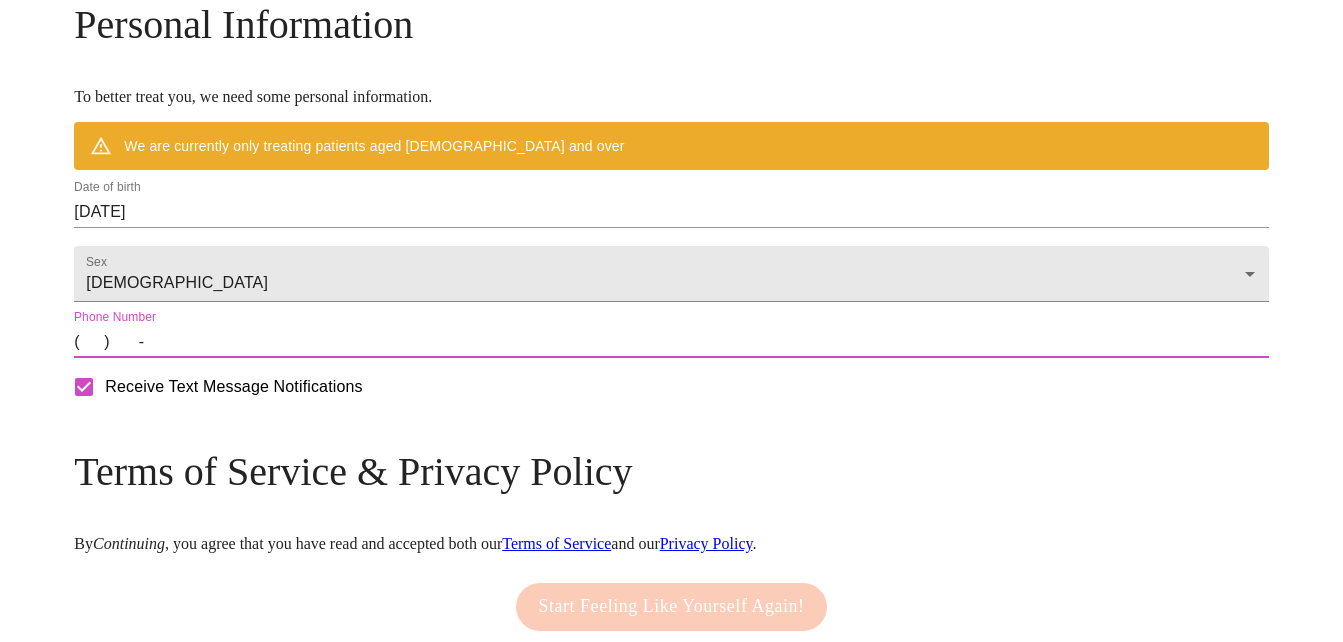 drag, startPoint x: 250, startPoint y: 408, endPoint x: 311, endPoint y: 404, distance: 61.13101 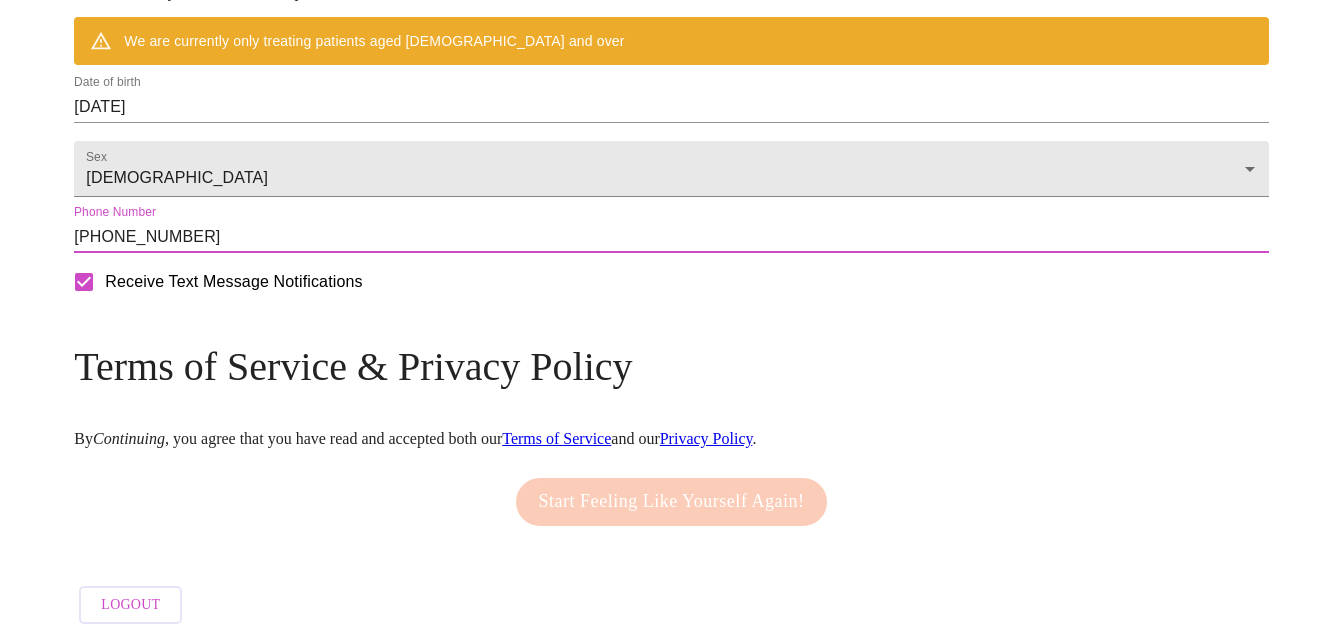 scroll, scrollTop: 956, scrollLeft: 0, axis: vertical 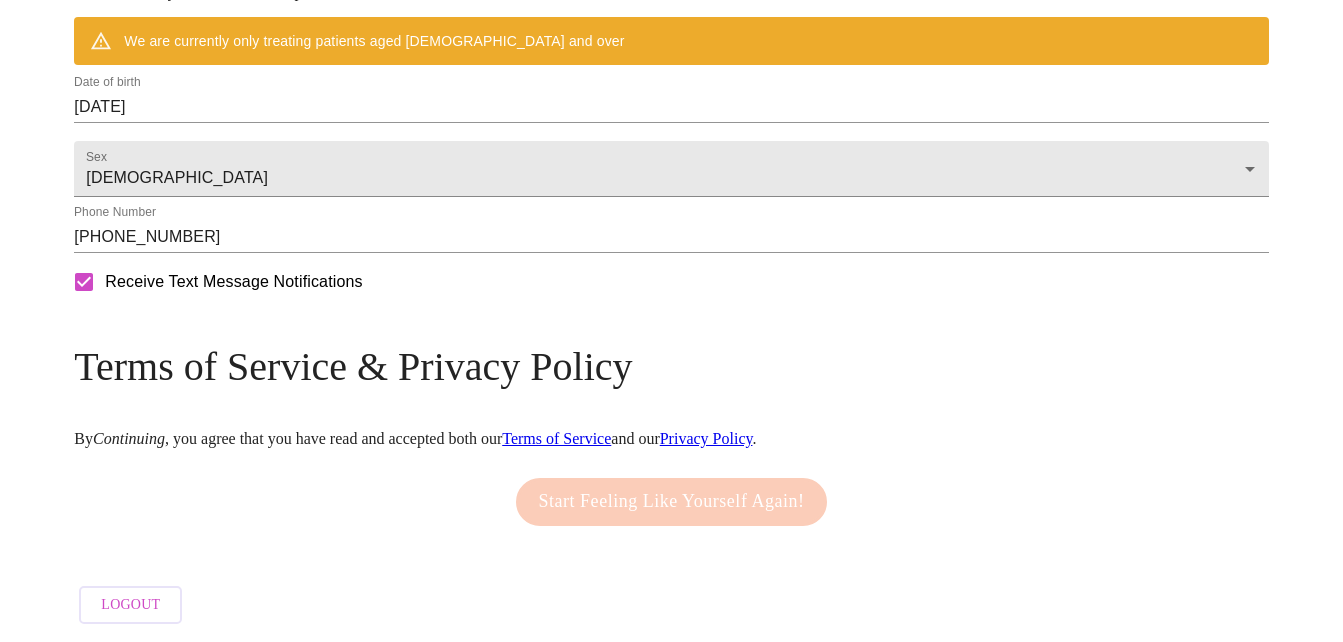 click on "Privacy Policy" at bounding box center (706, 438) 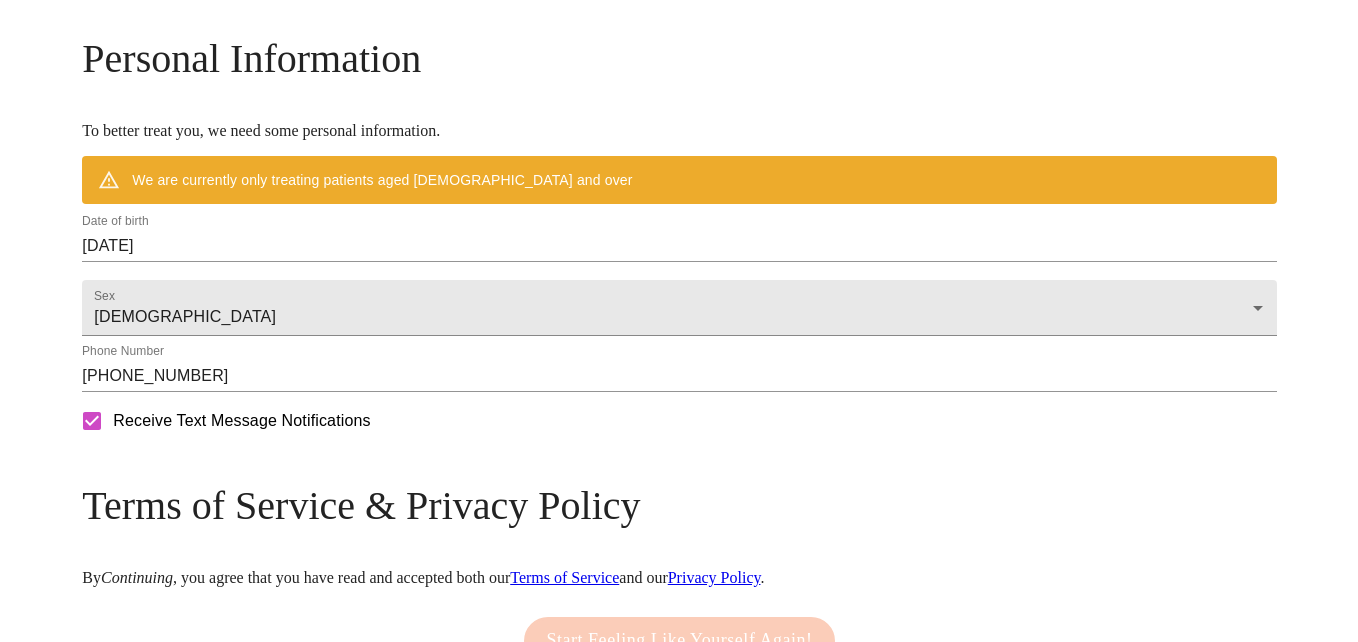 scroll, scrollTop: 756, scrollLeft: 0, axis: vertical 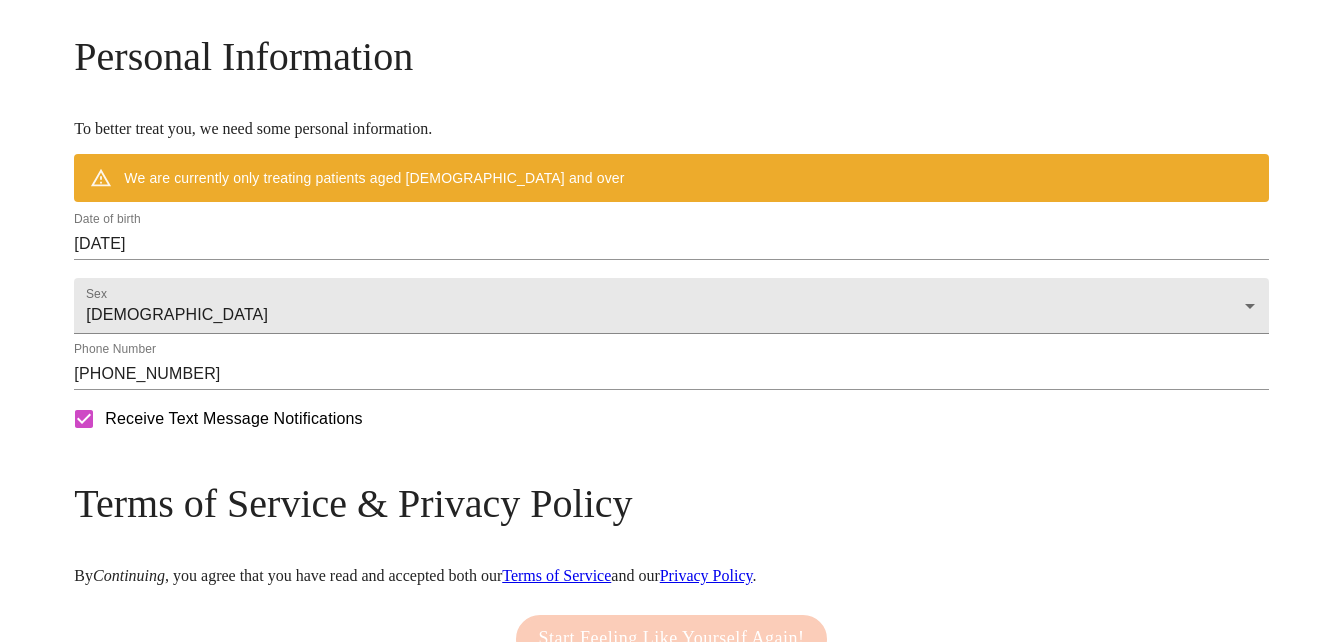 click on "07/18/2025" at bounding box center (671, 244) 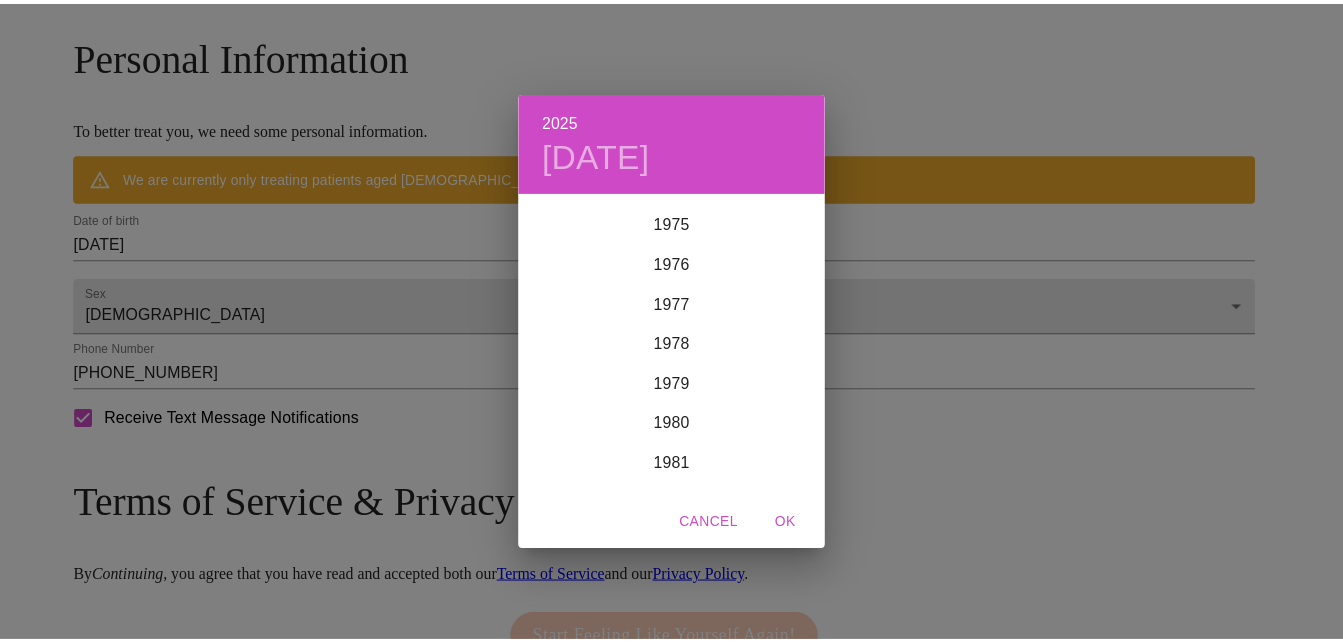 scroll, scrollTop: 2720, scrollLeft: 0, axis: vertical 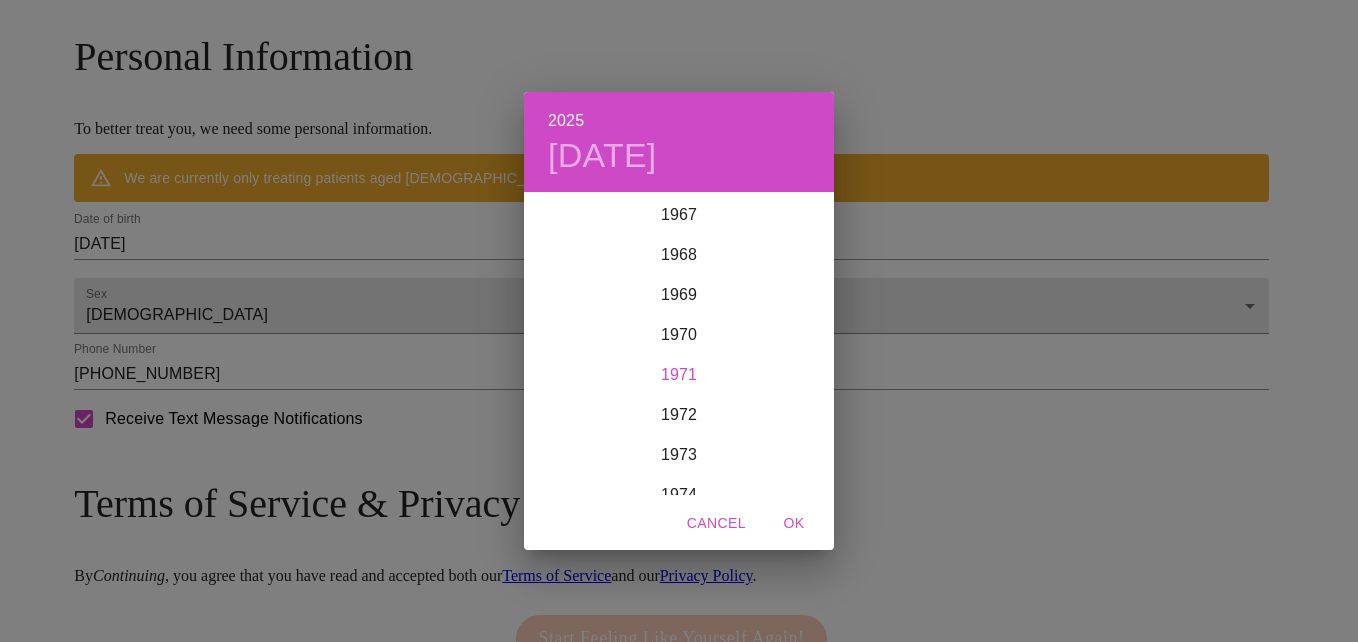 click on "1971" at bounding box center (679, 375) 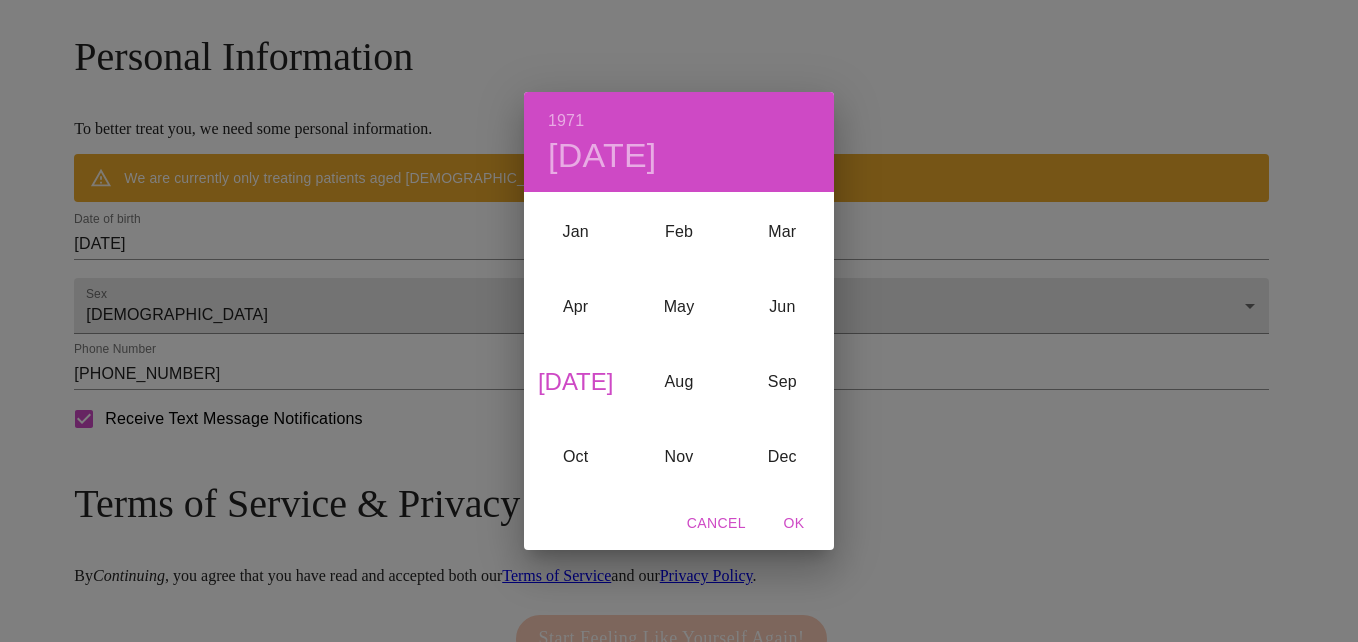 click on "Jul" at bounding box center [575, 382] 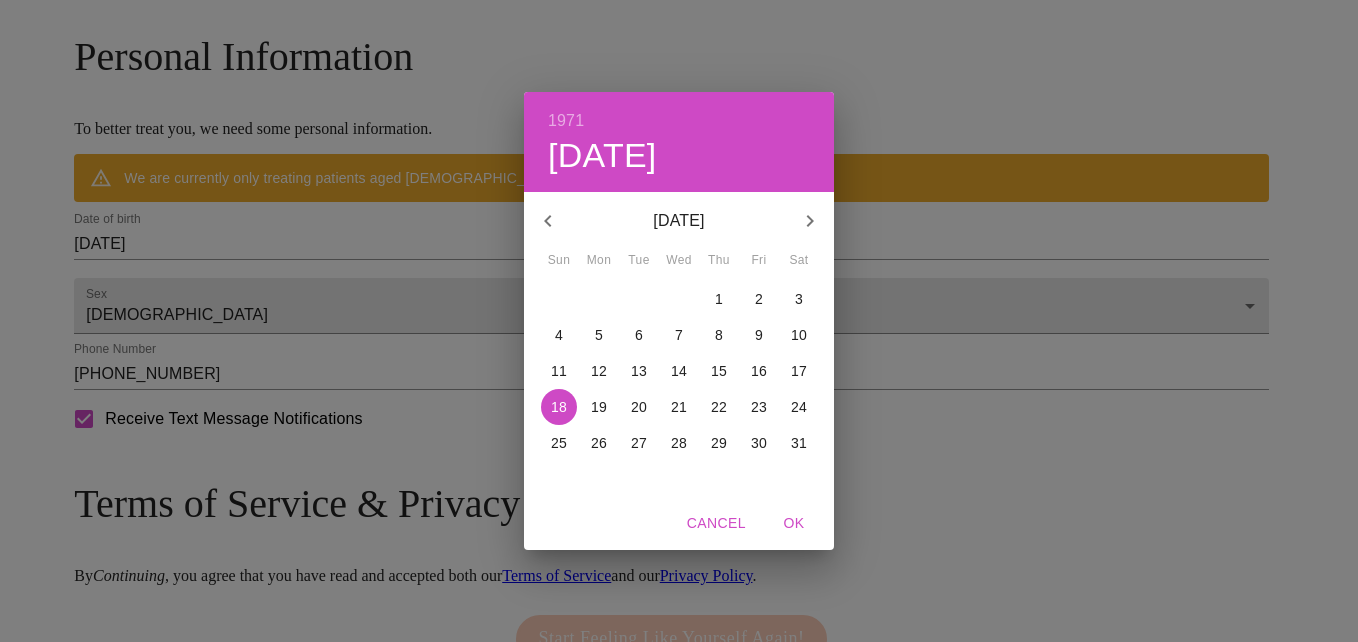 click on "29" at bounding box center [719, 443] 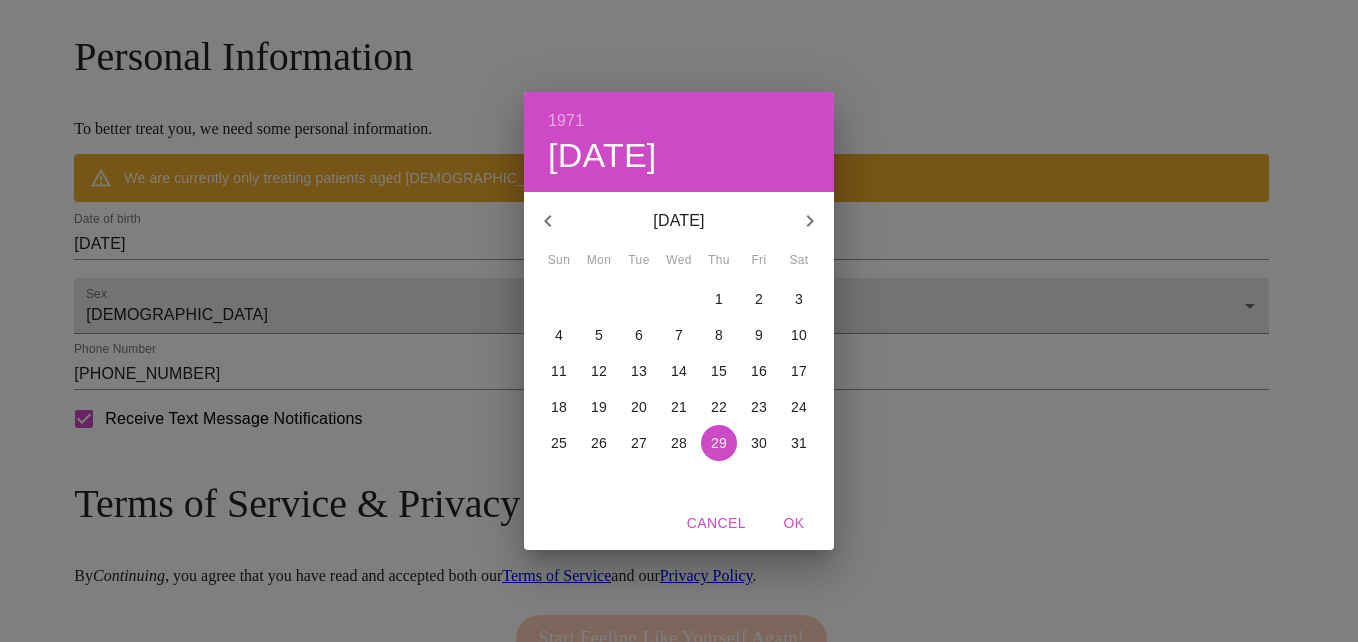 click on "OK" at bounding box center (794, 523) 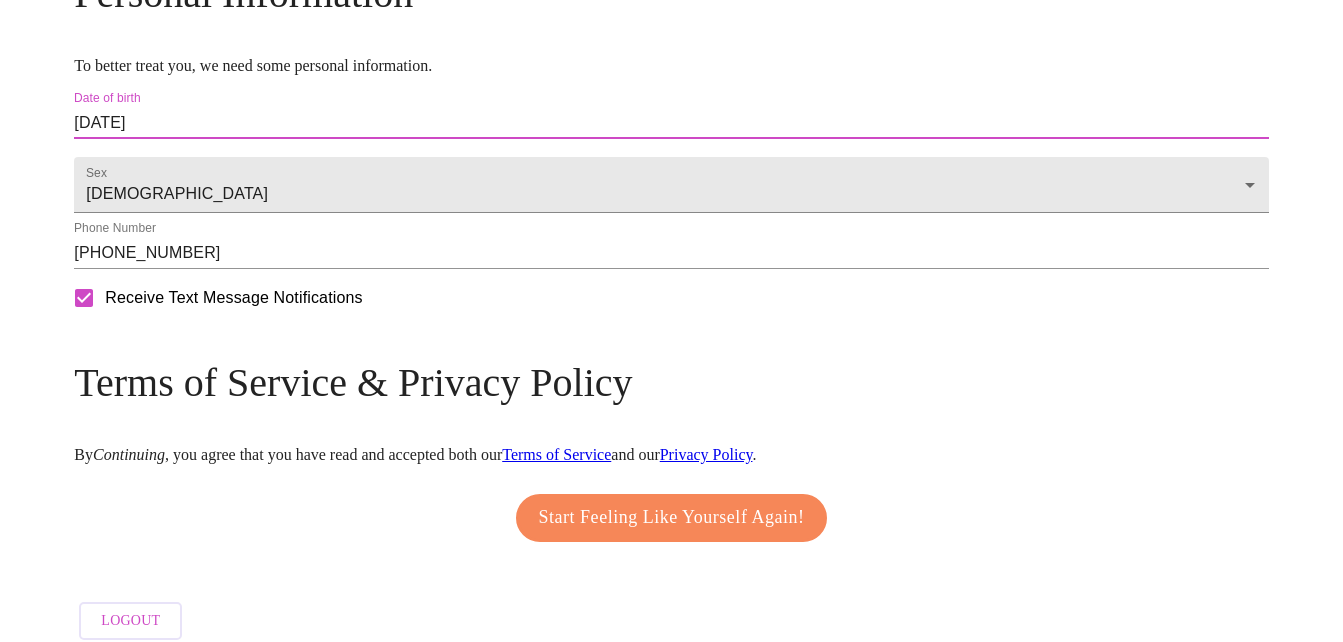 scroll, scrollTop: 898, scrollLeft: 0, axis: vertical 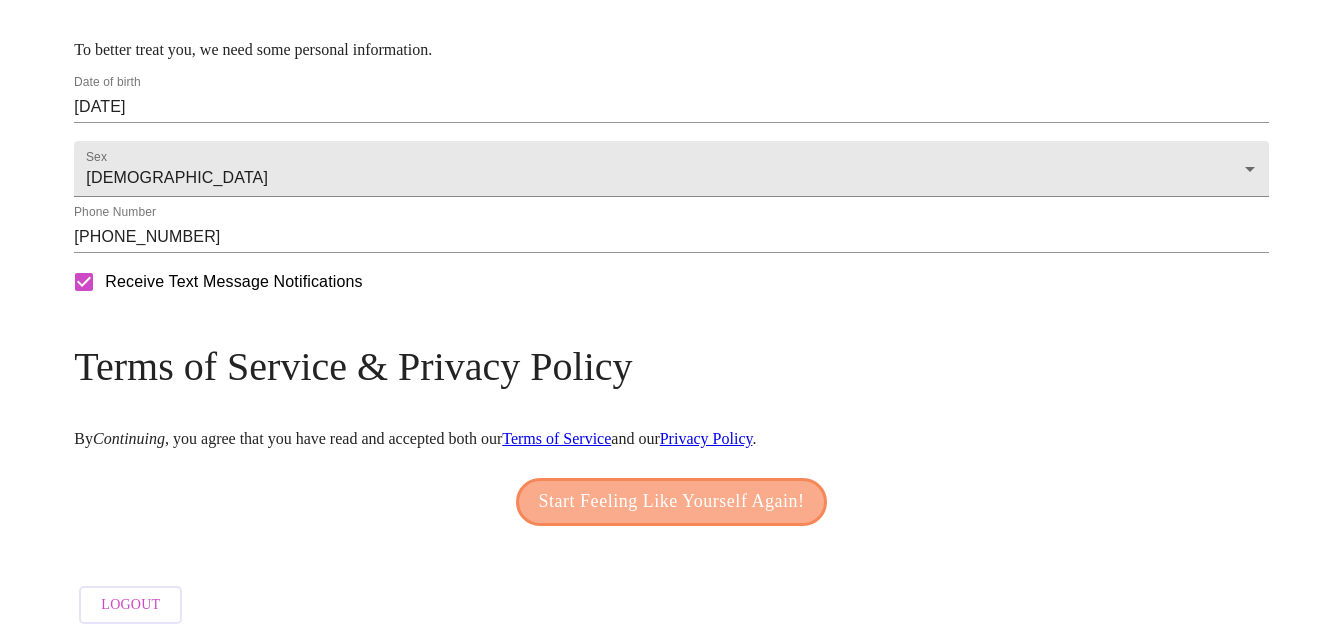 click on "Start Feeling Like Yourself Again!" at bounding box center [672, 502] 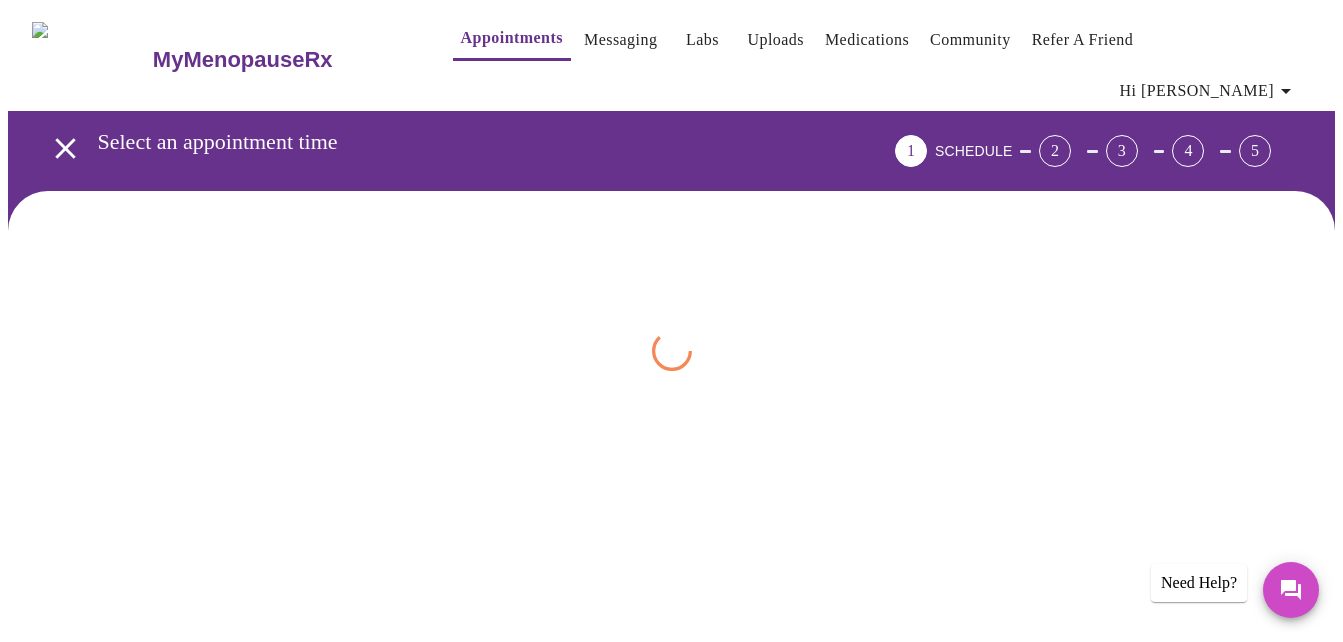 scroll, scrollTop: 0, scrollLeft: 0, axis: both 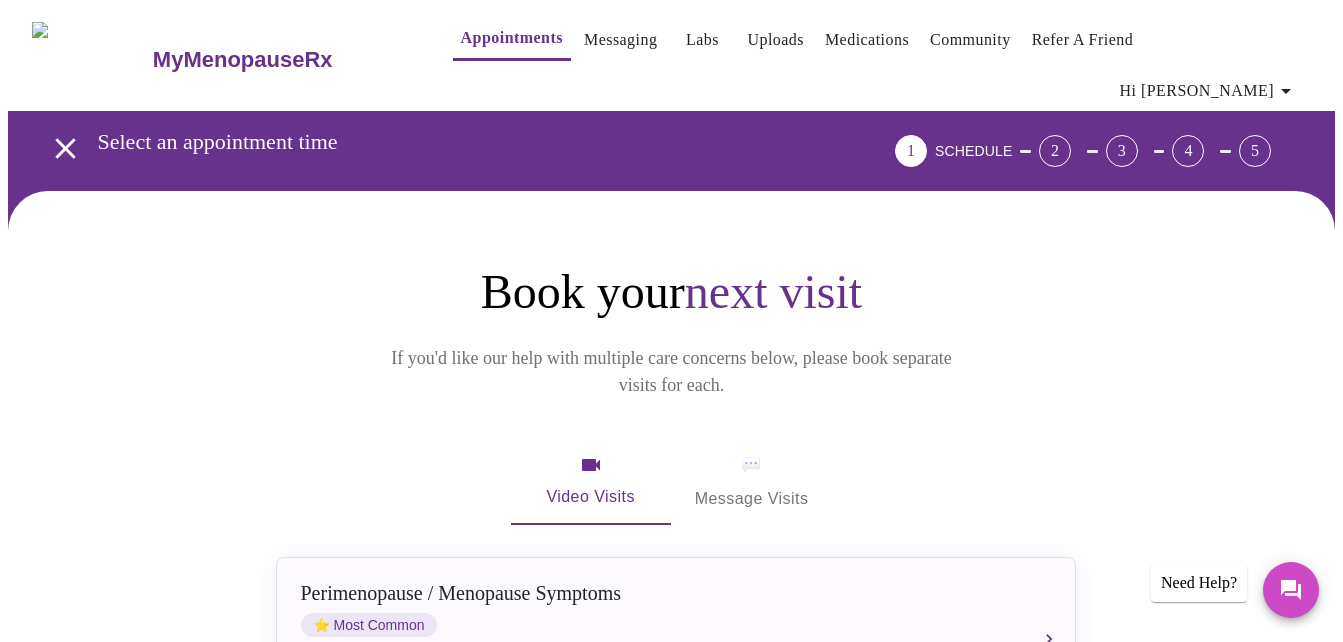 click on "💬 Message Visits" at bounding box center [752, 482] 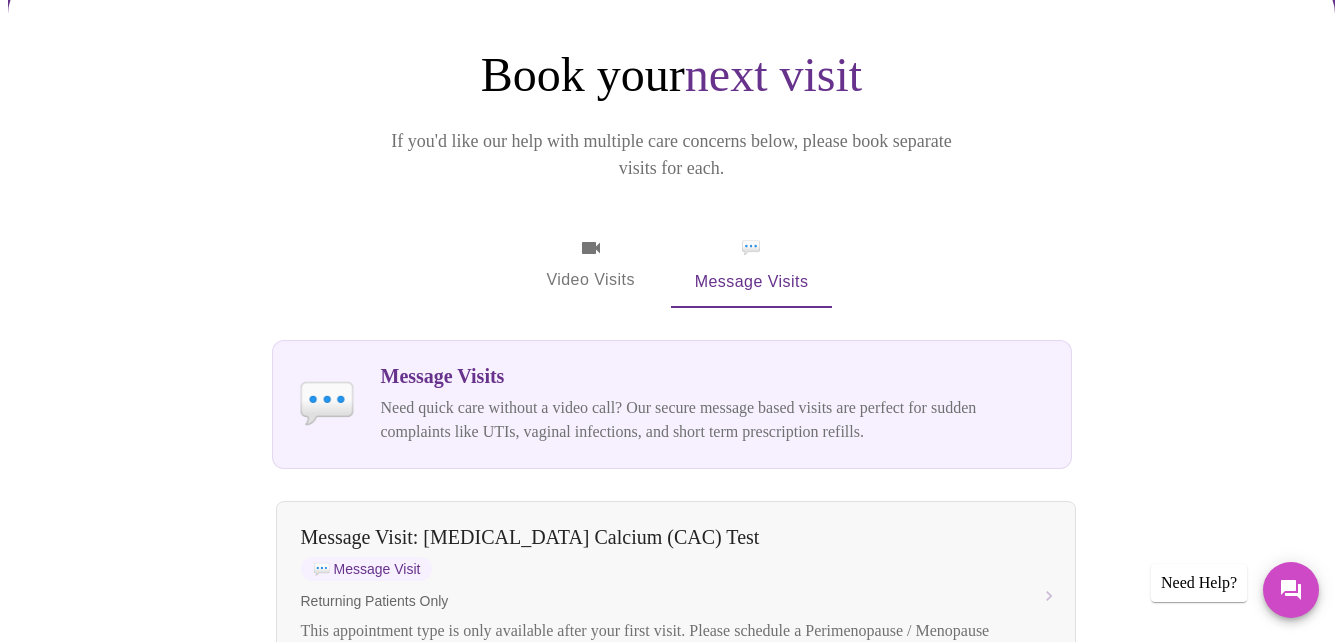 scroll, scrollTop: 0, scrollLeft: 0, axis: both 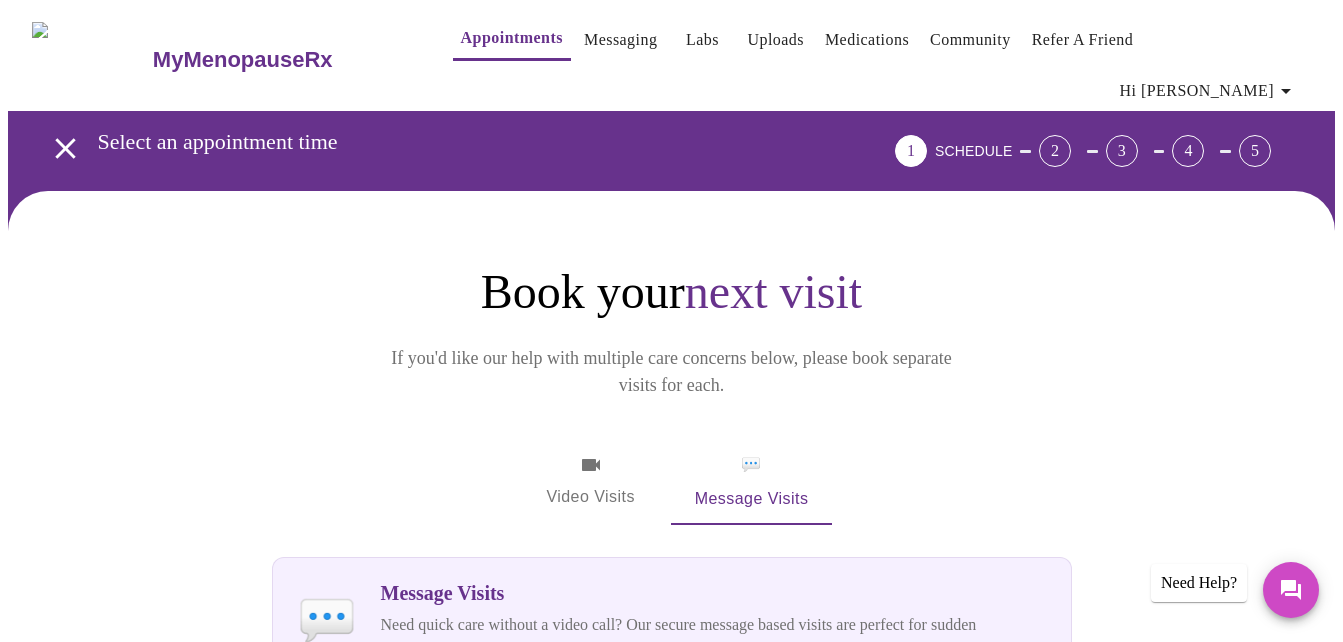 click on "Video Visits" at bounding box center (591, 482) 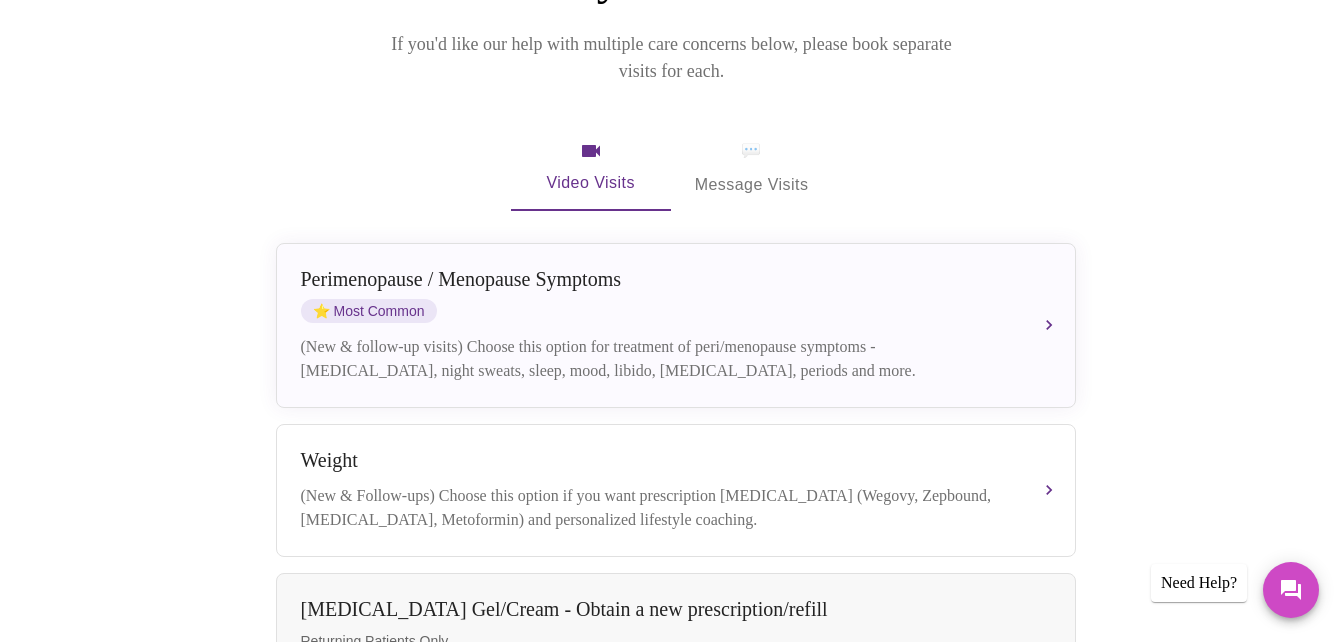 scroll, scrollTop: 400, scrollLeft: 0, axis: vertical 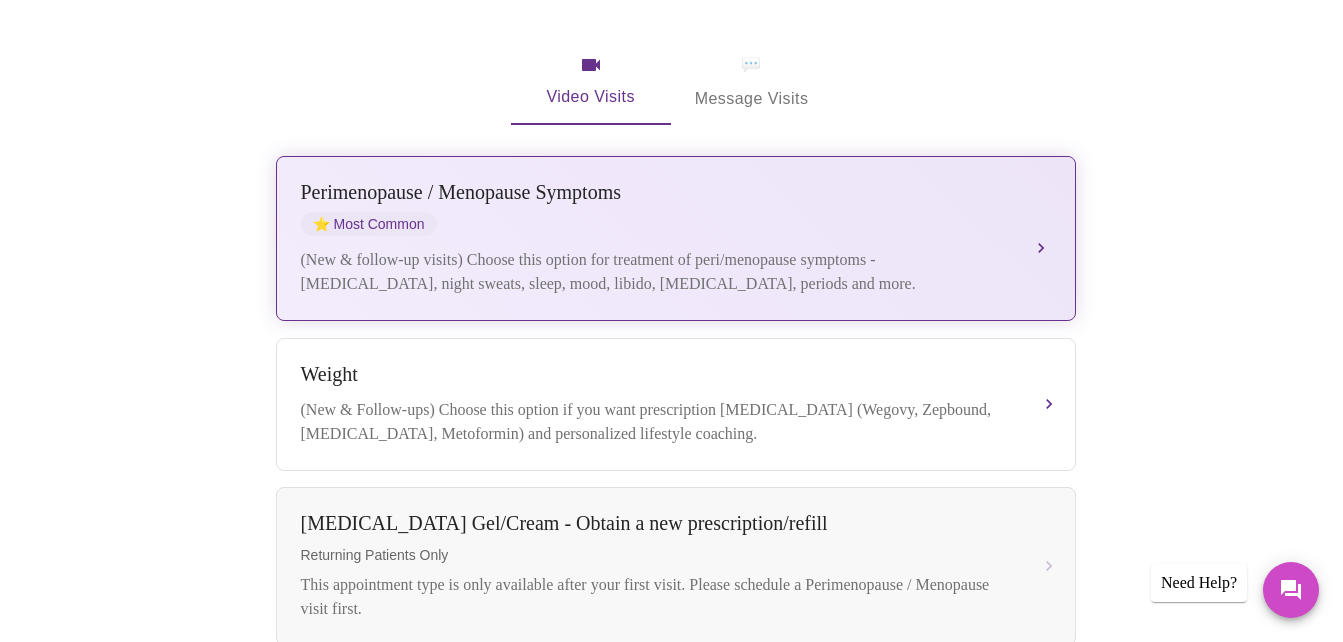 click on "(New & follow-up visits) Choose this option for treatment of peri/menopause symptoms - hot flashes, night sweats, sleep, mood, libido, vaginal dryness, periods and more." at bounding box center (656, 272) 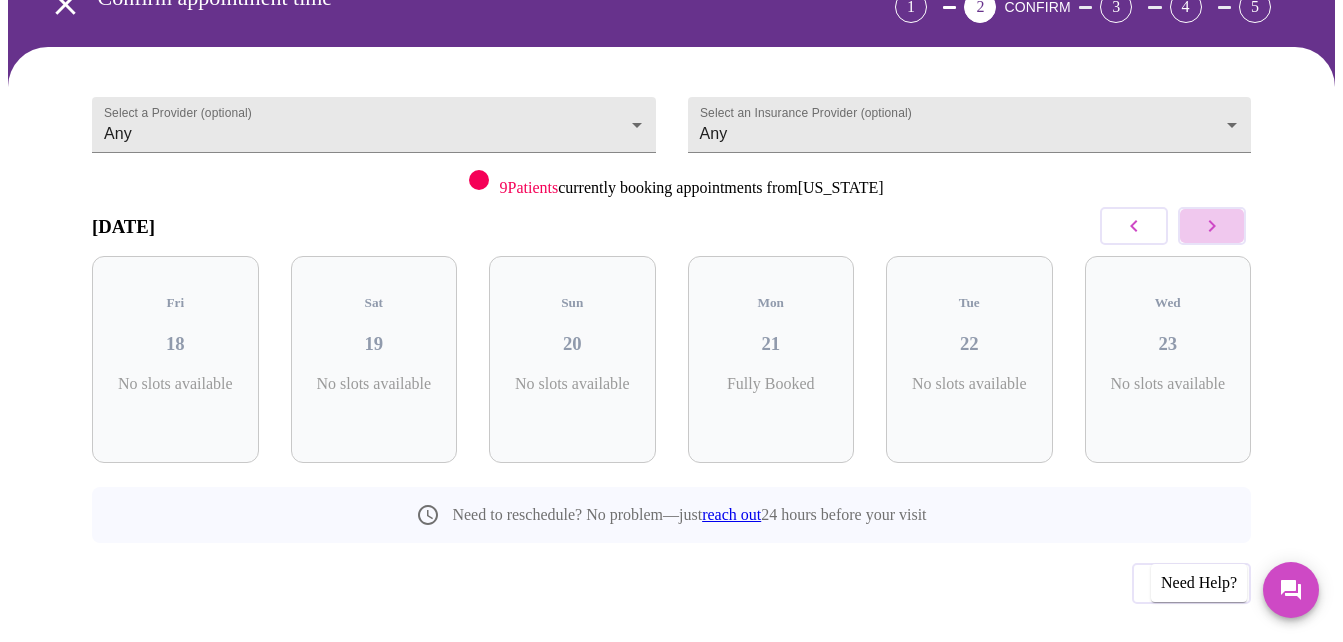 click 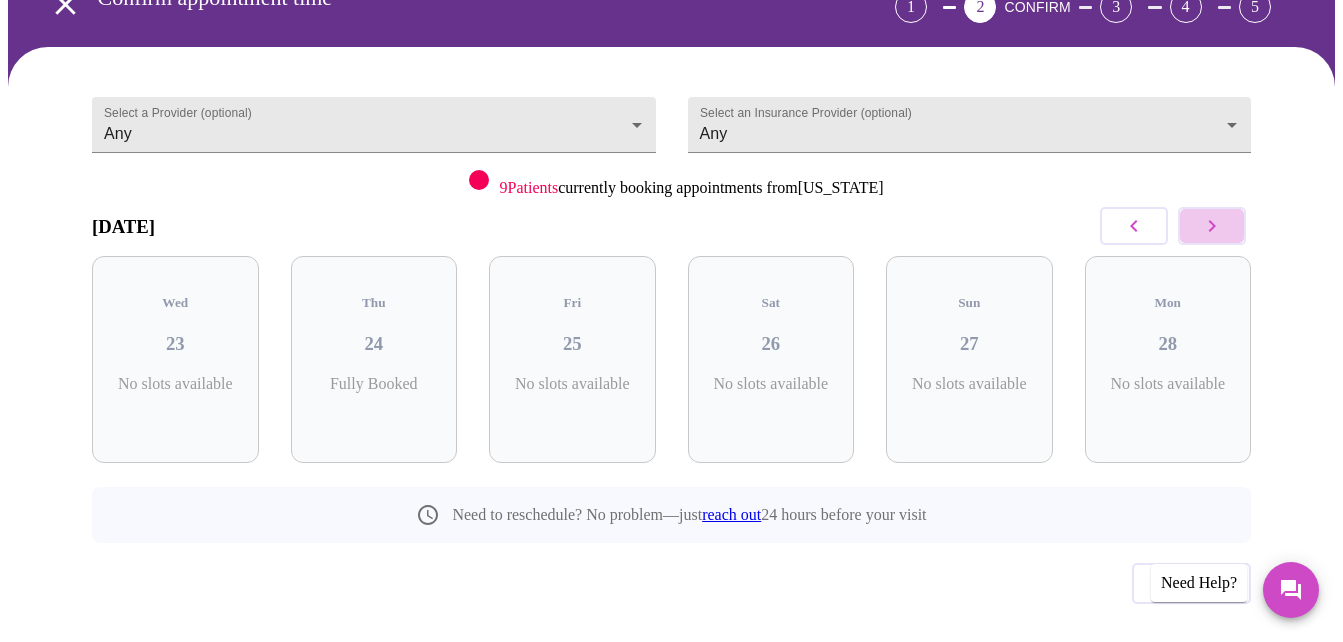 click 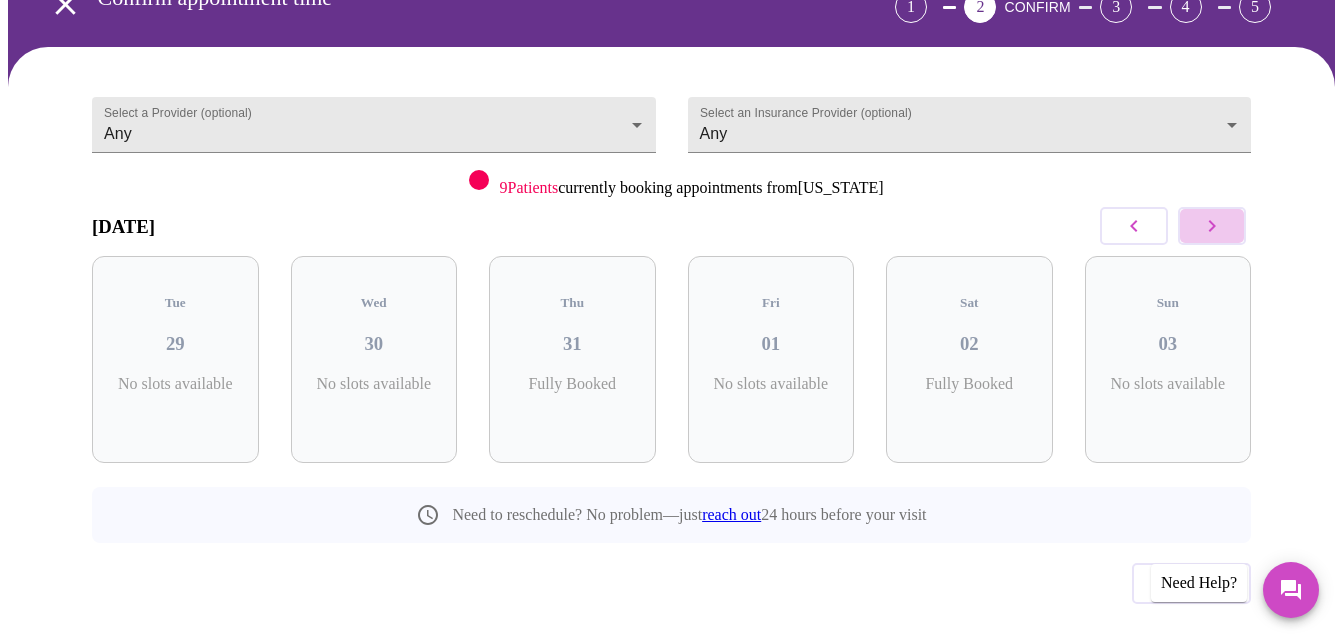click 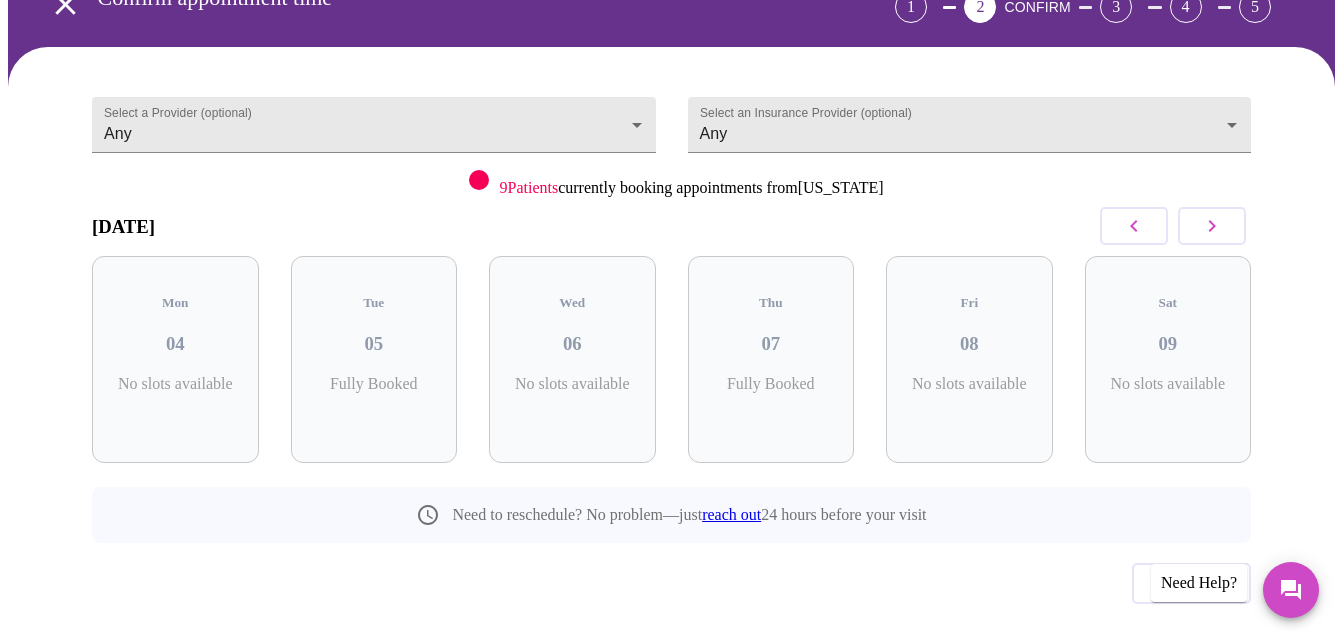 click 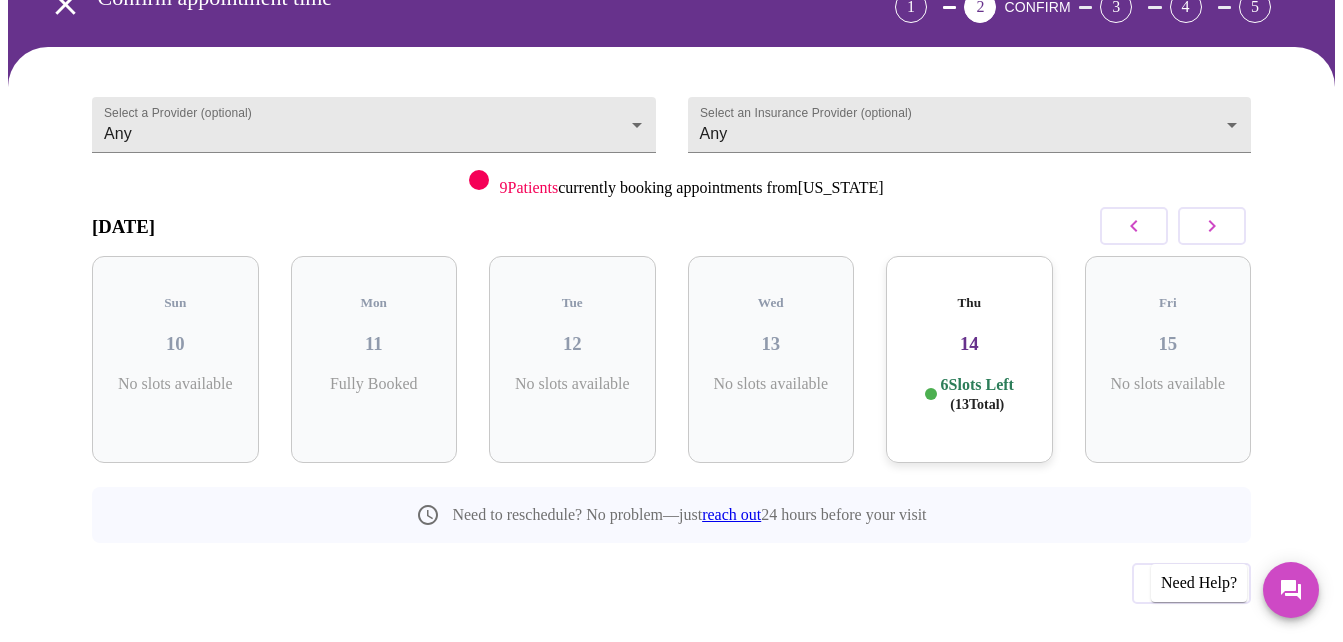 click on "( 13  Total)" at bounding box center [977, 404] 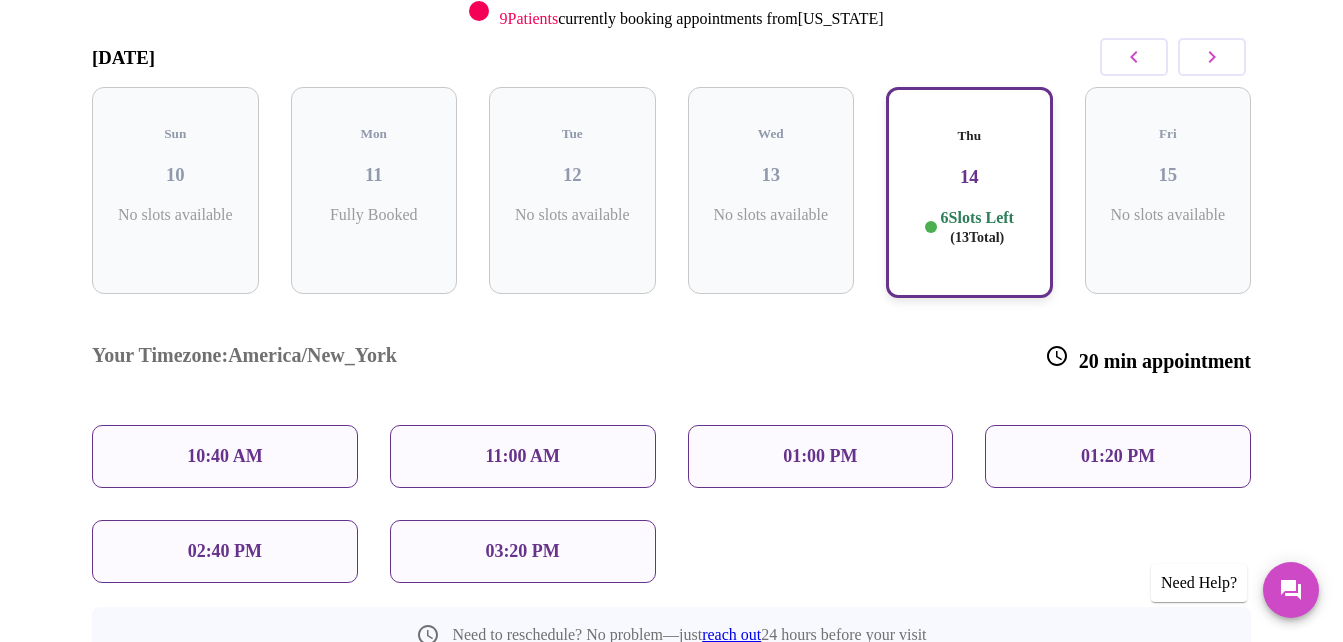 scroll, scrollTop: 344, scrollLeft: 0, axis: vertical 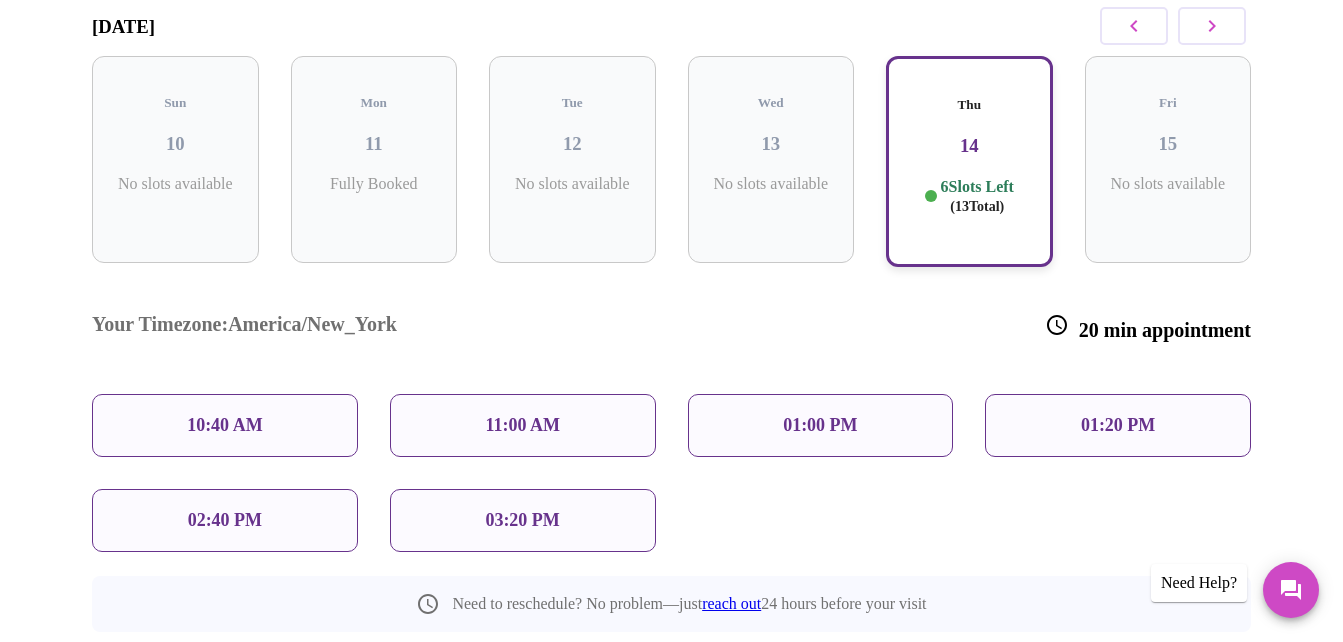 click on "10:40 AM" at bounding box center (225, 425) 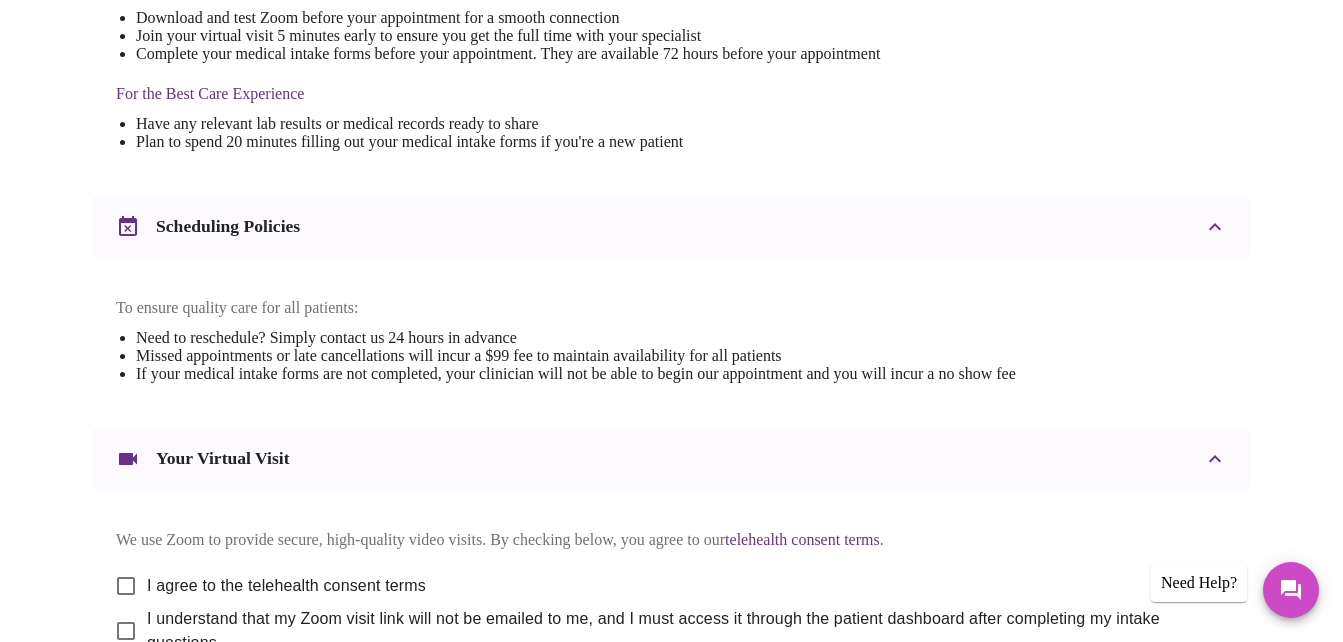scroll, scrollTop: 700, scrollLeft: 0, axis: vertical 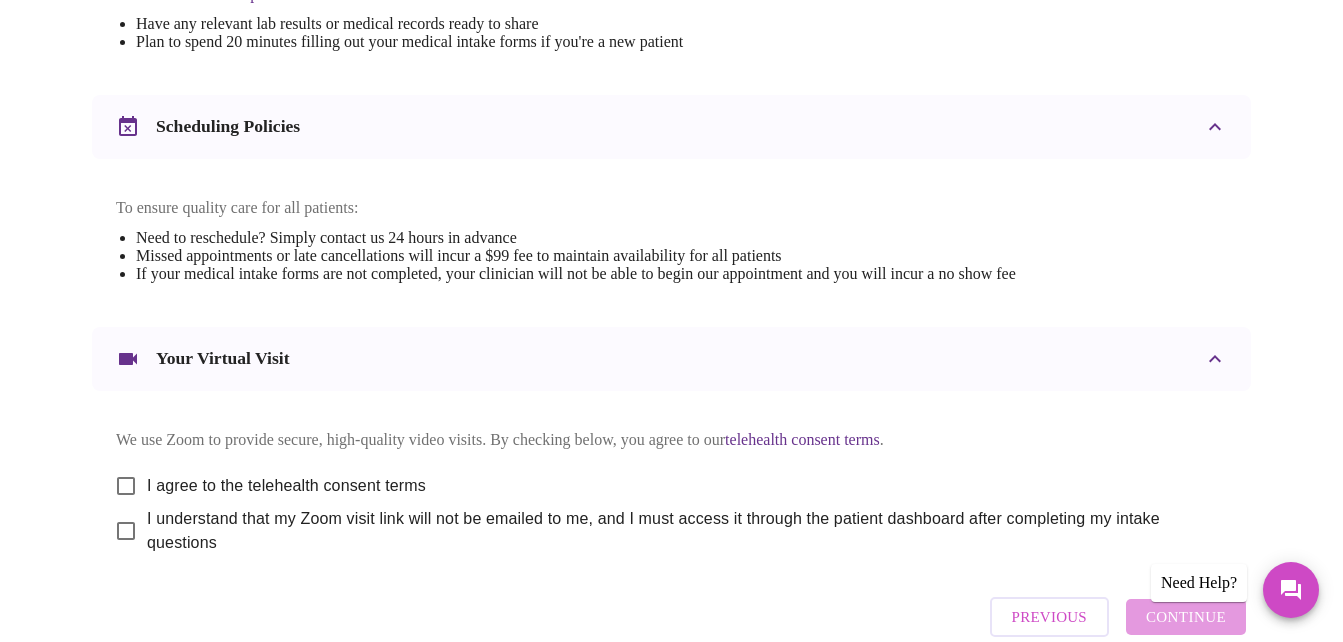 click on "I agree to the telehealth consent terms" at bounding box center [126, 486] 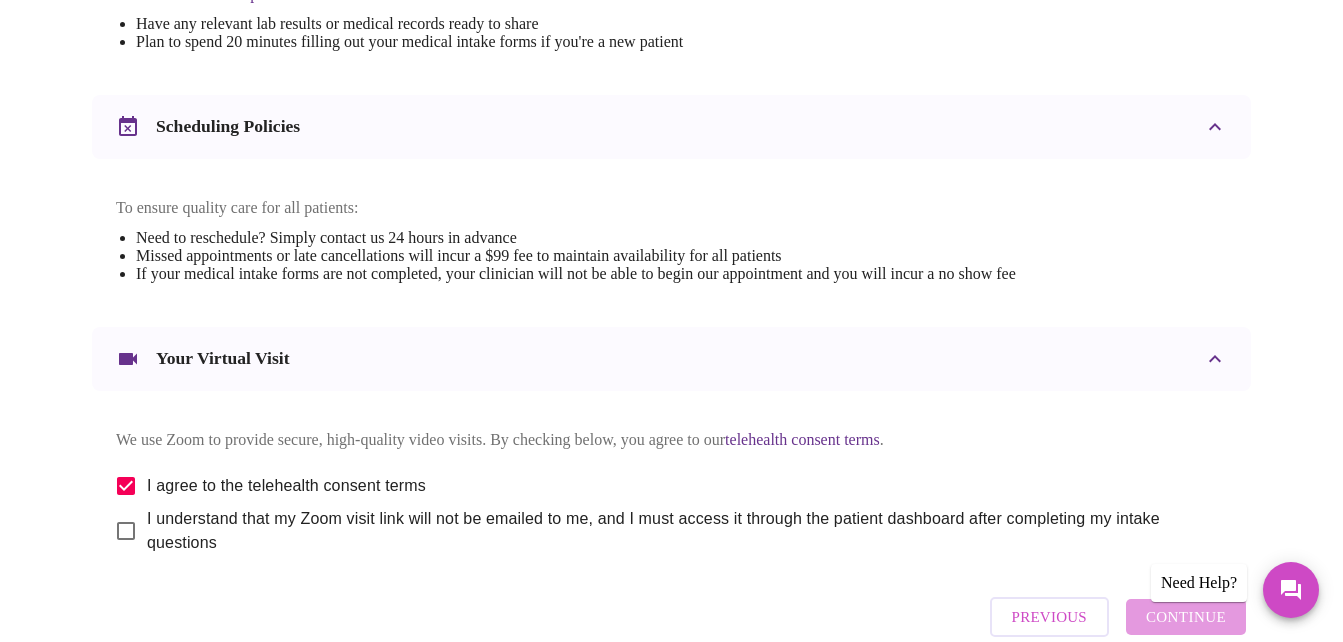 click on "I understand that my Zoom visit link will not be emailed to me, and I must access it through the patient dashboard after completing my intake questions" at bounding box center [126, 531] 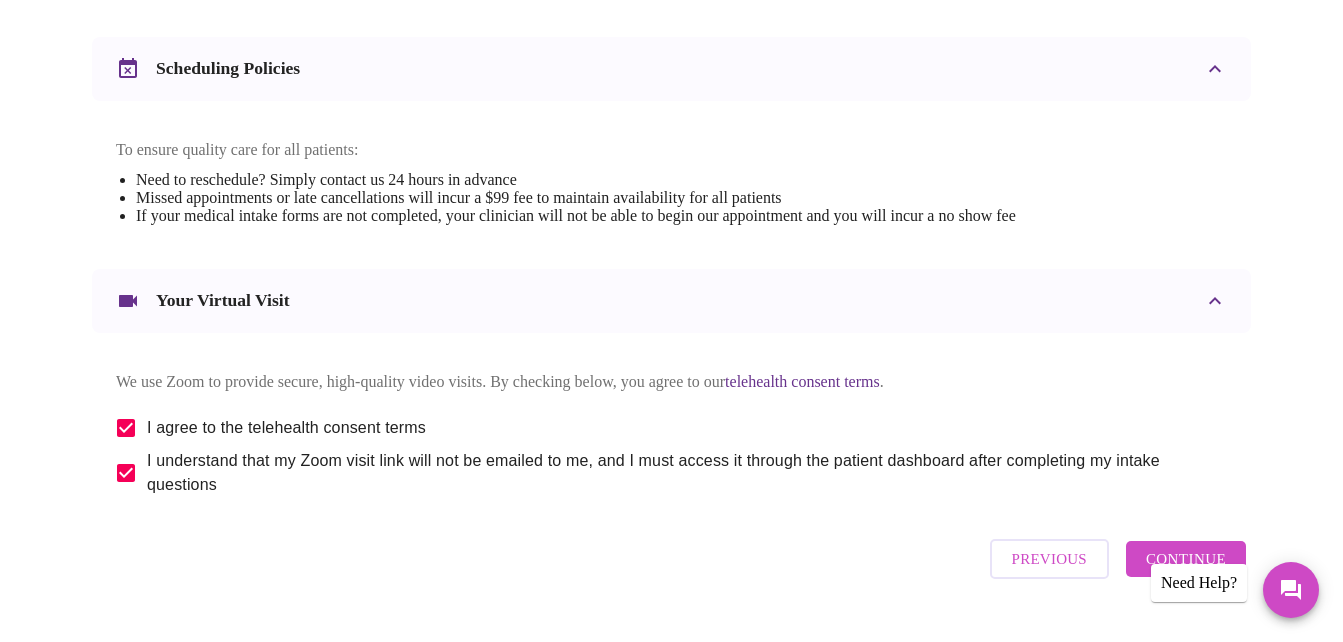 scroll, scrollTop: 790, scrollLeft: 0, axis: vertical 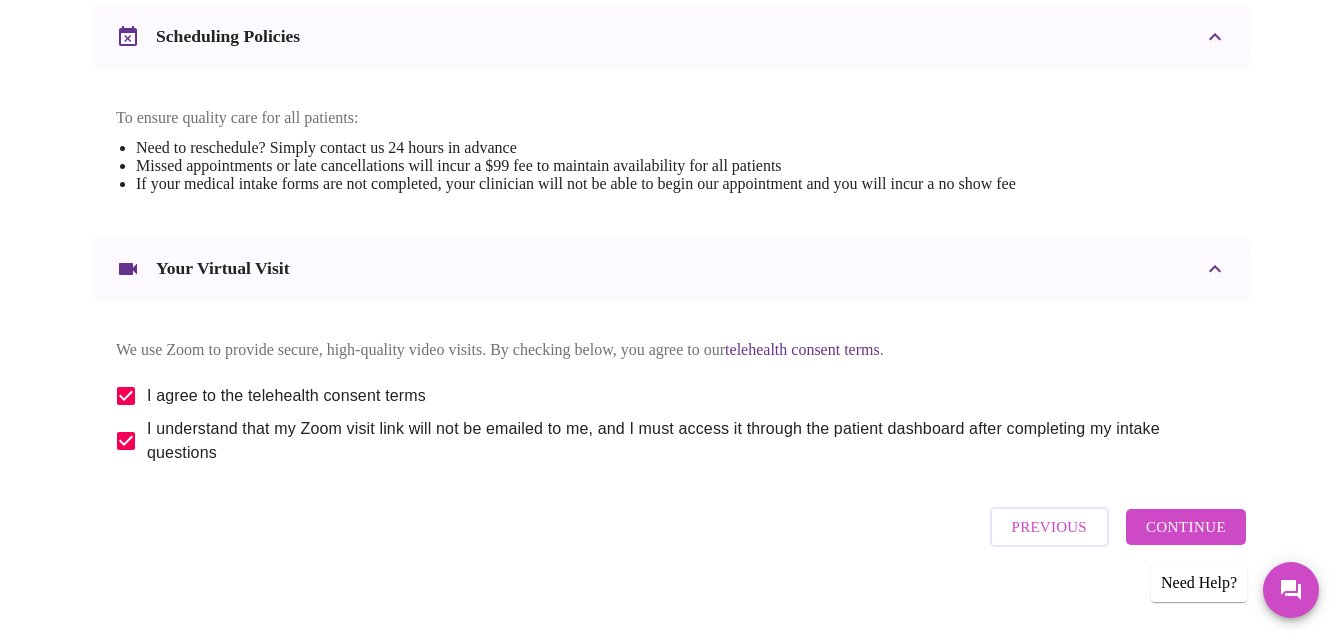 click on "Continue" at bounding box center [1186, 527] 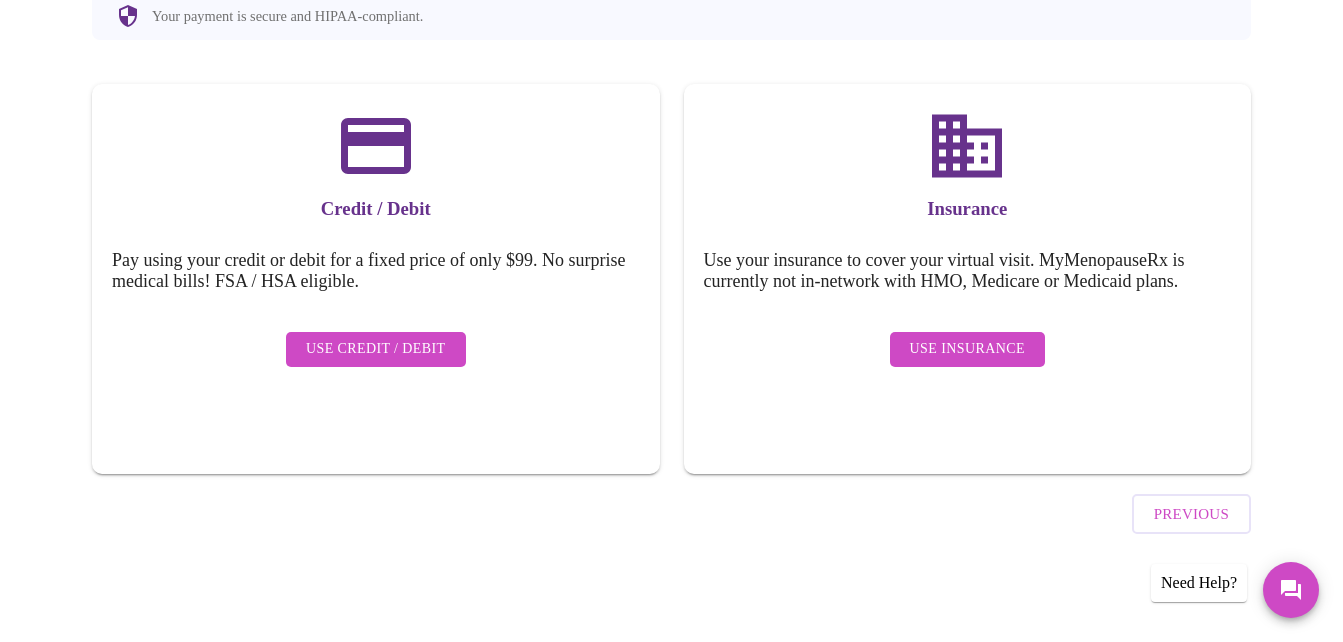 scroll, scrollTop: 209, scrollLeft: 0, axis: vertical 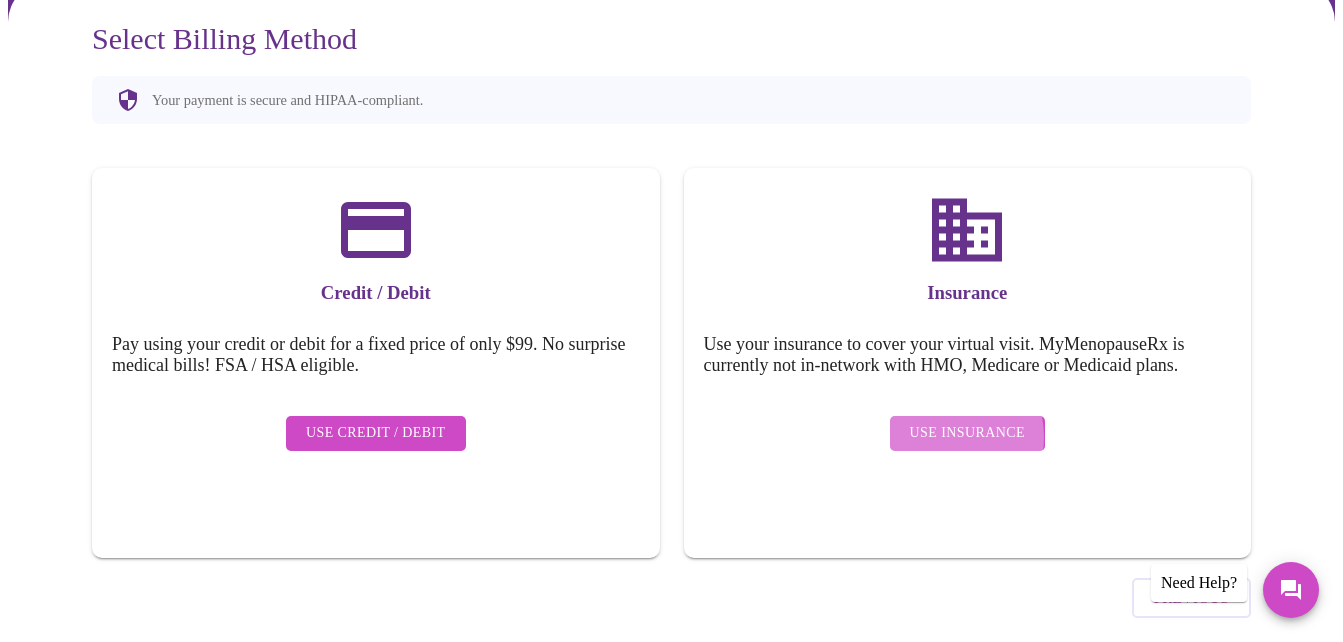 click on "Use Insurance" at bounding box center [967, 433] 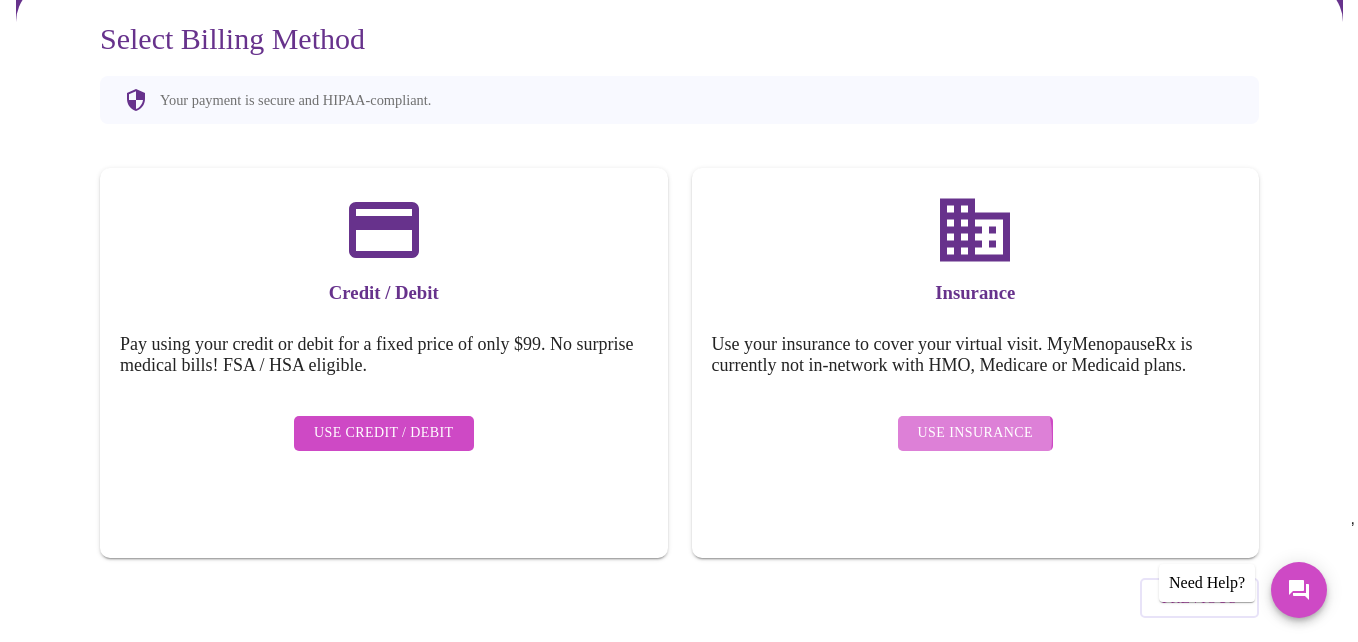 scroll, scrollTop: 0, scrollLeft: 0, axis: both 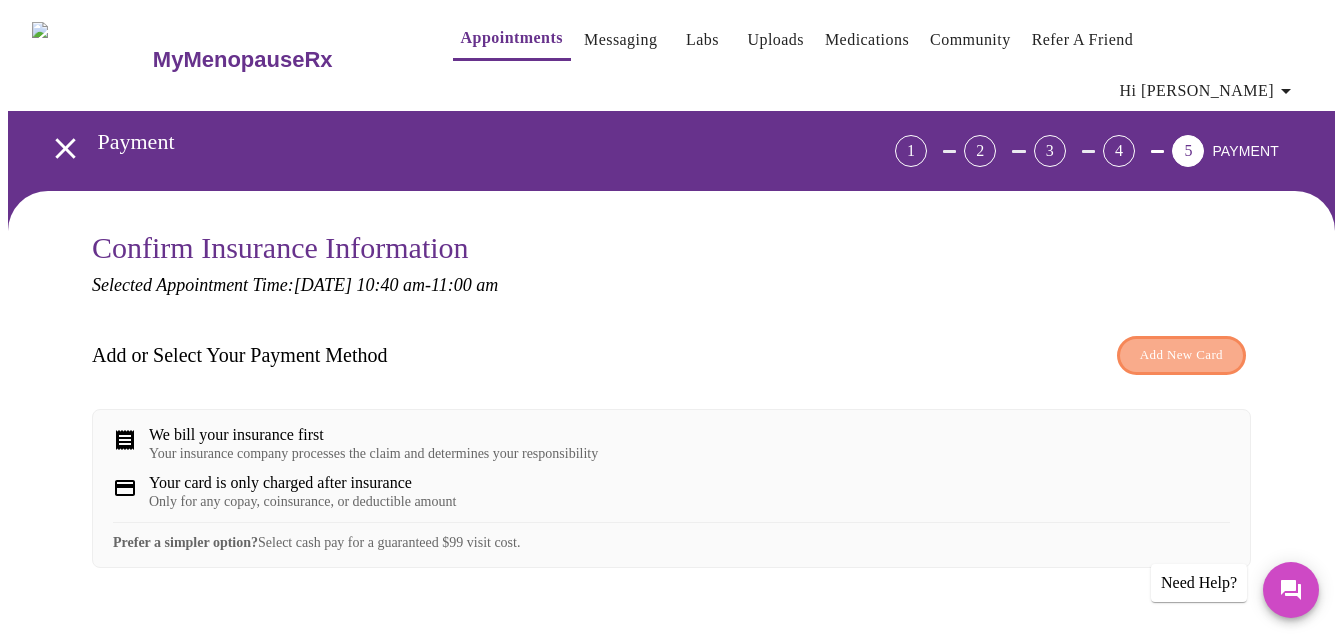 click on "Add New Card" at bounding box center (1181, 355) 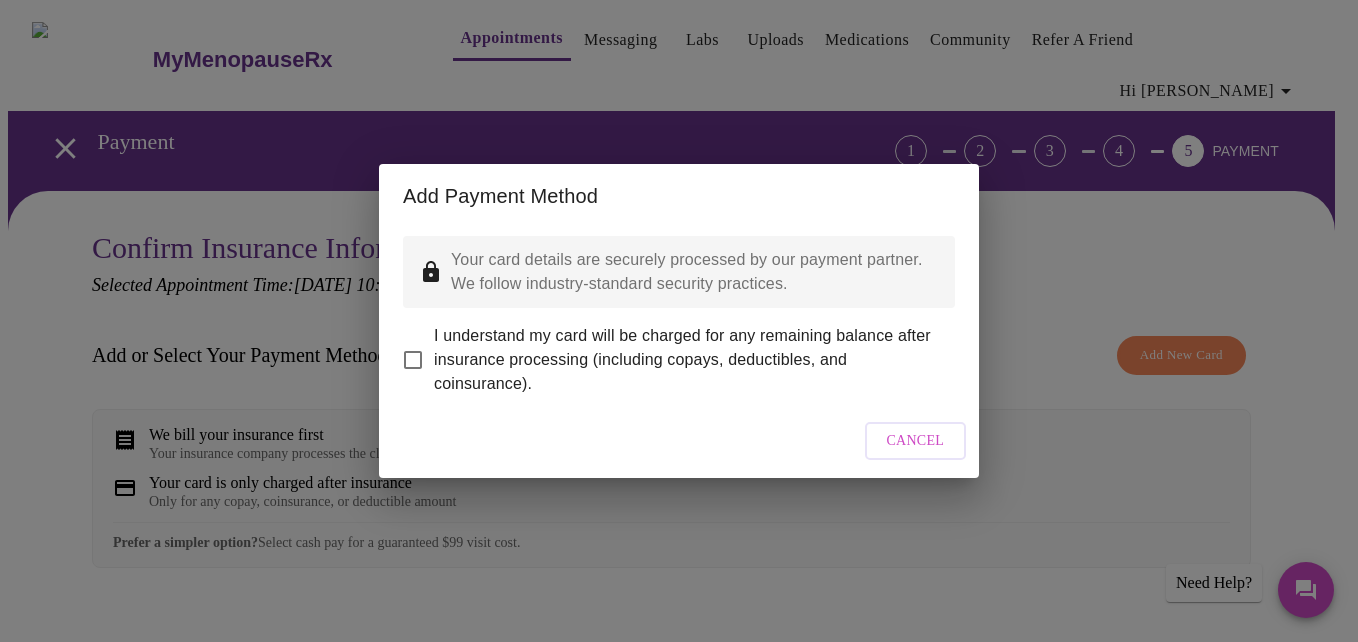 click on "I understand my card will be charged for any remaining balance after insurance processing (including copays, deductibles, and coinsurance)." at bounding box center (413, 360) 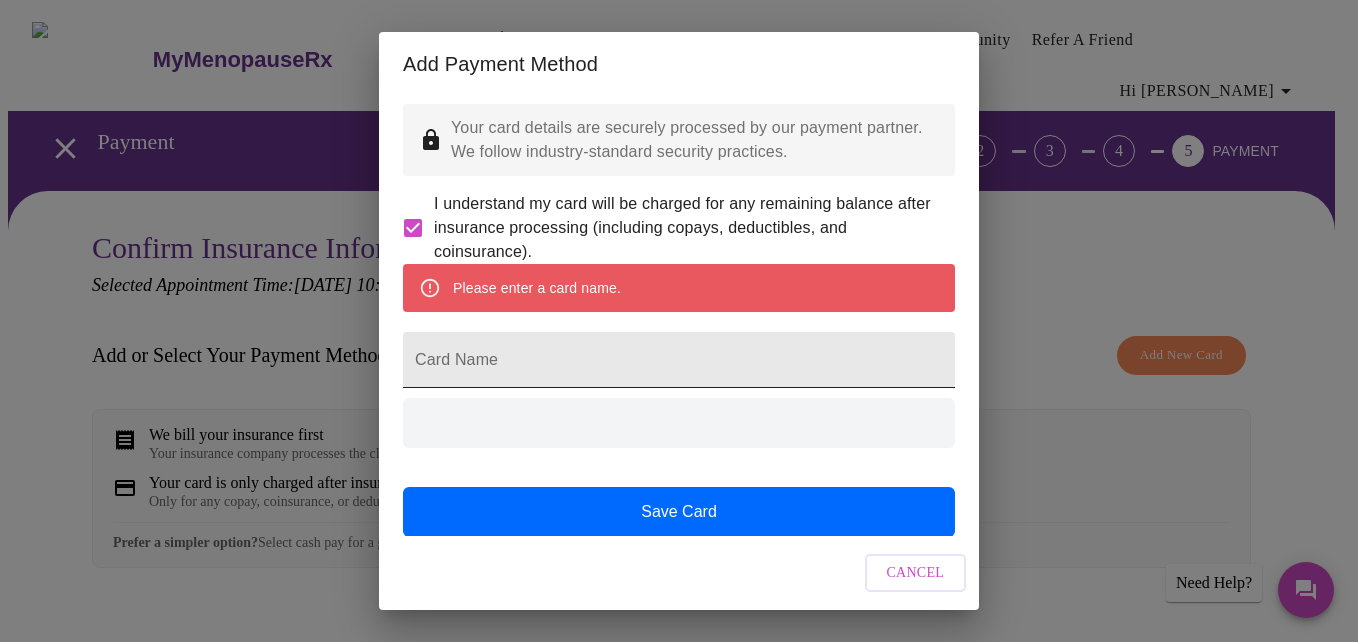 click on "Card Name" at bounding box center [679, 360] 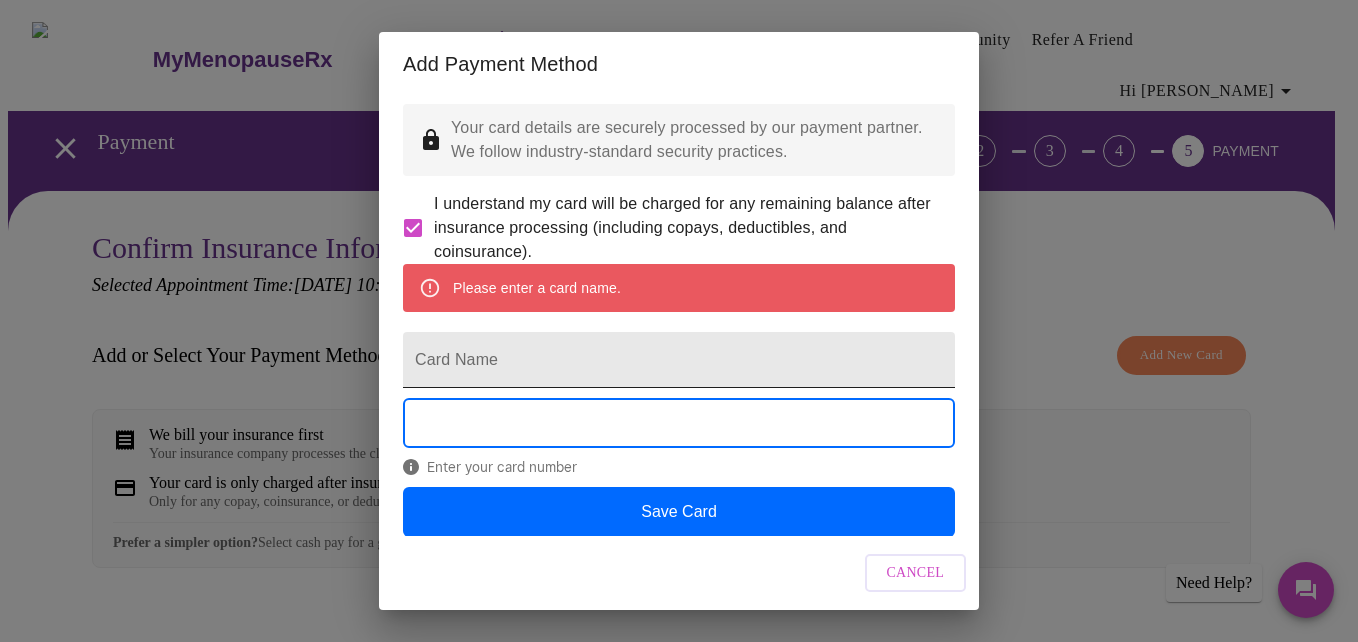 click on "Card Name" at bounding box center (679, 360) 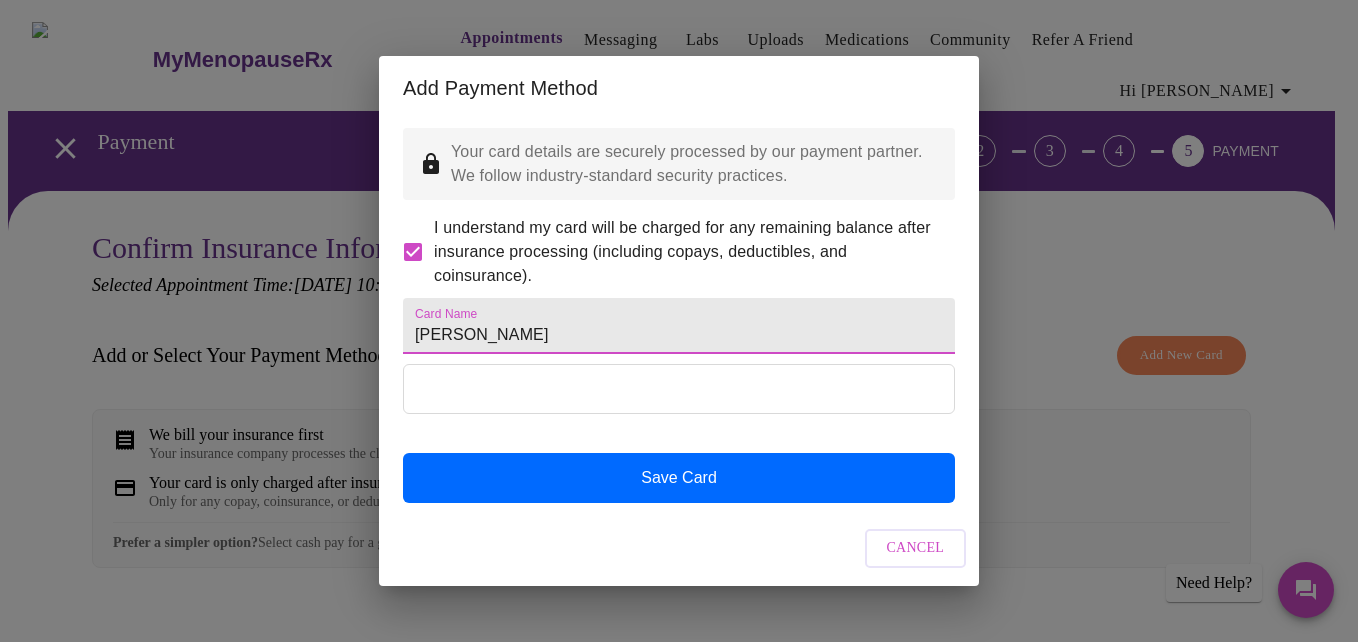 type on "Suzanne Ward" 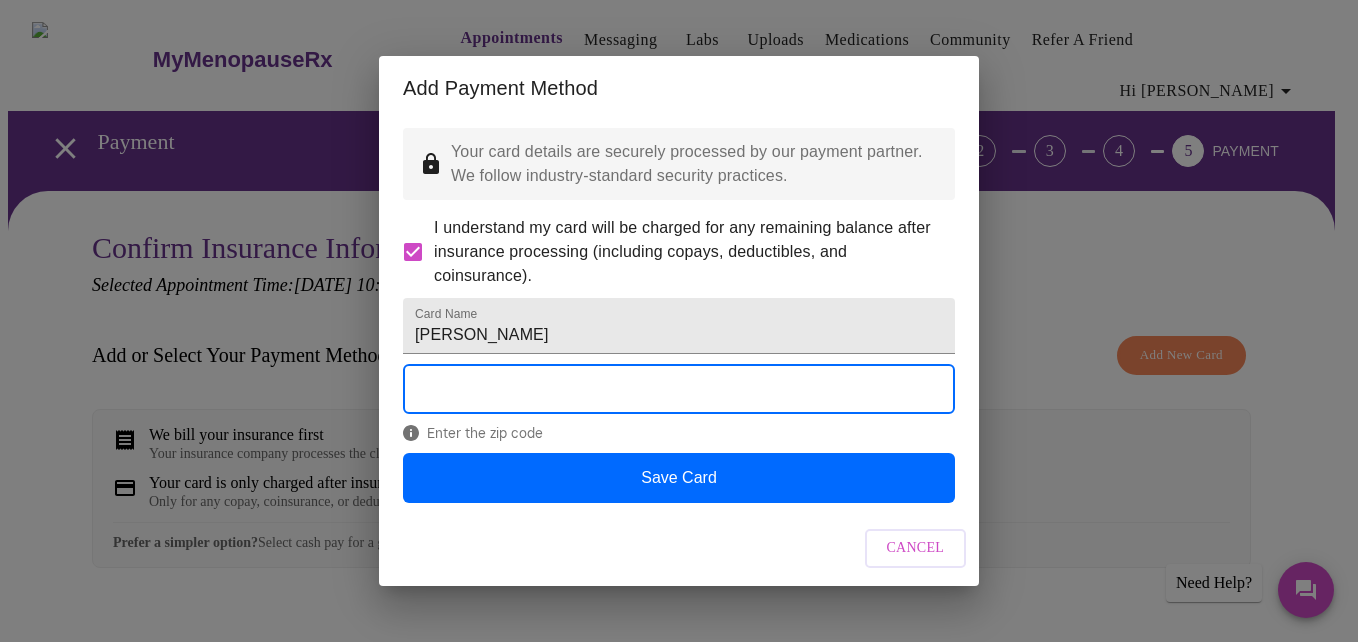 click on "Enter the zip code" at bounding box center [679, 408] 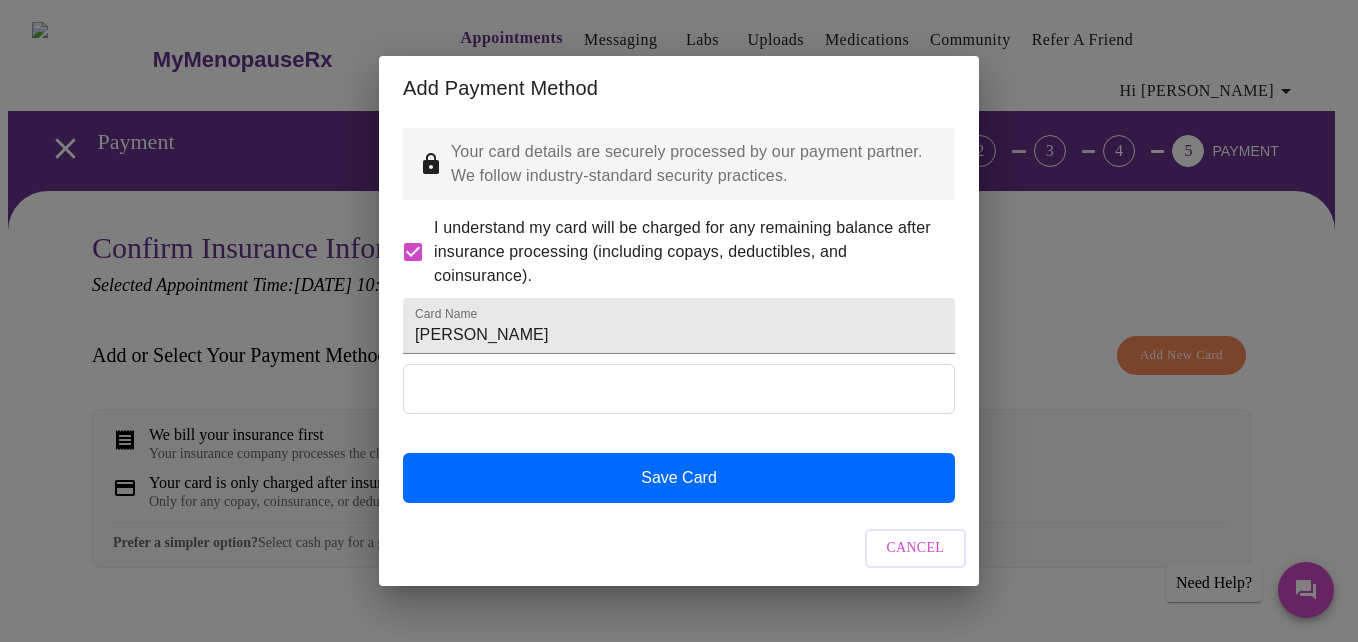 scroll, scrollTop: 3, scrollLeft: 0, axis: vertical 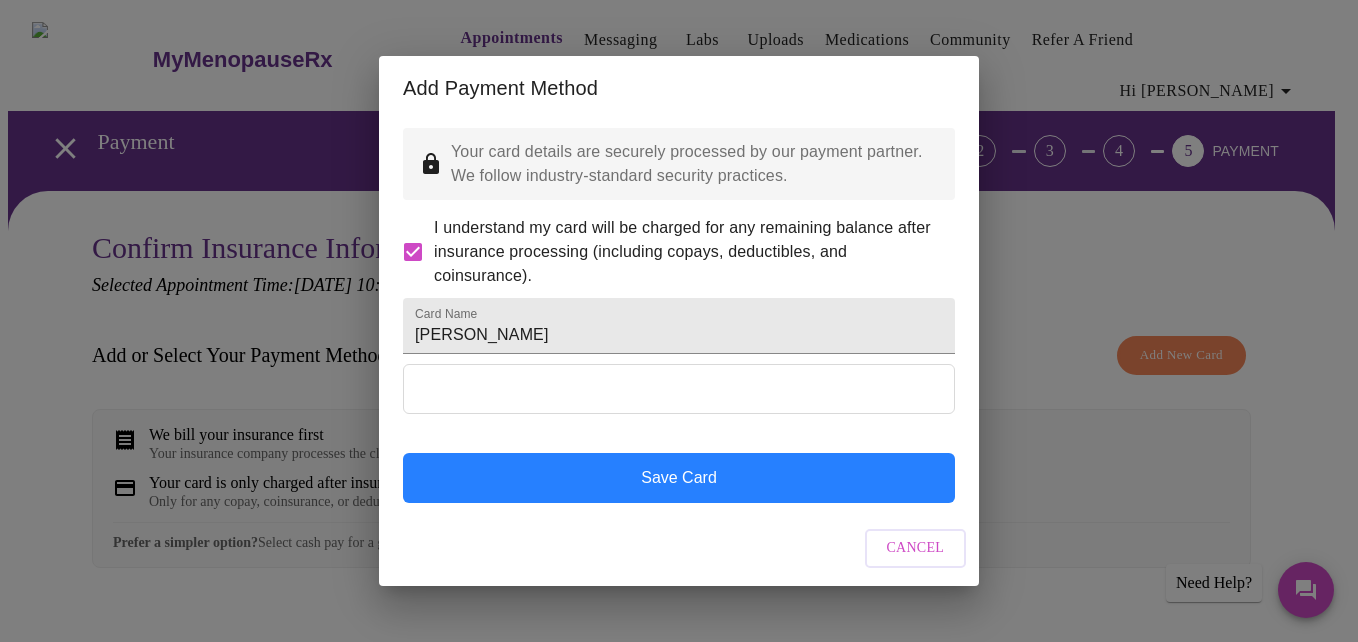 click on "Save Card" at bounding box center [679, 478] 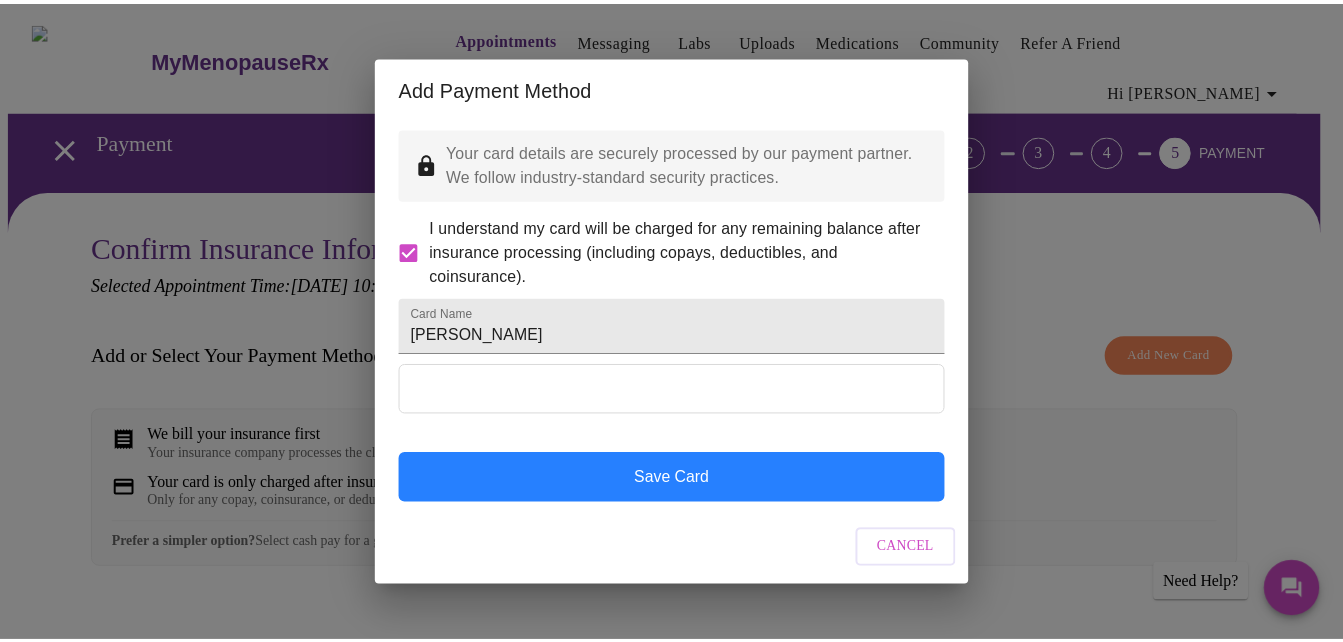 scroll, scrollTop: 0, scrollLeft: 0, axis: both 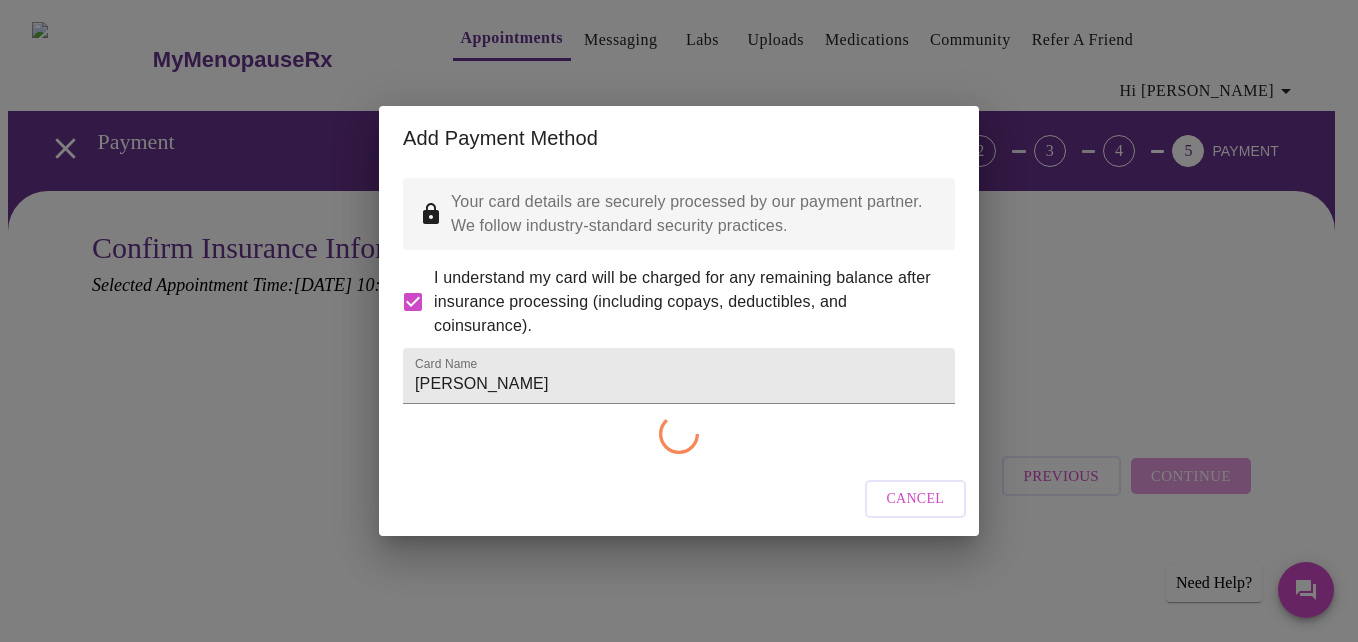 checkbox on "false" 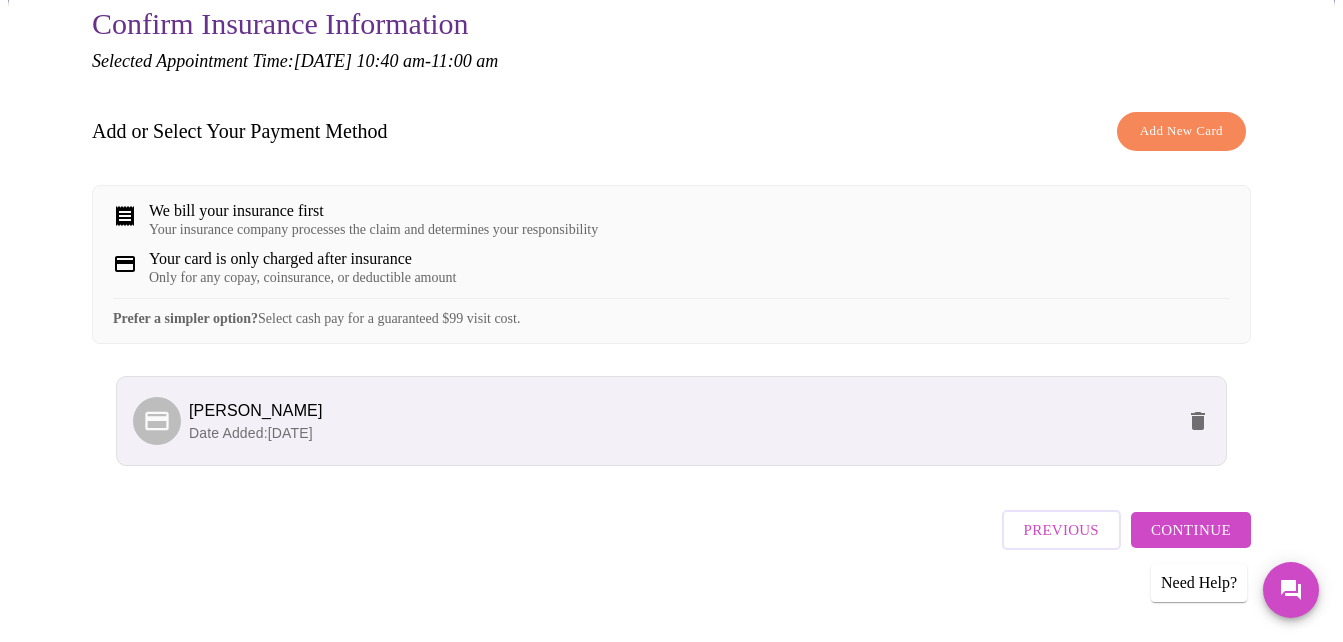 scroll, scrollTop: 229, scrollLeft: 0, axis: vertical 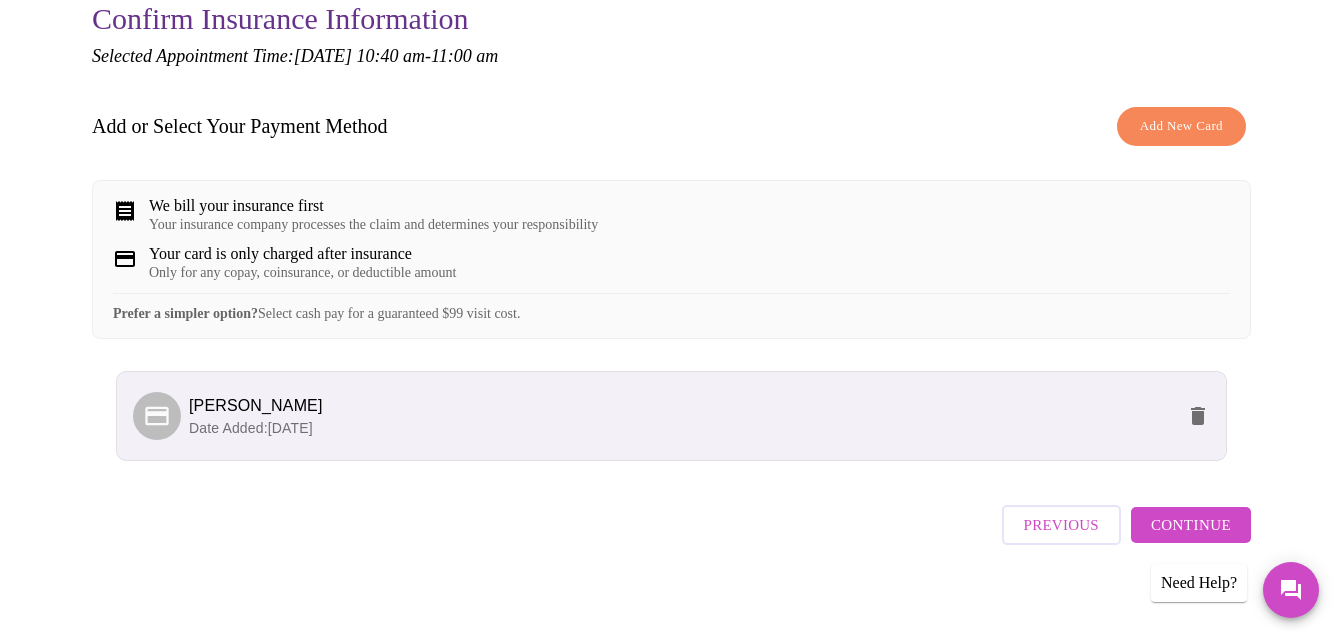 click on "Continue" at bounding box center [1191, 525] 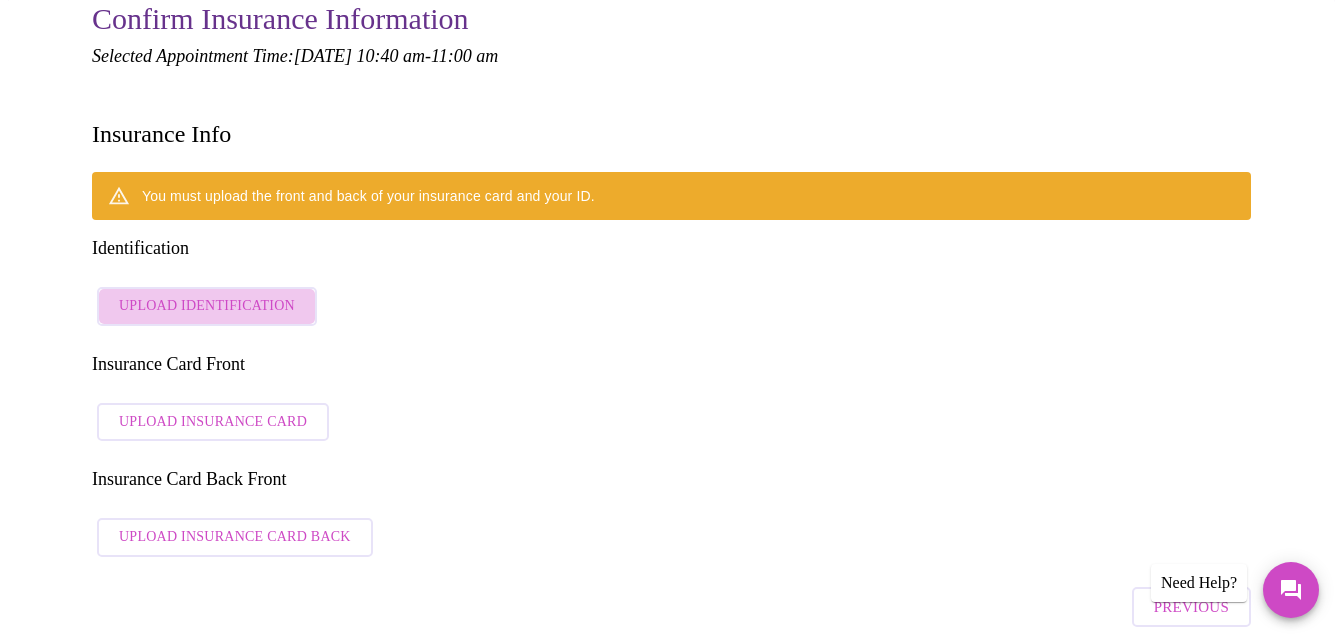 click on "Upload Identification" at bounding box center [207, 306] 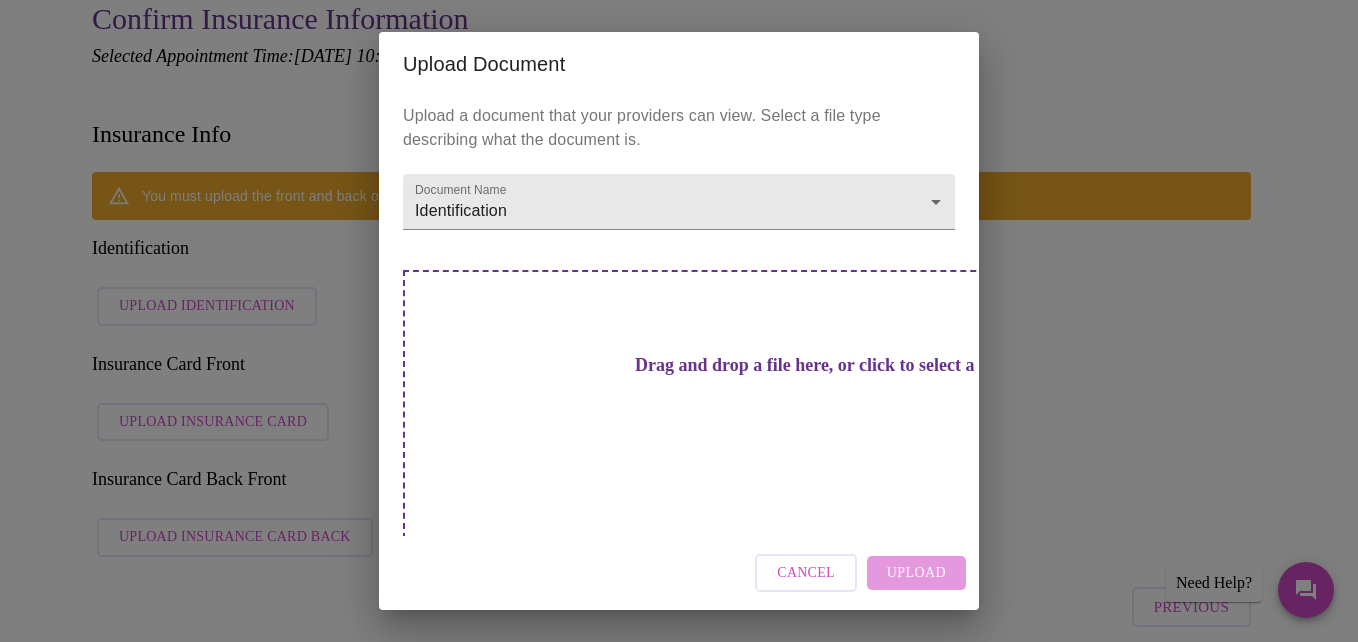 click on "Drag and drop a file here, or click to select a file" at bounding box center (819, 365) 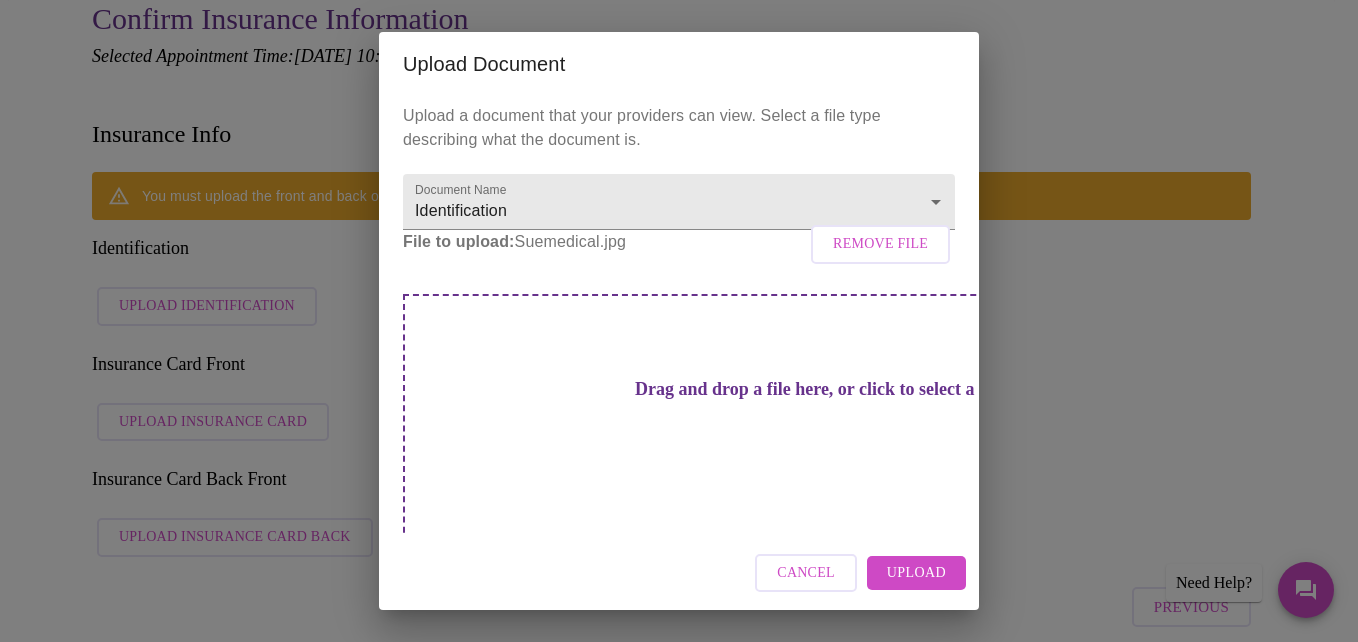 click on "Upload" at bounding box center (916, 573) 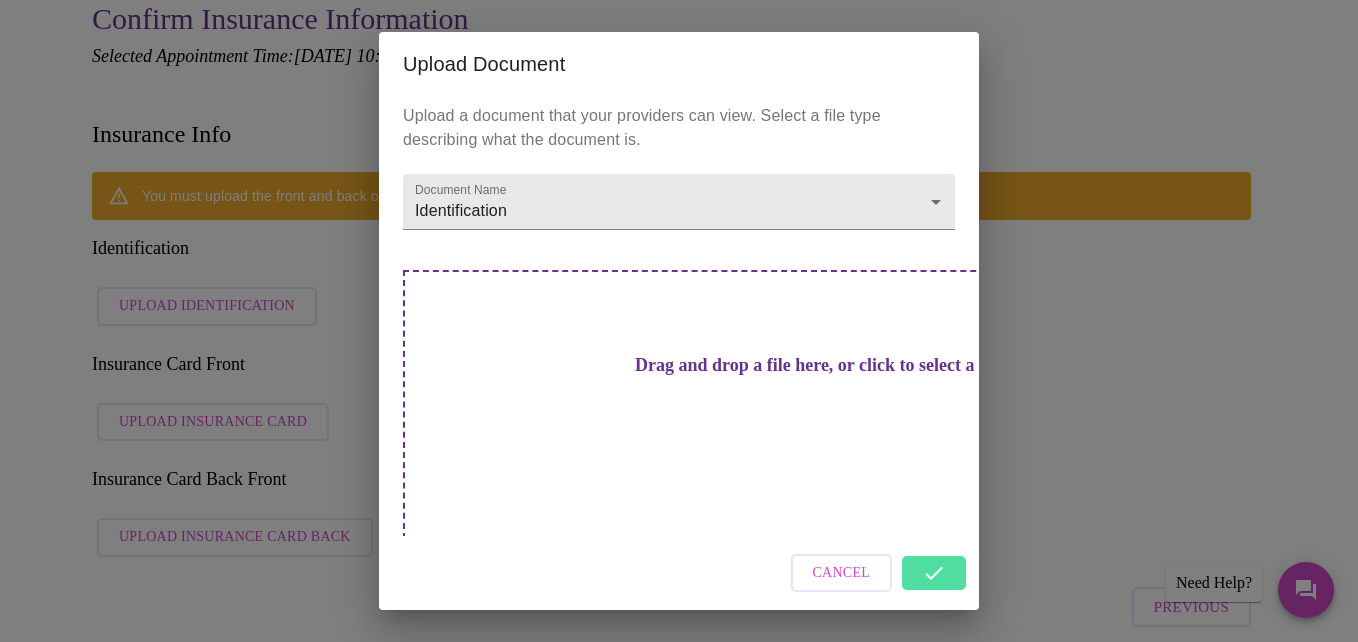 click on "Cancel" at bounding box center [842, 573] 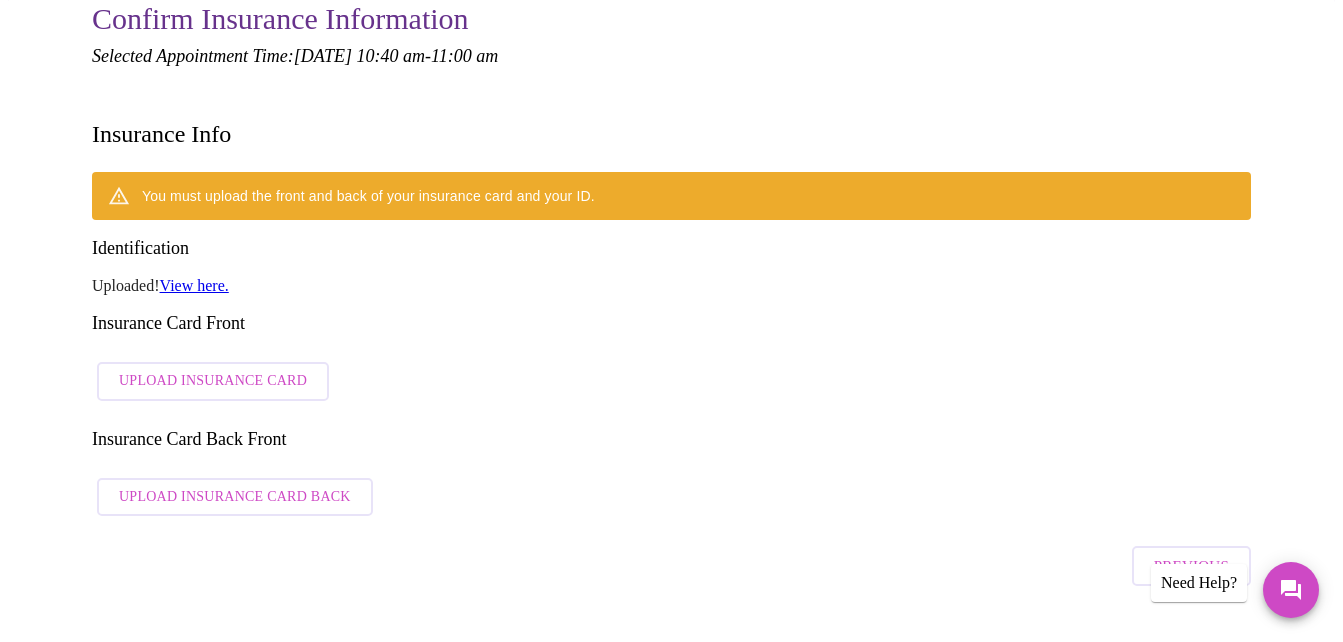 click on "Insurance Card Front" at bounding box center [671, 323] 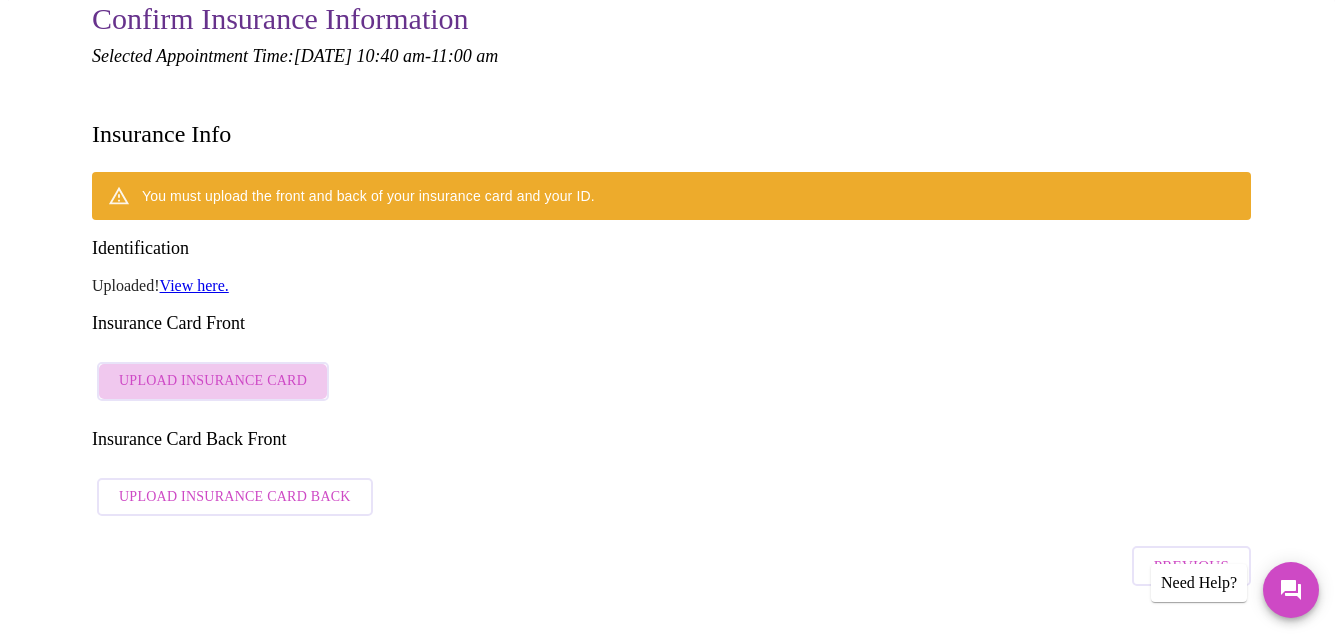 click on "Upload Insurance Card" at bounding box center [213, 381] 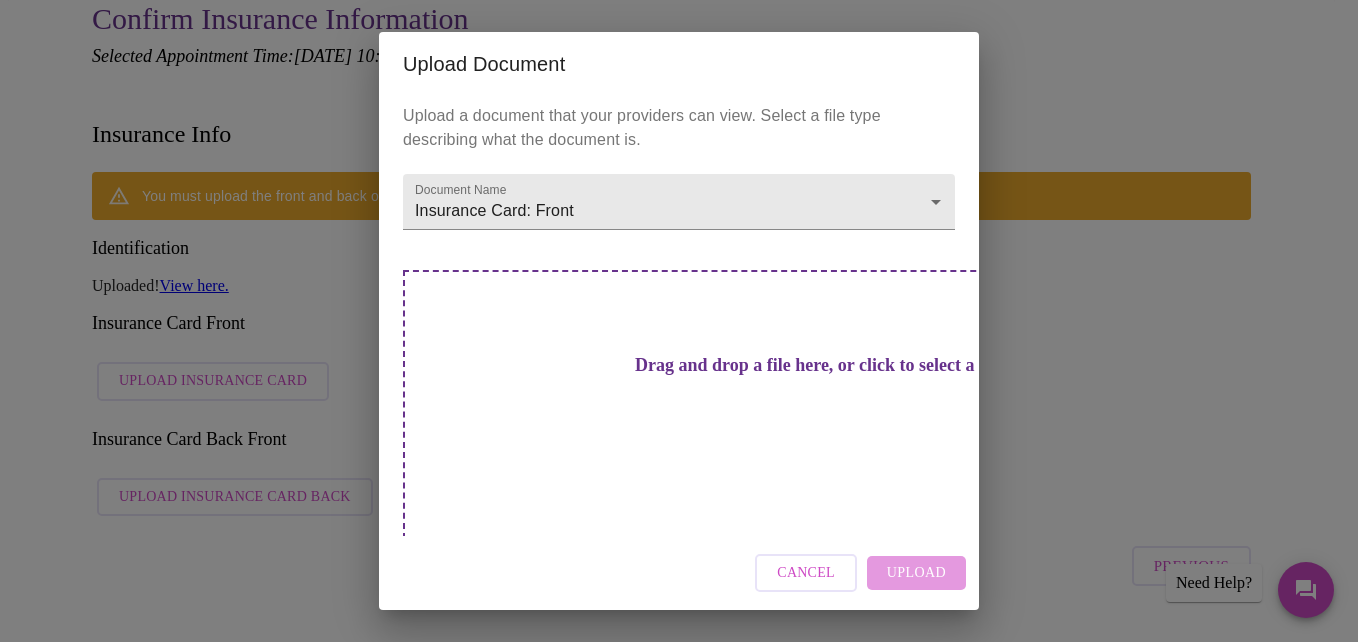 click on "Drag and drop a file here, or click to select a file" at bounding box center (819, 365) 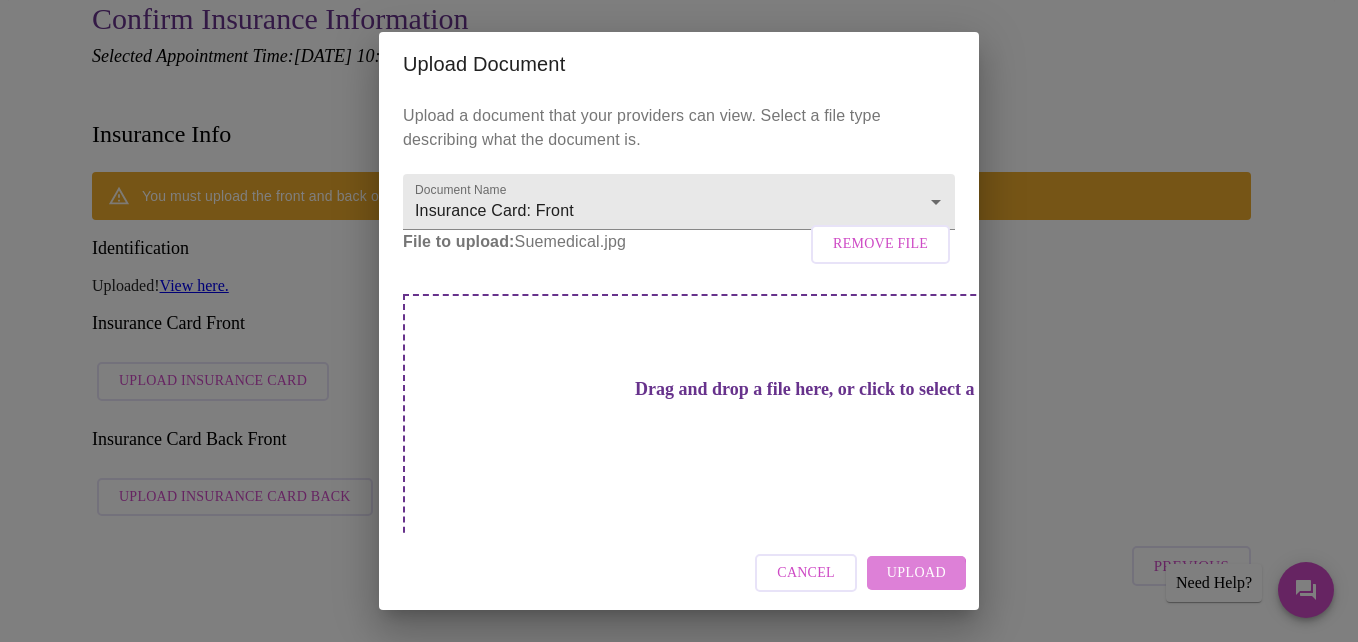 click on "Upload" at bounding box center [916, 573] 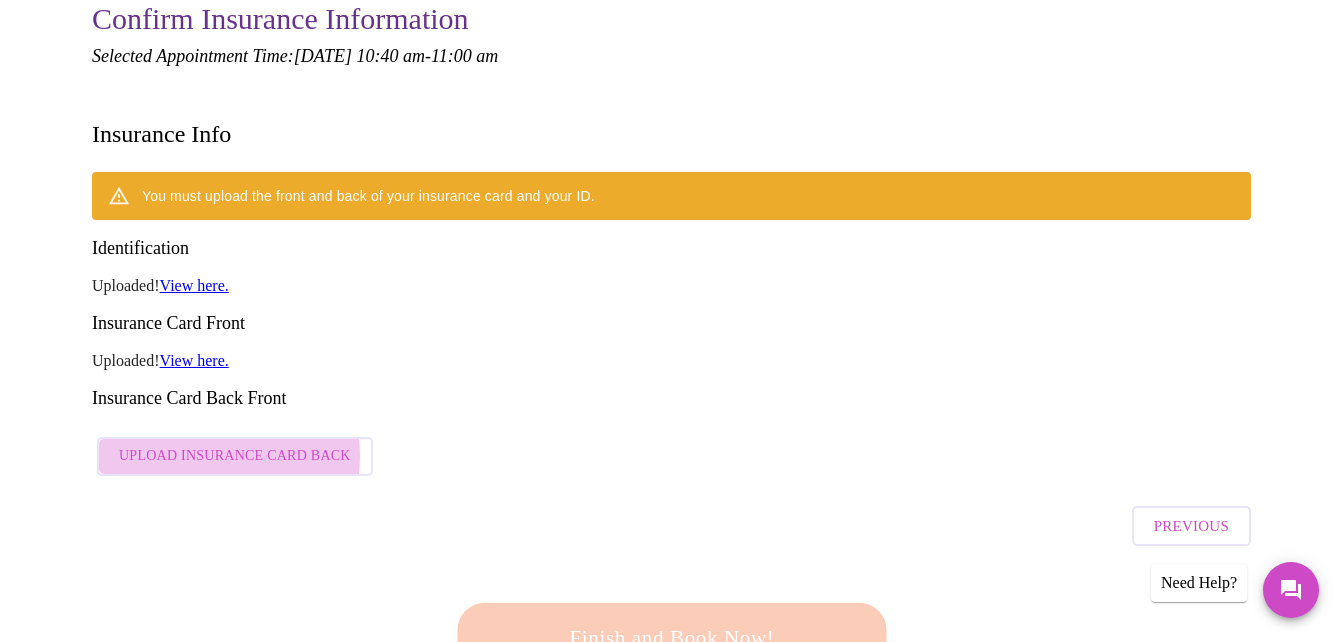 click on "Upload Insurance Card Back" at bounding box center (235, 456) 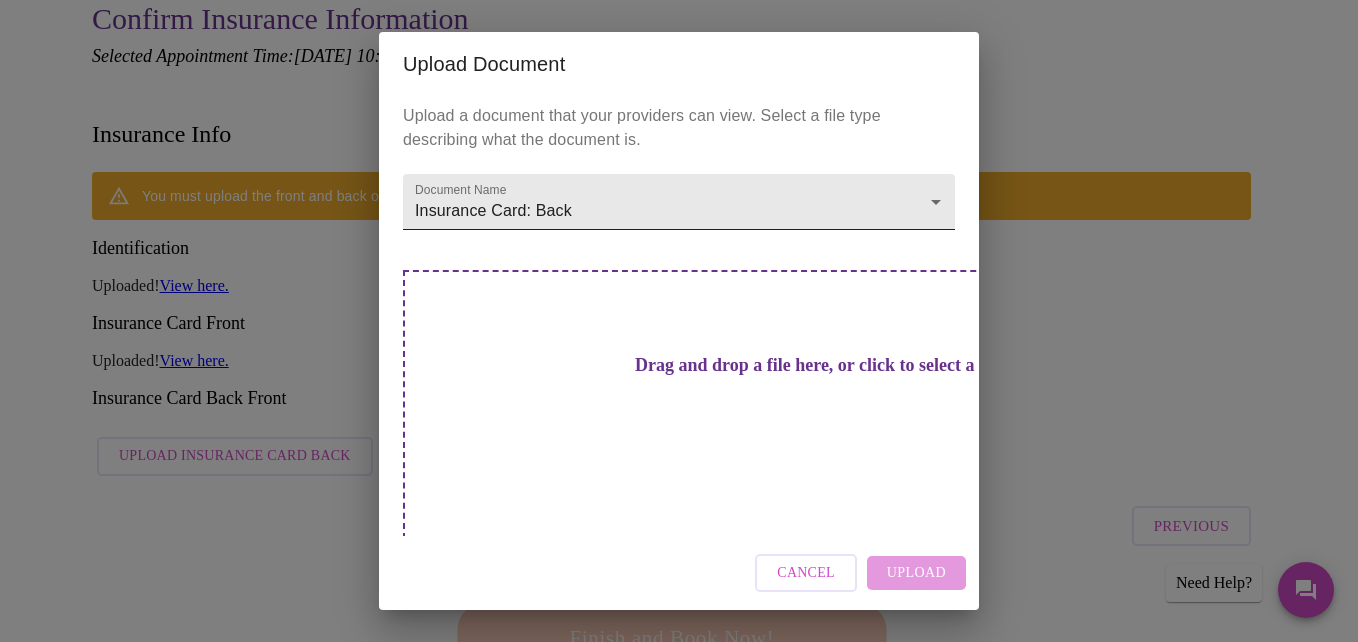 click on "MyMenopauseRx Appointments Messaging Labs Uploads Medications Community Refer a Friend Hi Suzanne    Payment 1 2 3 4 5 PAYMENT Confirm Insurance Information Selected Appointment Time:  Thursday, August 14th @ 10:40 am  -  11:00 am Insurance Info You must upload the front and back of your insurance card and your ID. Identification Uploaded!  View here. Insurance Card Front Uploaded!  View here. Insurance Card Back Front Upload Insurance Card Back Previous Finish and Book Now!   Patient Reviews "   Maria It was nice to speak to a physician who actually spent the time to explain and answer my questions. Dr Hanna made me feel very comfortable during this first visit. This was much better than any the doctor's office. "   Khalilah "   Kimberly "   Jenne "   Linda "   Terra "   Michelle "   Deb "   Alissa "   Jill Need Help? Settings Billing Invoices Log out Upload Document Upload a document that your providers can view. Select a file type describing what the document is. Document Name Insurance Card: Back Cancel" at bounding box center [679, 1293] 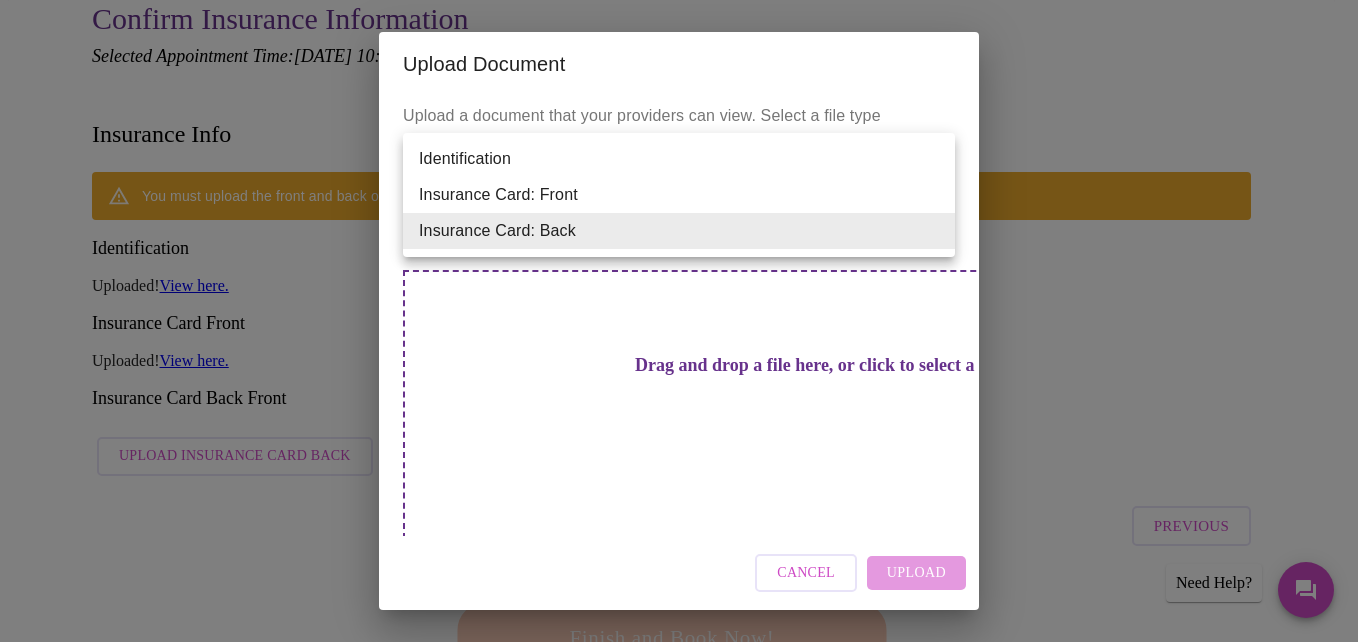 click on "Insurance Card: Back" at bounding box center (679, 231) 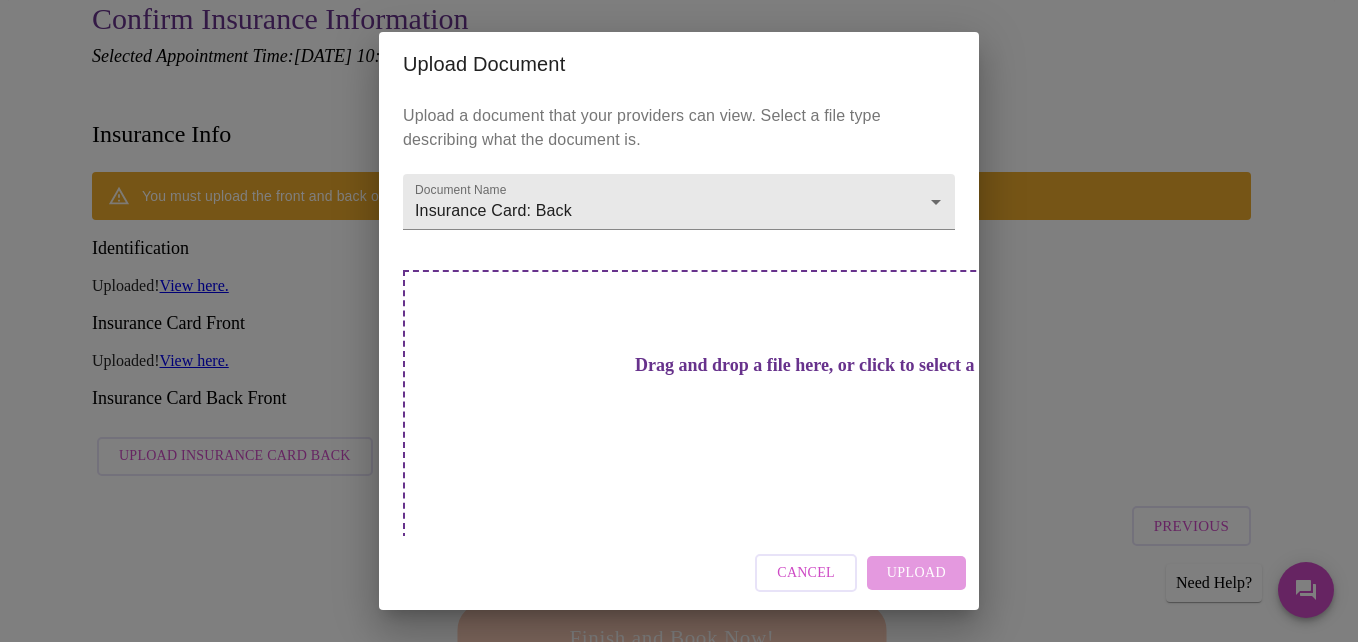 click on "Drag and drop a file here, or click to select a file" at bounding box center (819, 365) 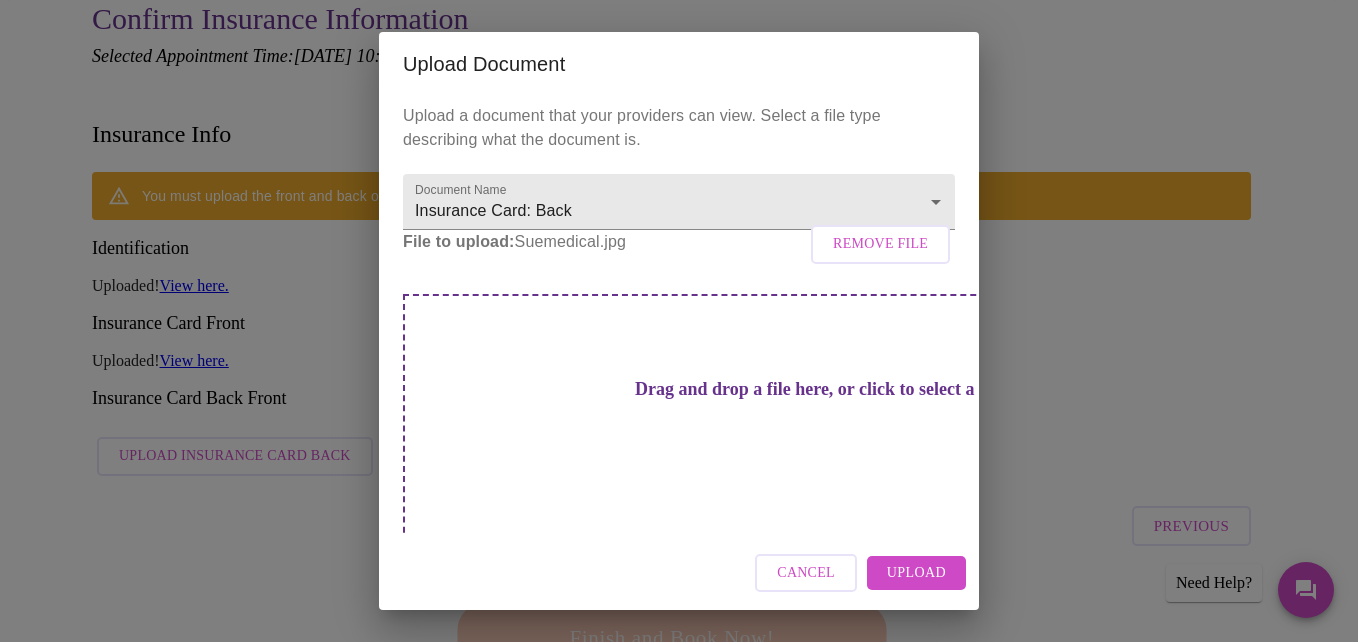 click on "Upload" at bounding box center [916, 573] 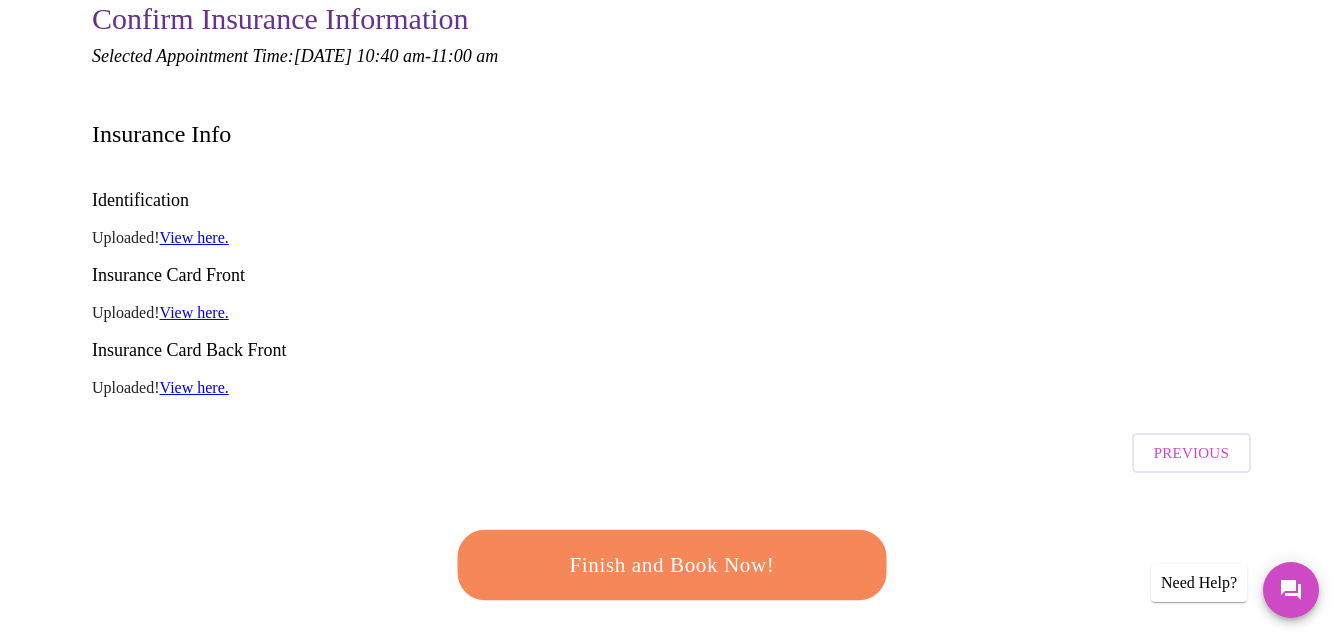 click on "Finish and Book Now!" at bounding box center [672, 565] 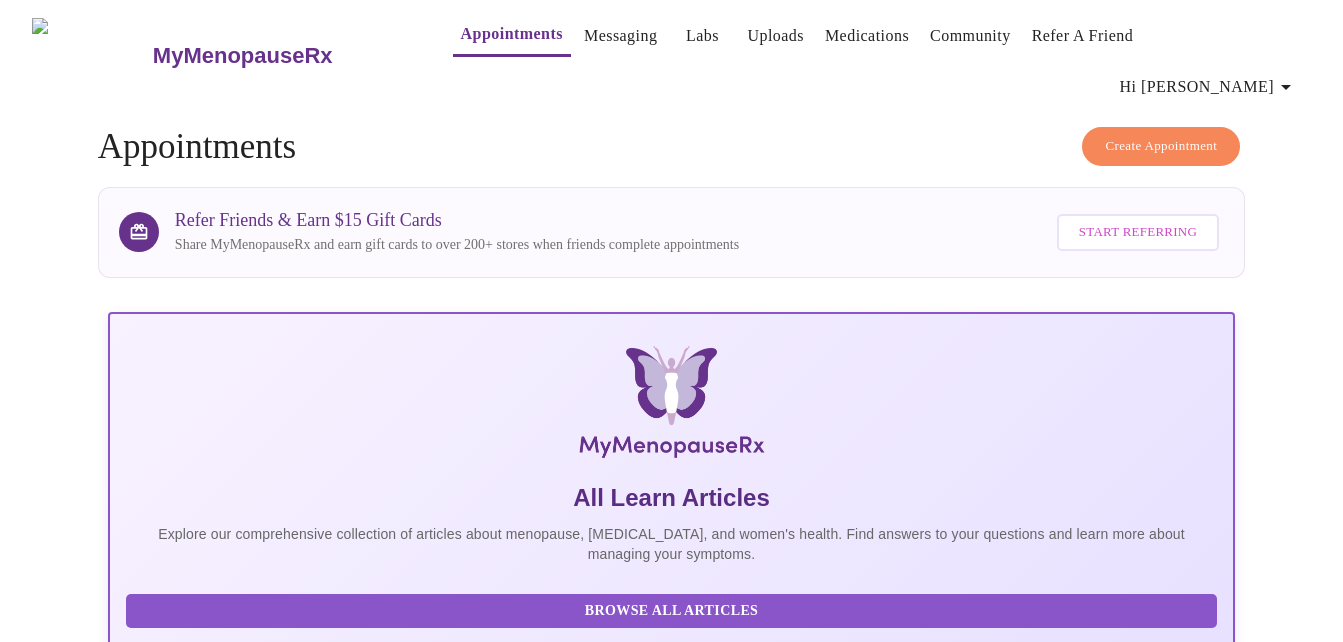 scroll, scrollTop: 0, scrollLeft: 0, axis: both 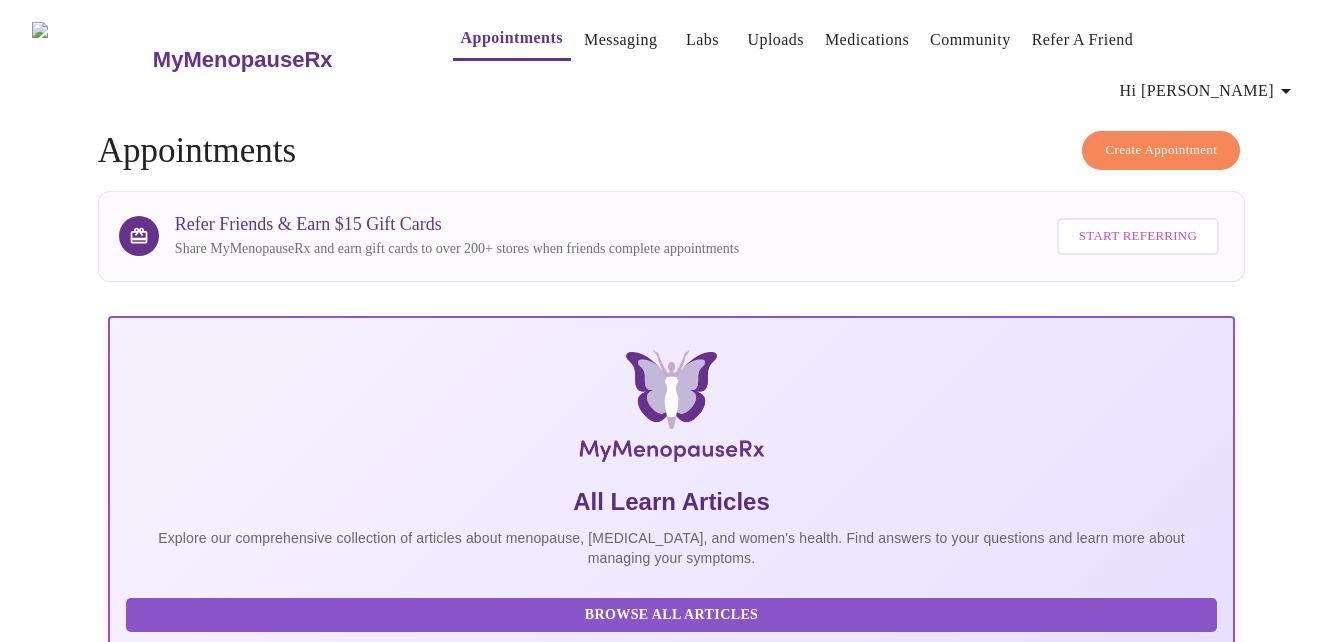 click on "Hi [PERSON_NAME]" at bounding box center (1209, 91) 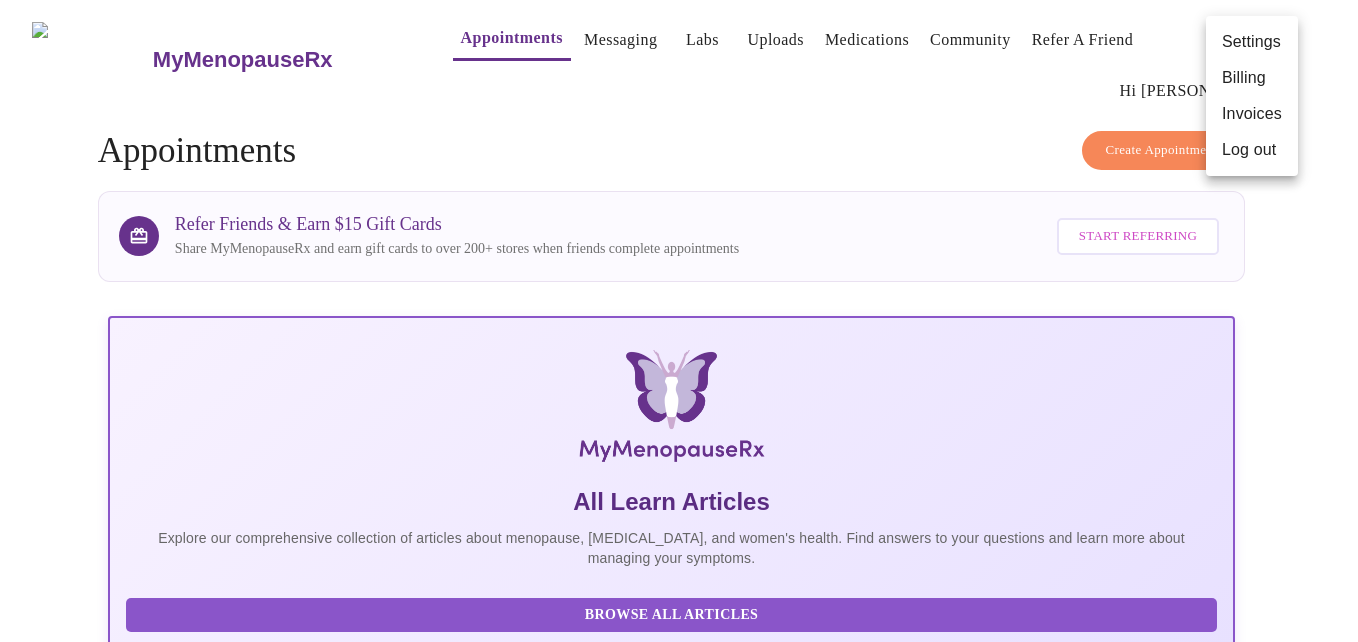 click on "Settings" at bounding box center [1252, 42] 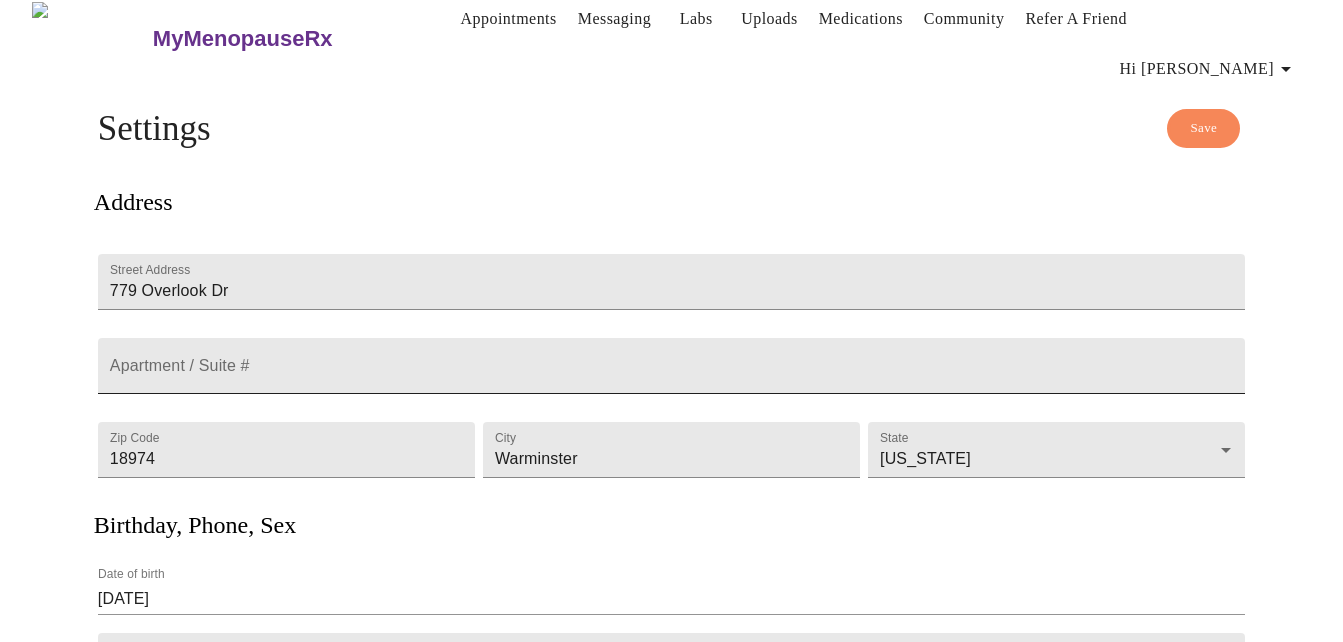 scroll, scrollTop: 0, scrollLeft: 0, axis: both 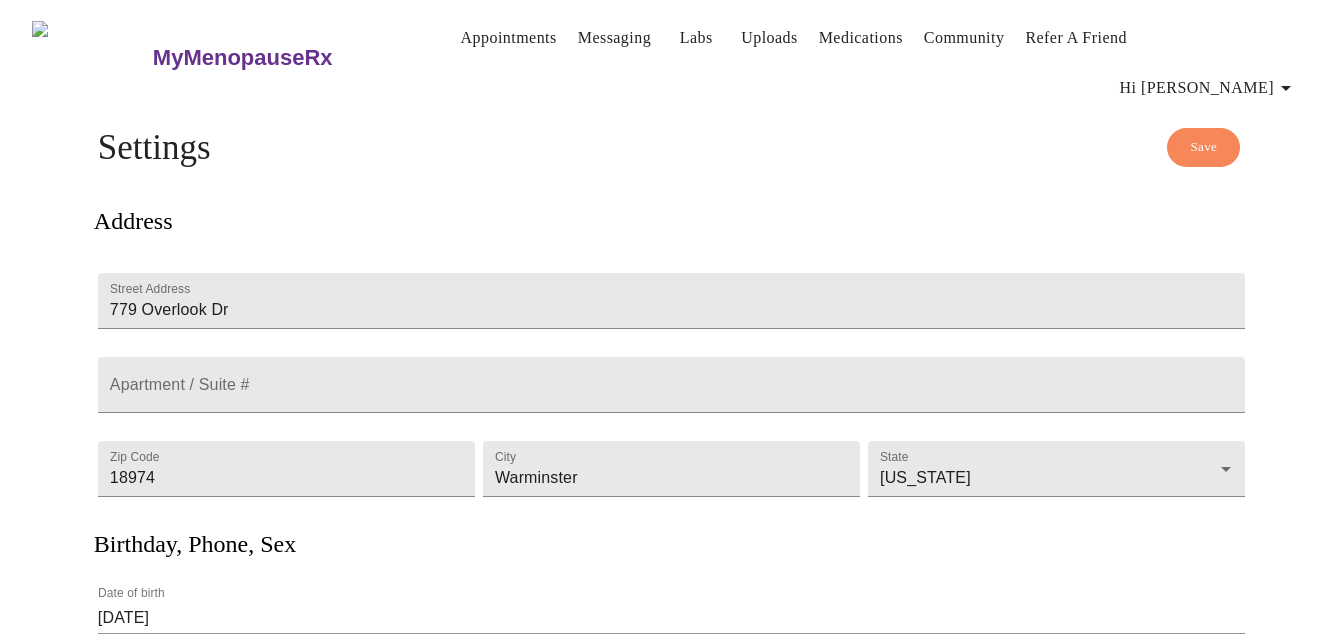 click on "Hi [PERSON_NAME]" at bounding box center [1209, 88] 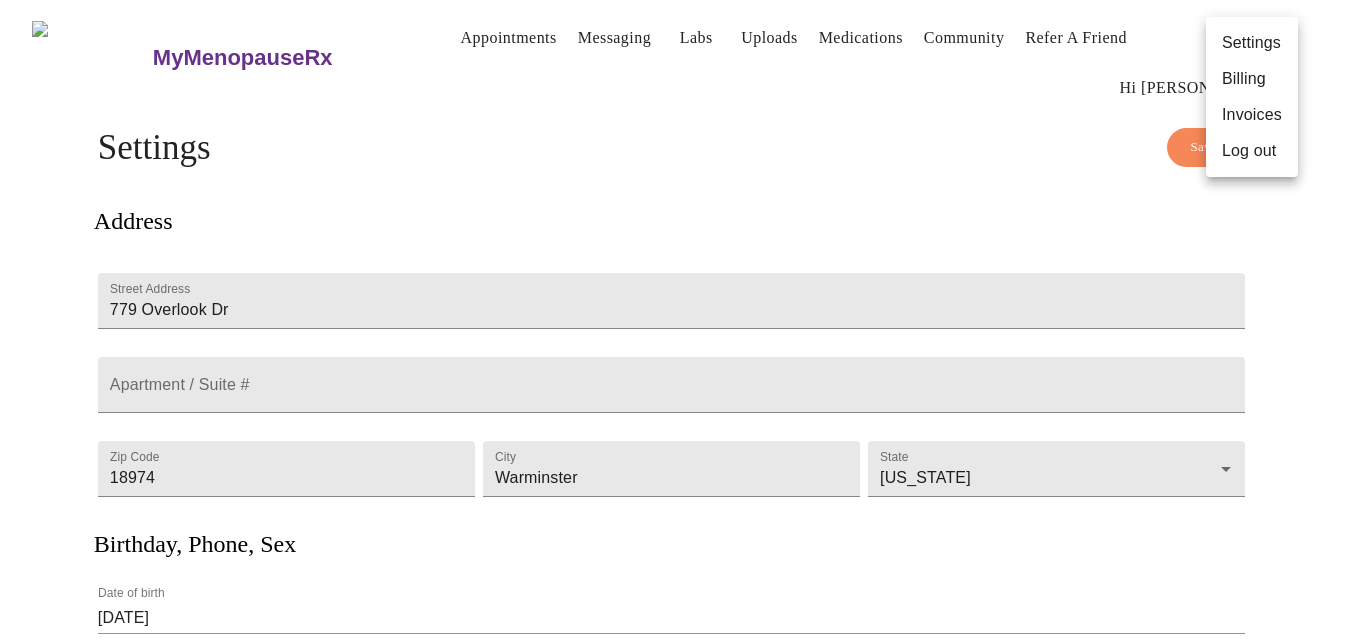 click on "Billing" at bounding box center [1252, 79] 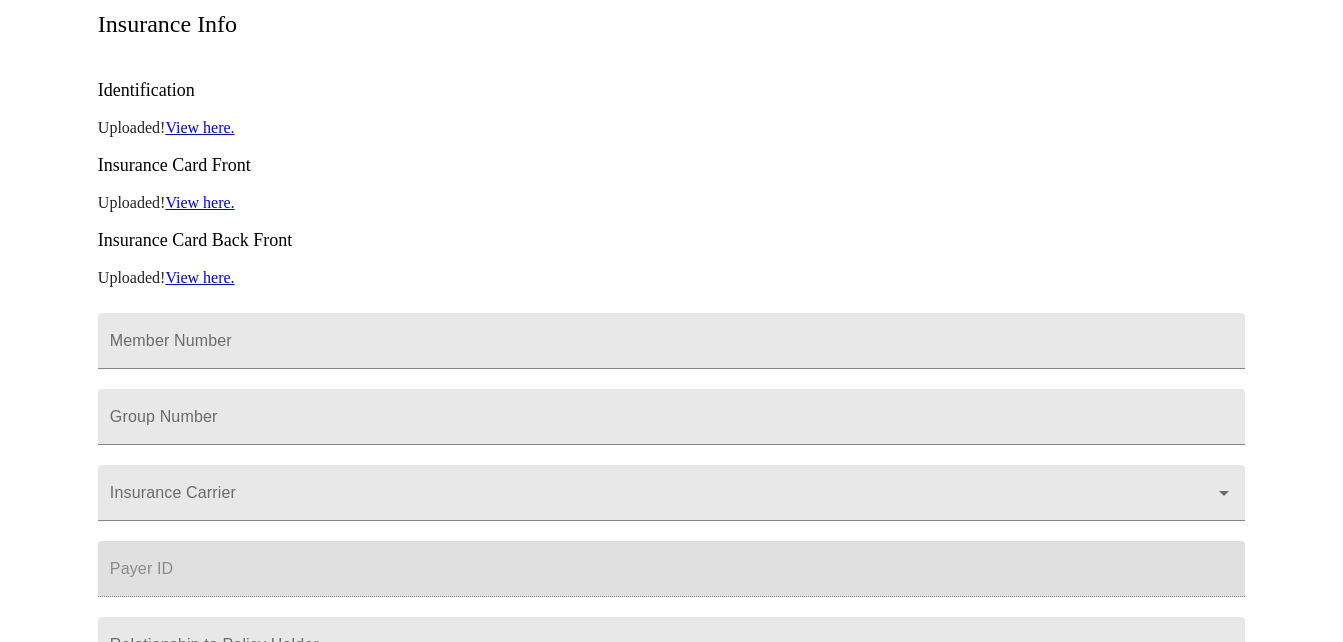scroll, scrollTop: 422, scrollLeft: 0, axis: vertical 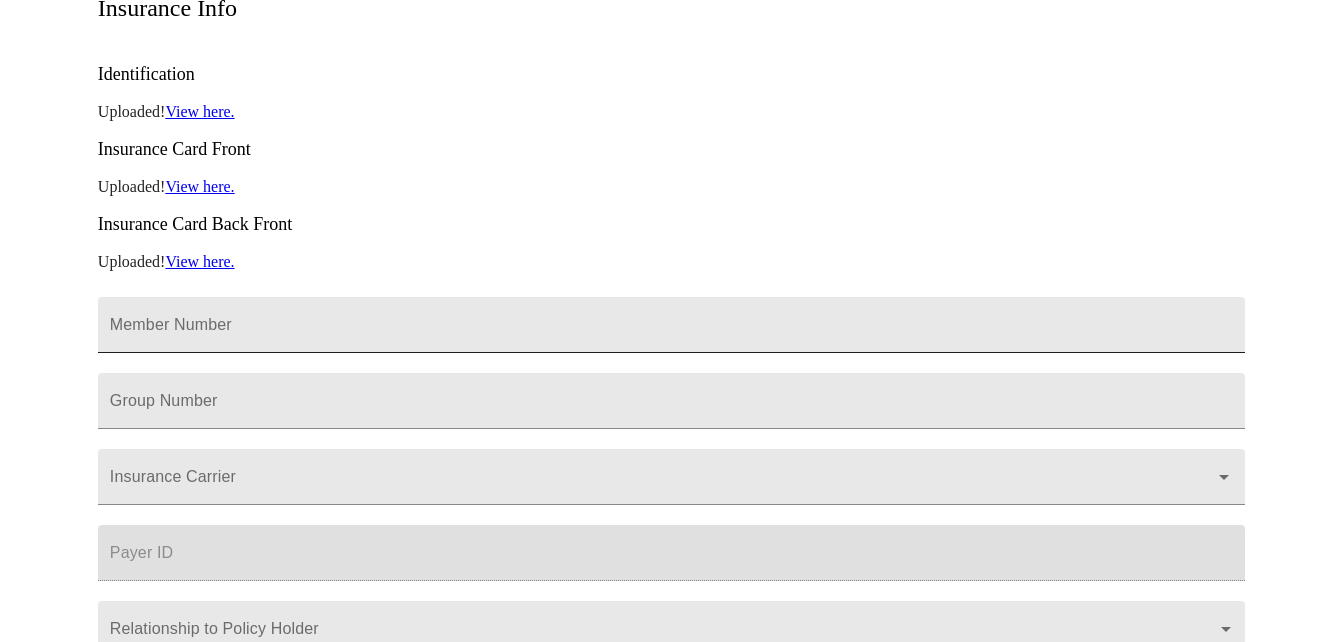 click on "Member Number" at bounding box center [671, 325] 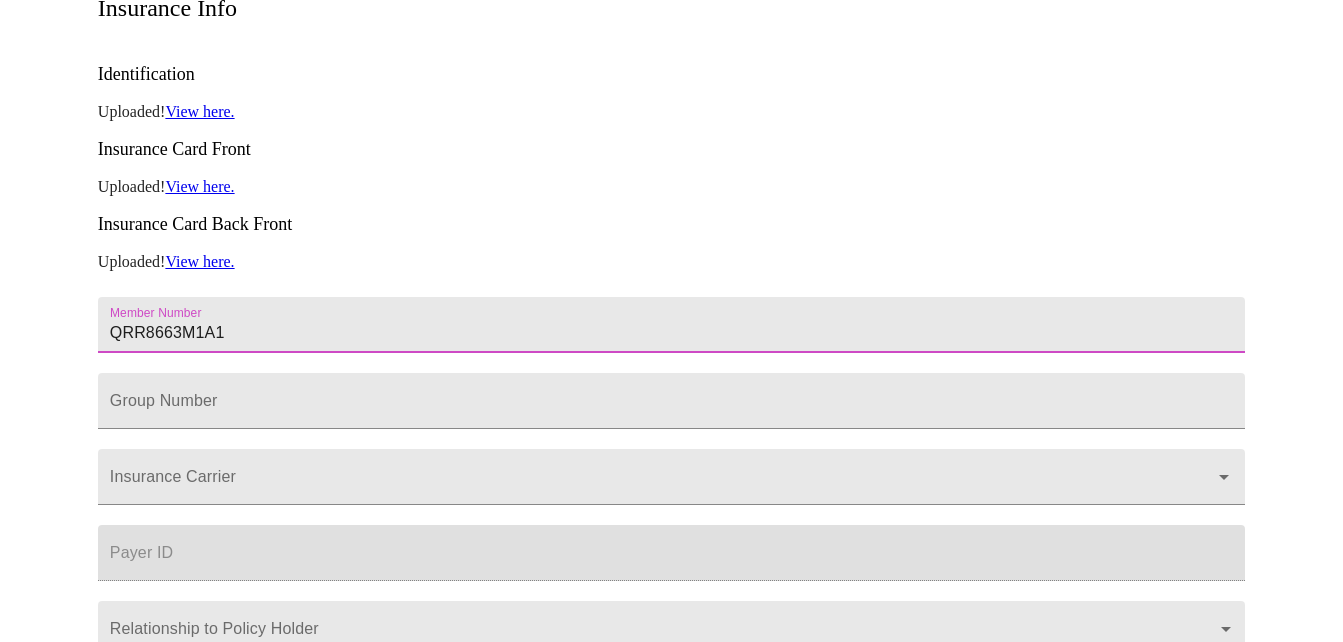 type on "QRR8663M1A1" 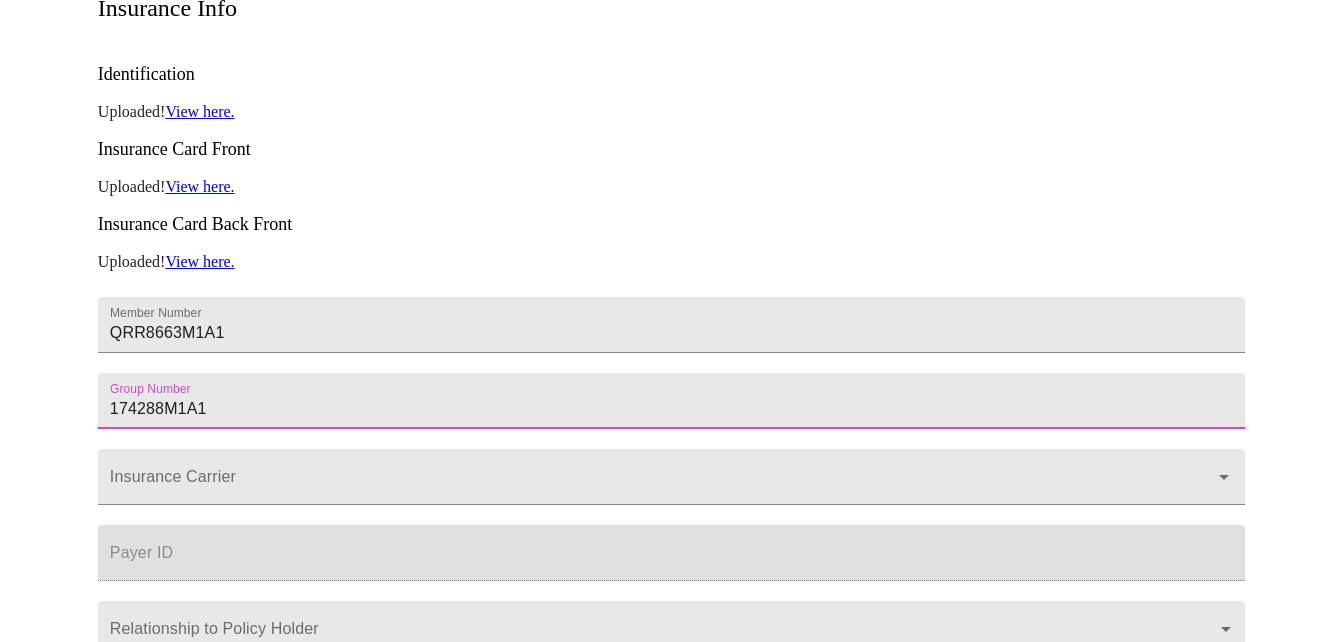 type on "174288M1A1" 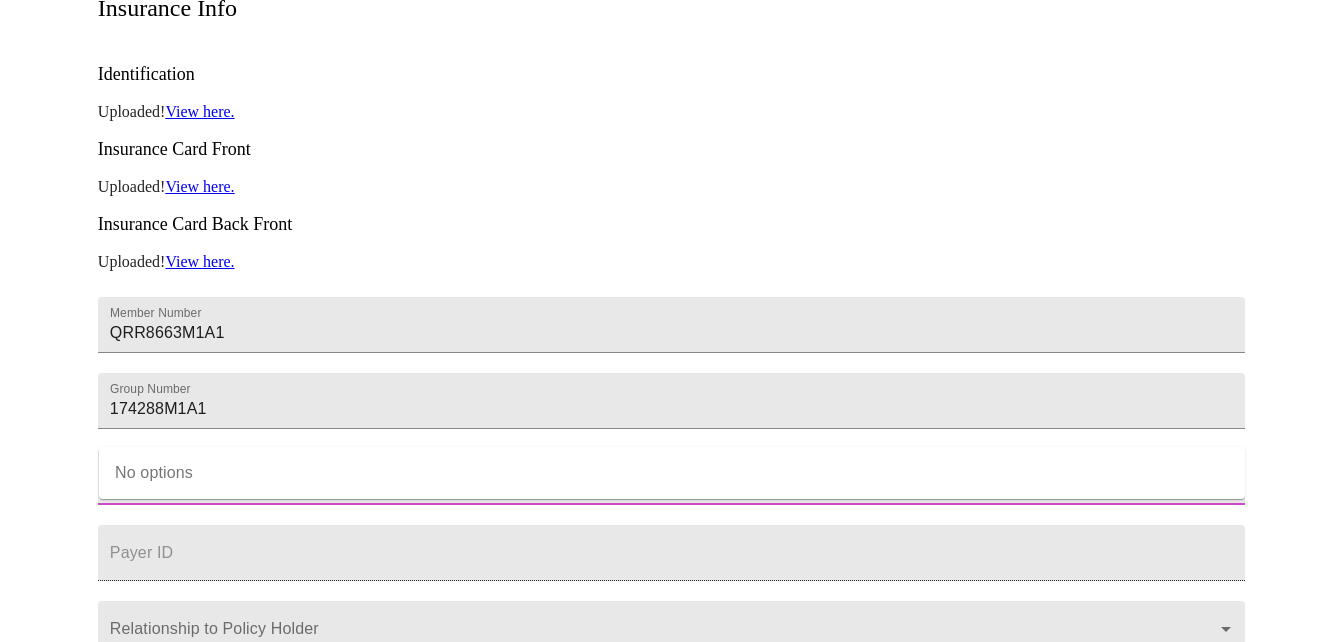 type on "Anthem Blue Cross Blue Shield" 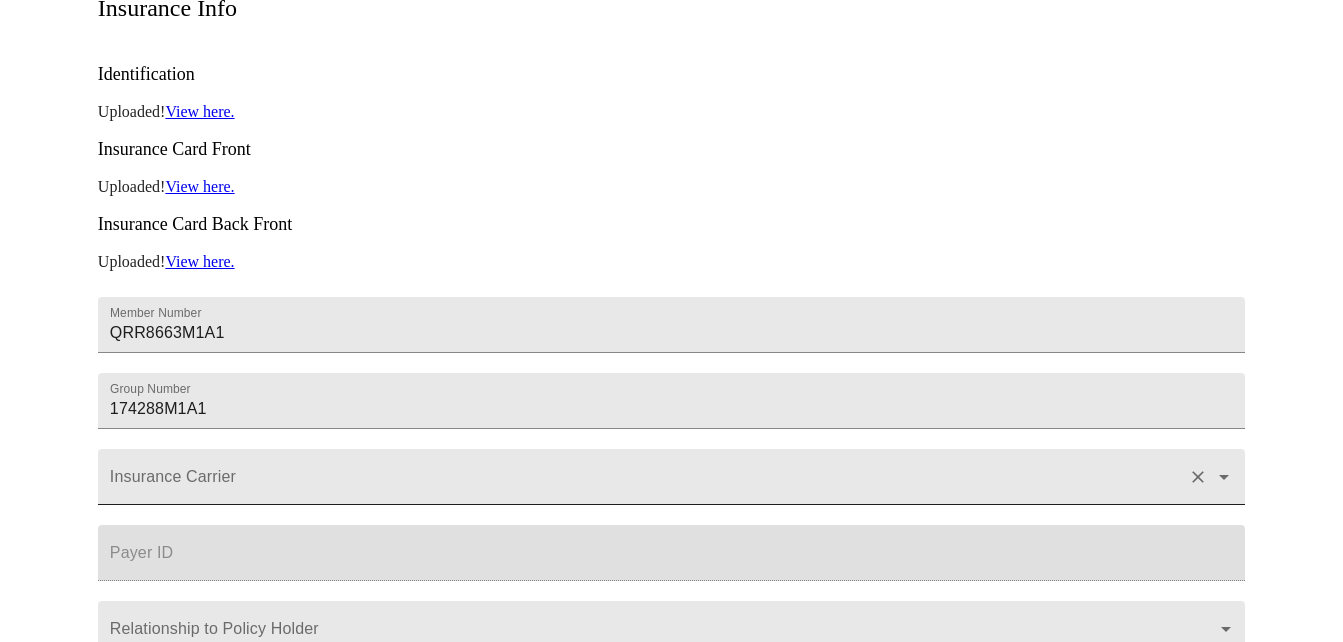 click on "Insurance Carrier" at bounding box center (643, 486) 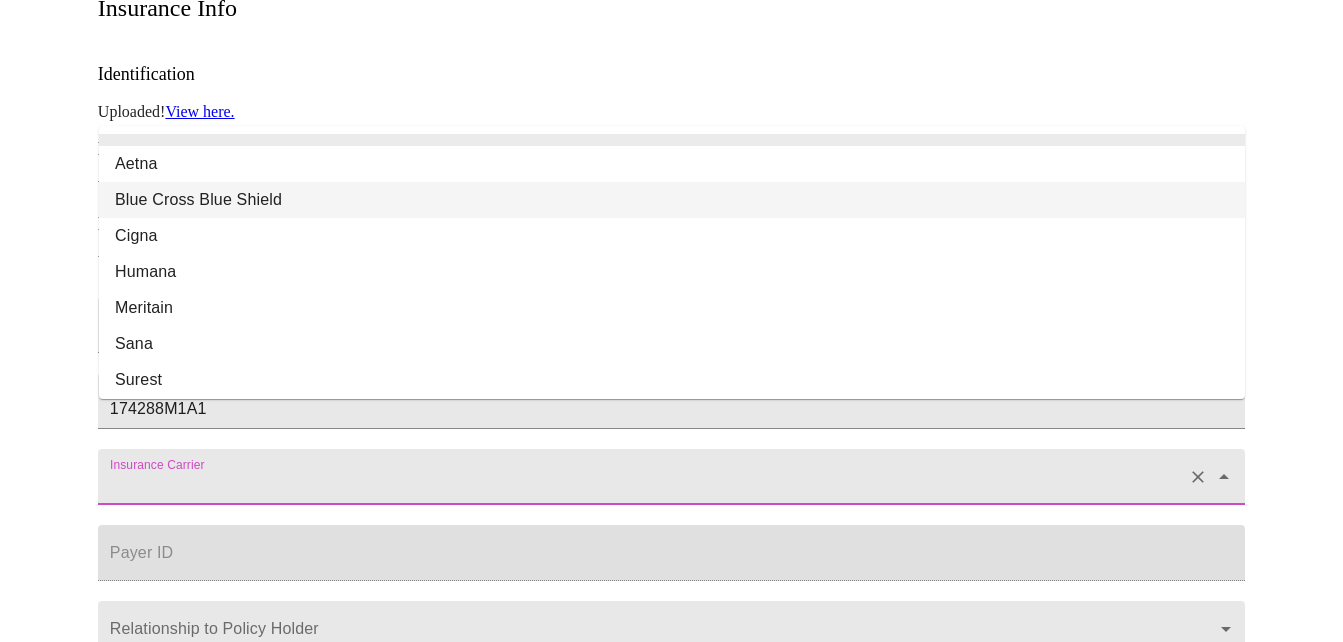 click on "Blue Cross Blue Shield" at bounding box center (672, 200) 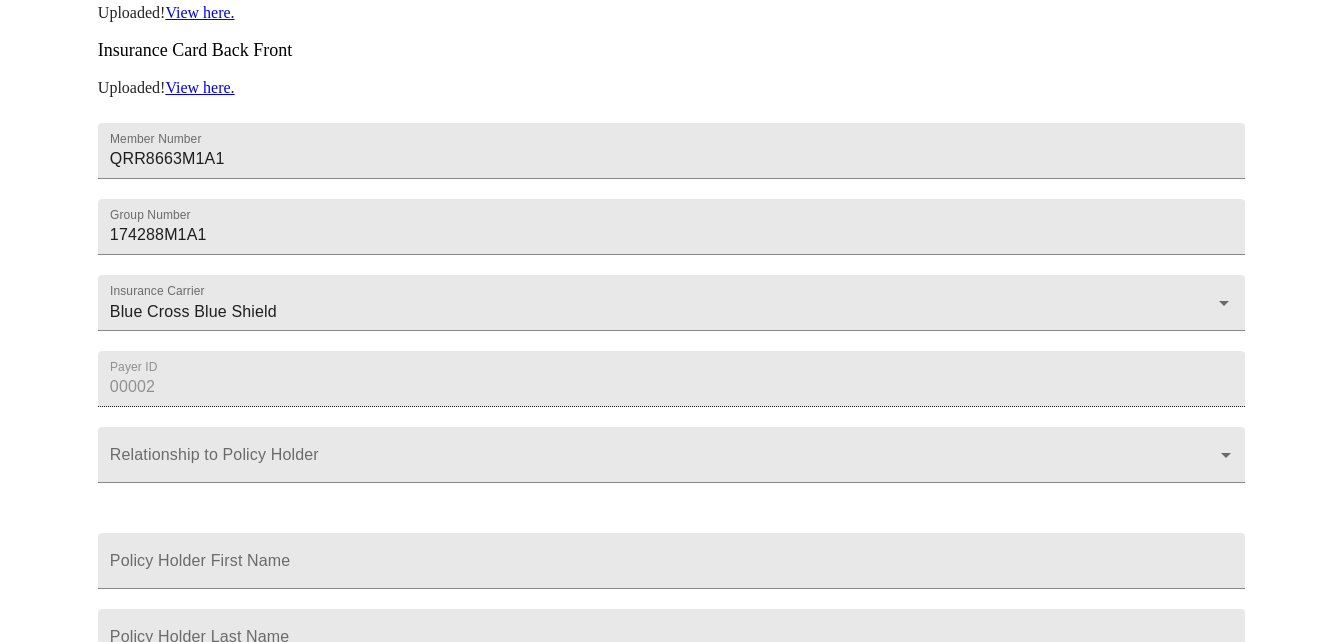 scroll, scrollTop: 622, scrollLeft: 0, axis: vertical 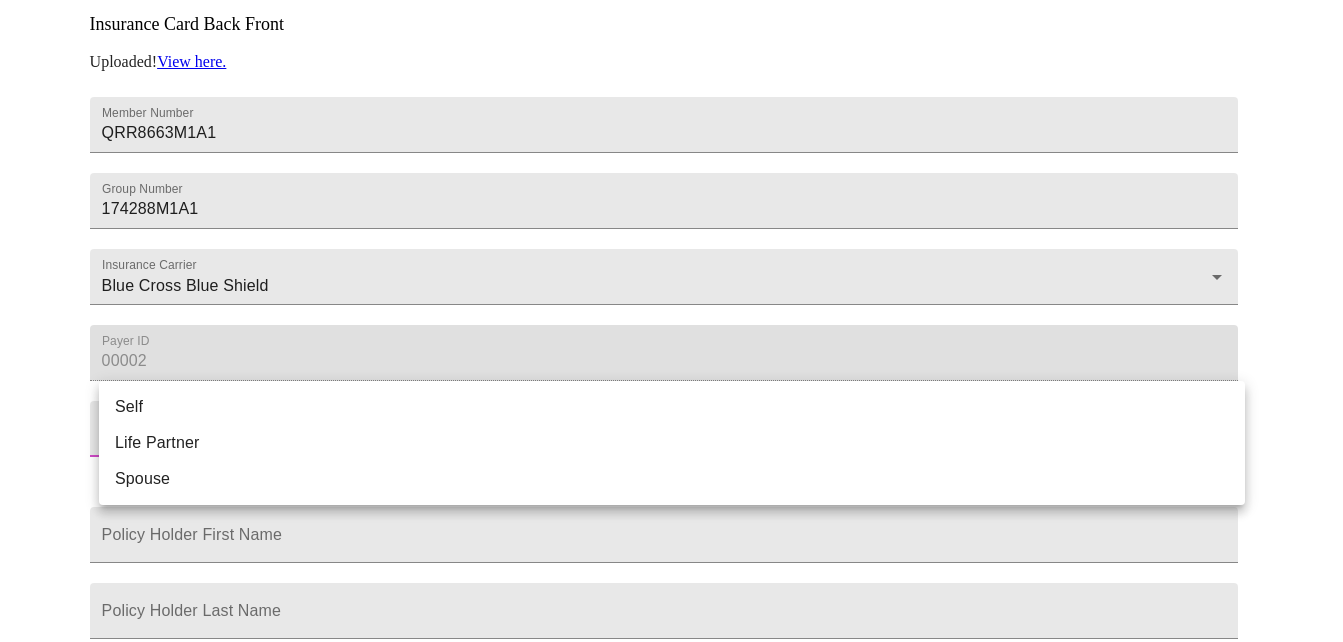click on "MyMenopauseRx Appointments Messaging Labs Uploads Medications Community Refer a Friend Hi Suzanne    Billing Credit Cards Create Card Suzanne Ward Date Added:  07-18-2025 Insurance Info Identification Uploaded!  View here. Insurance Card Front Uploaded!  View here. Insurance Card Back Front Uploaded!  View here. Member Number QRR8663M1A1 Group Number 174288M1A1 Insurance Carrier Blue Cross Blue Shield Payer ID 00002 Relationship to Policy Holder ​ Policy Holder First Name Policy Holder Last Name Save Settings Billing Invoices Log out Self Life Partner Spouse" at bounding box center [671, 44] 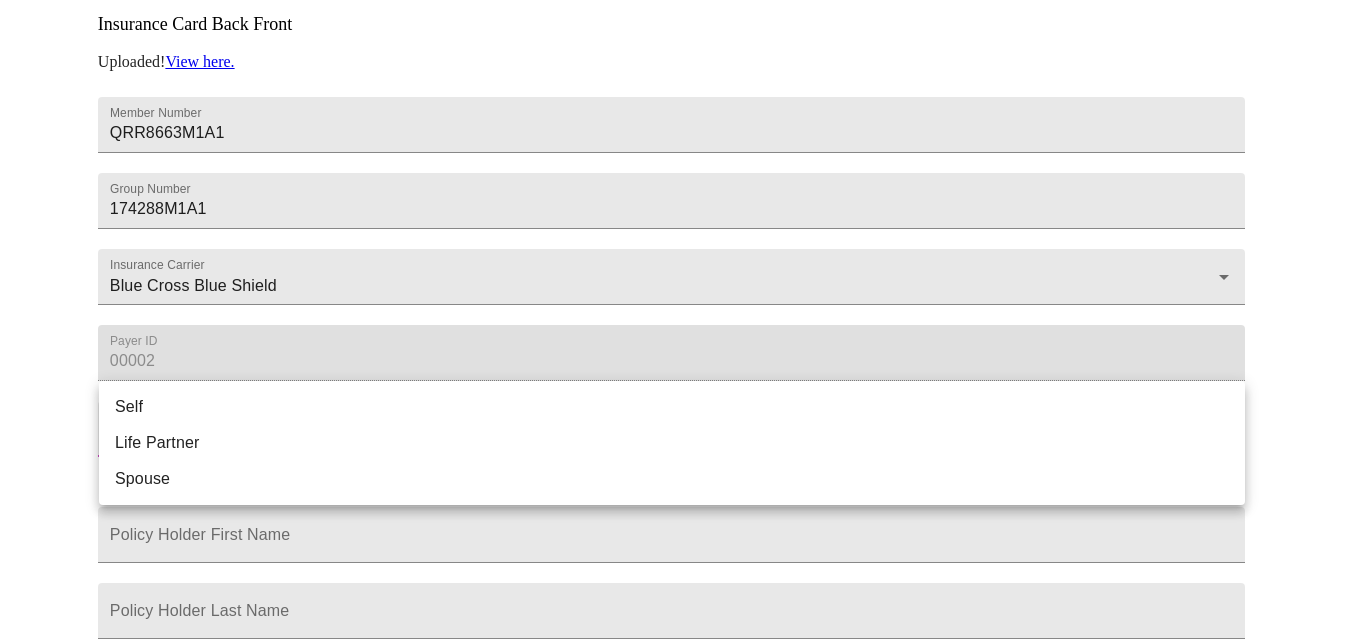 click on "Spouse" at bounding box center [672, 479] 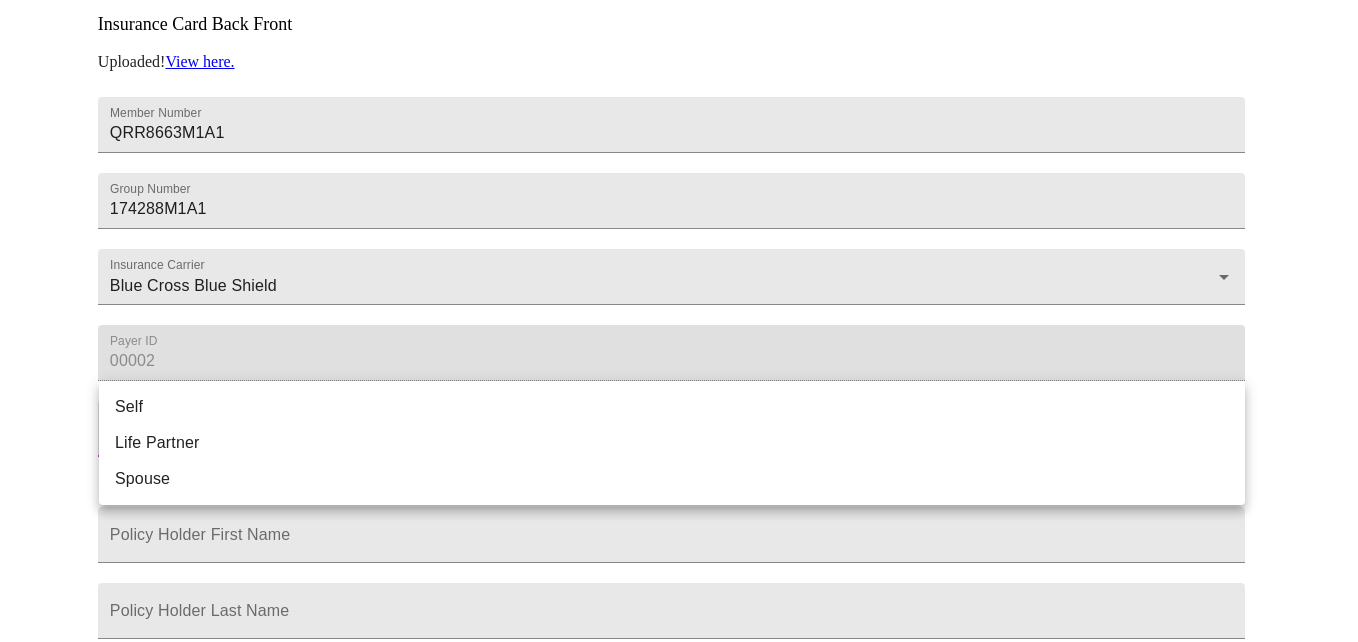 type on "Spouse" 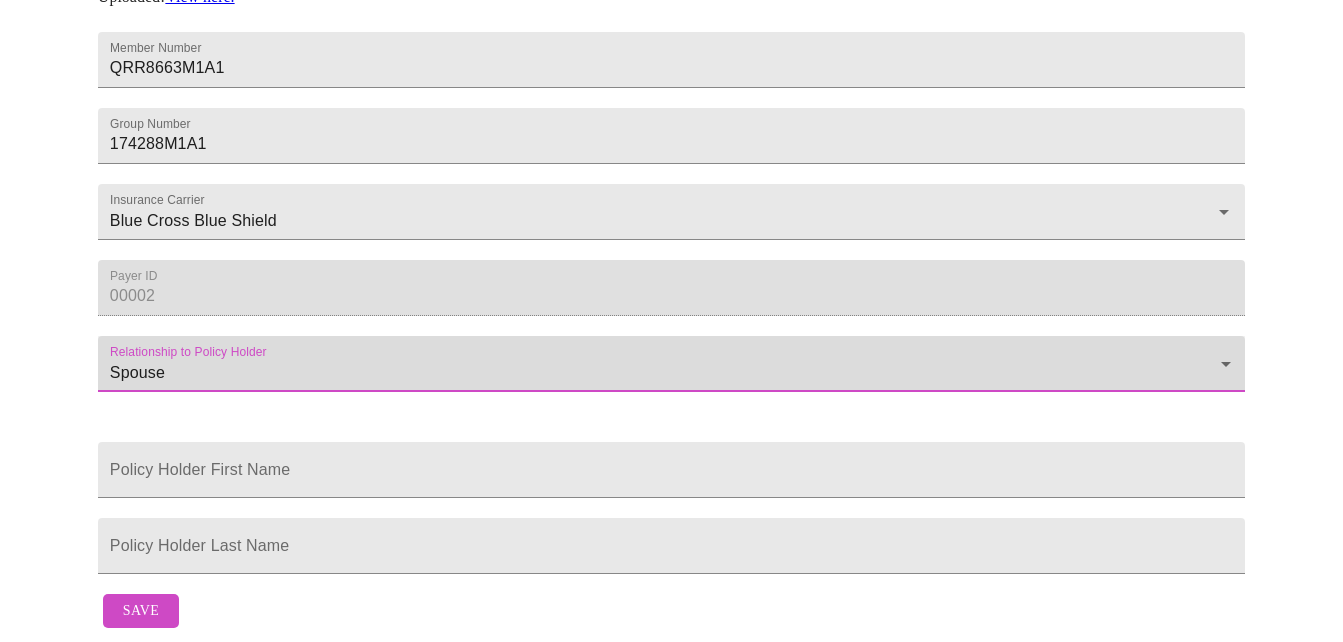 scroll, scrollTop: 722, scrollLeft: 0, axis: vertical 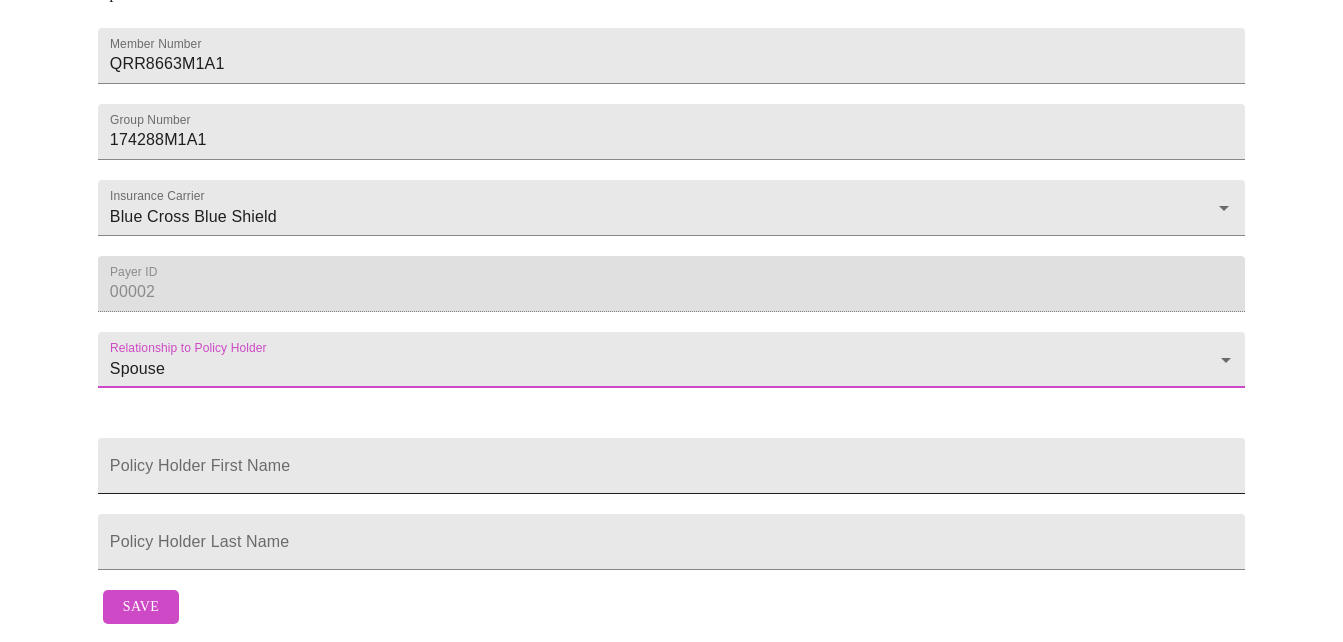 click on "Member Number" at bounding box center [671, 56] 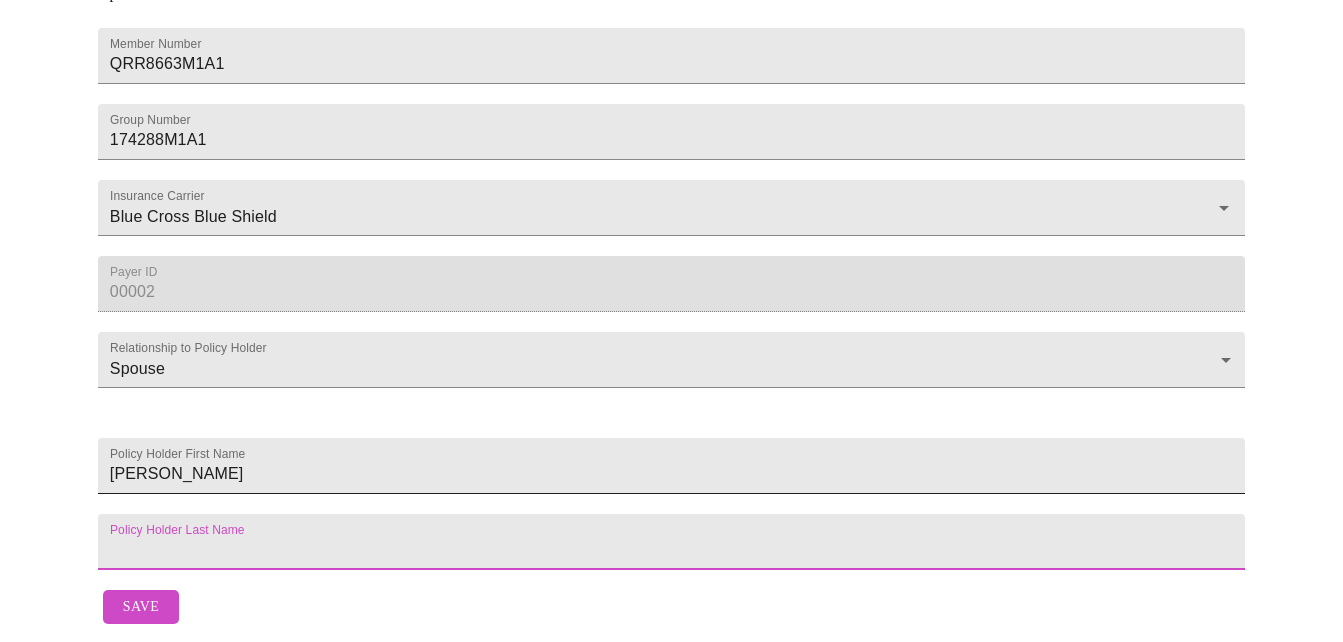 click on "Robert Ward" at bounding box center [671, 56] 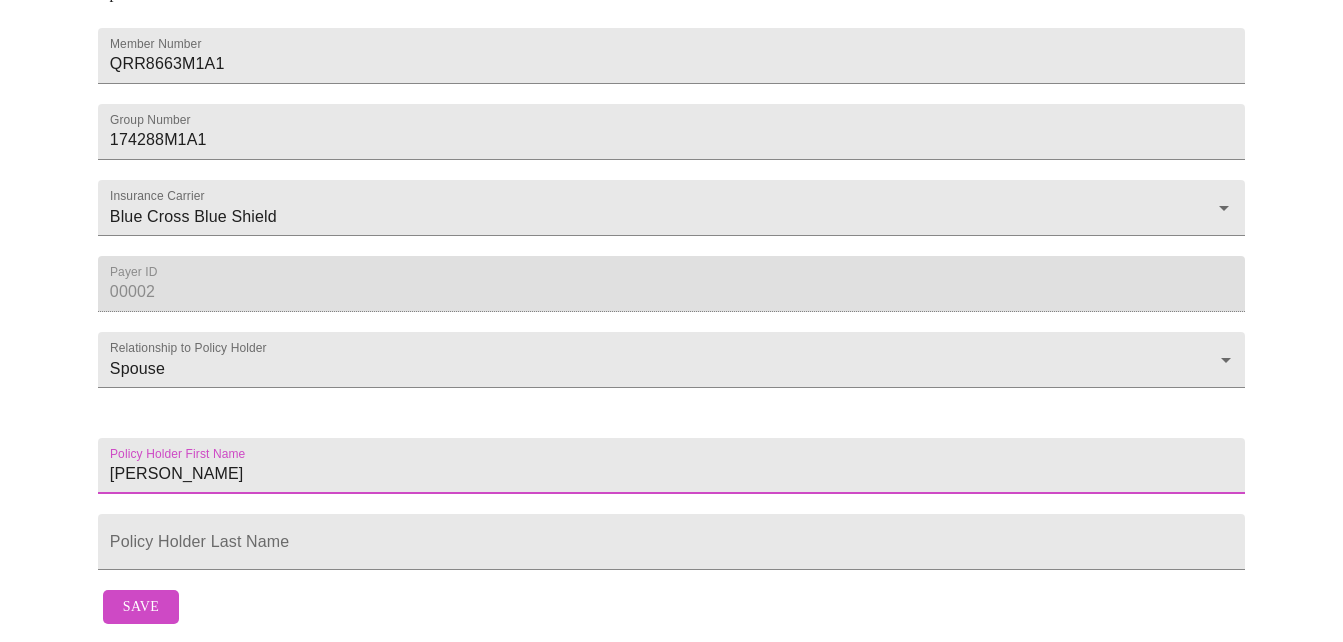 type on "Robert" 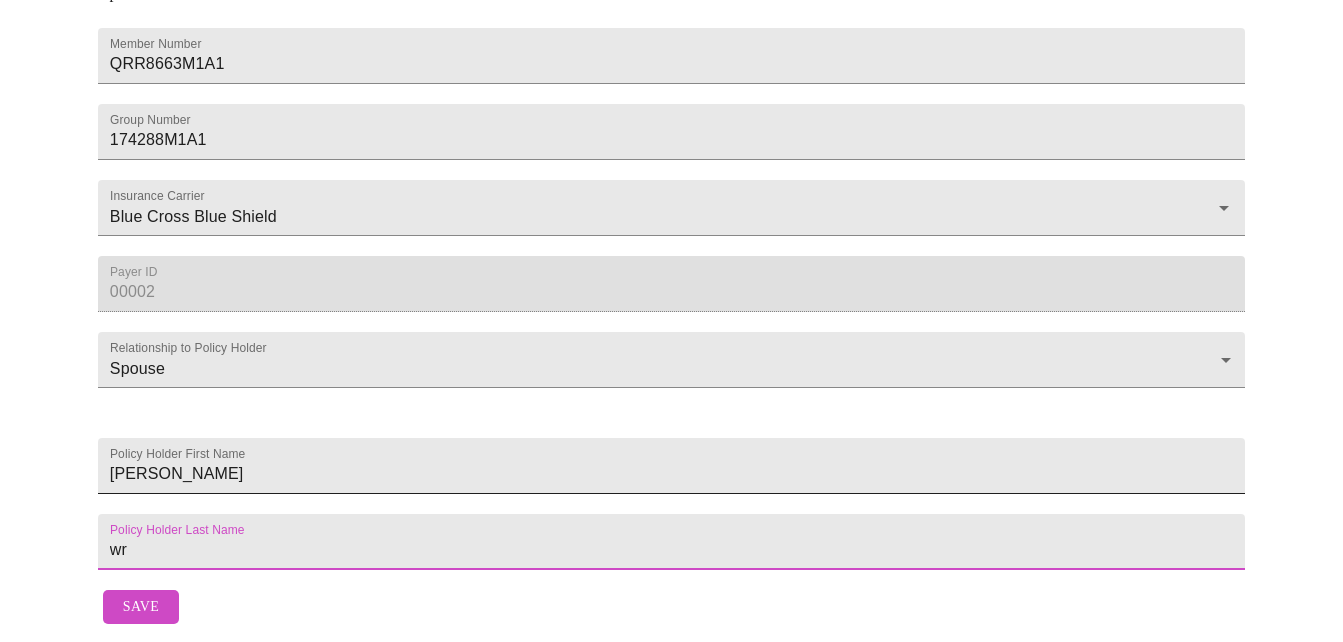 type on "w" 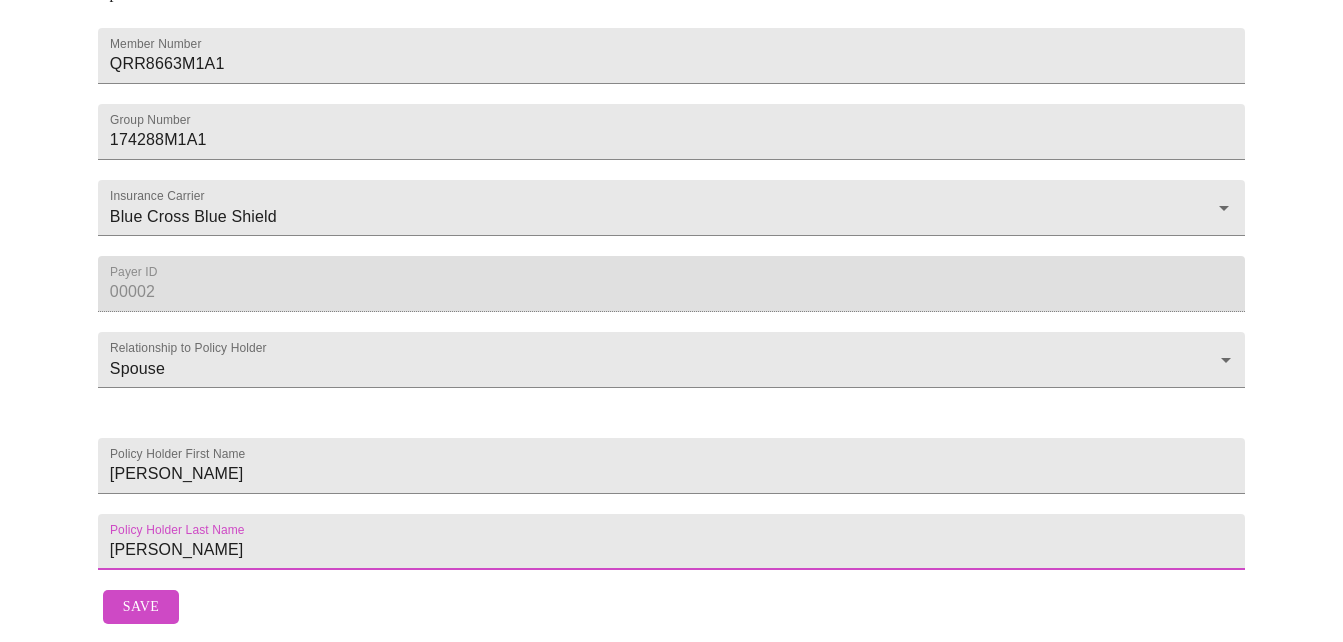 type on "Ward" 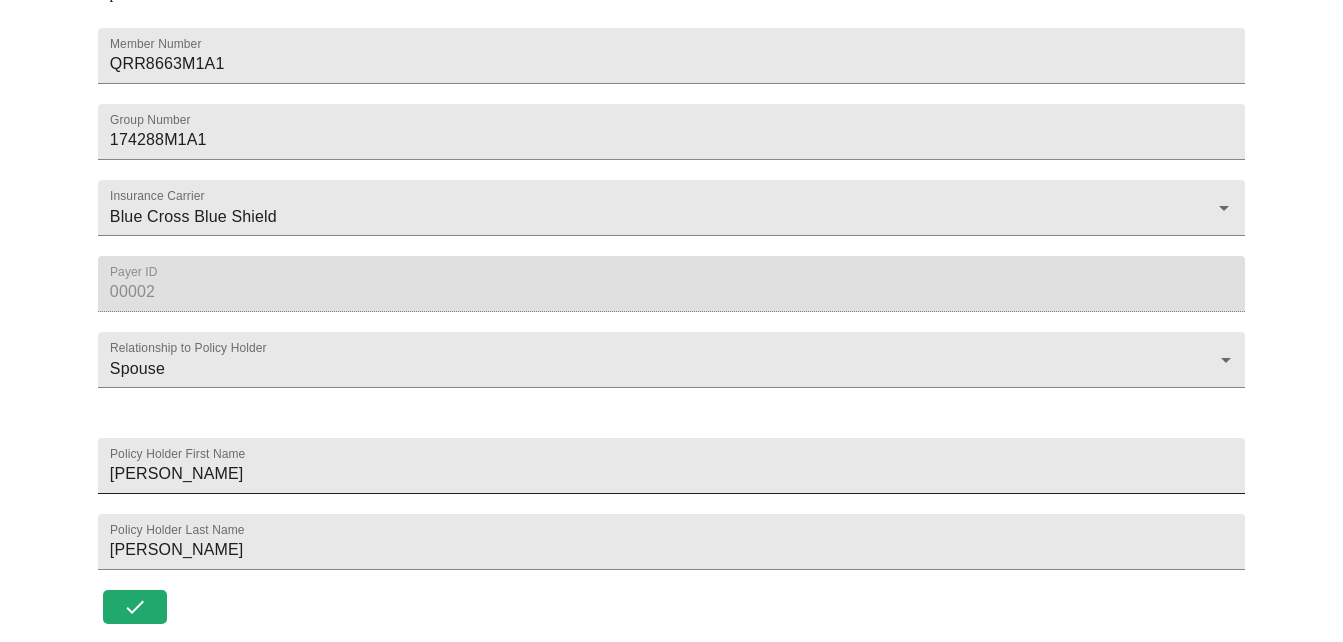 scroll, scrollTop: 722, scrollLeft: 0, axis: vertical 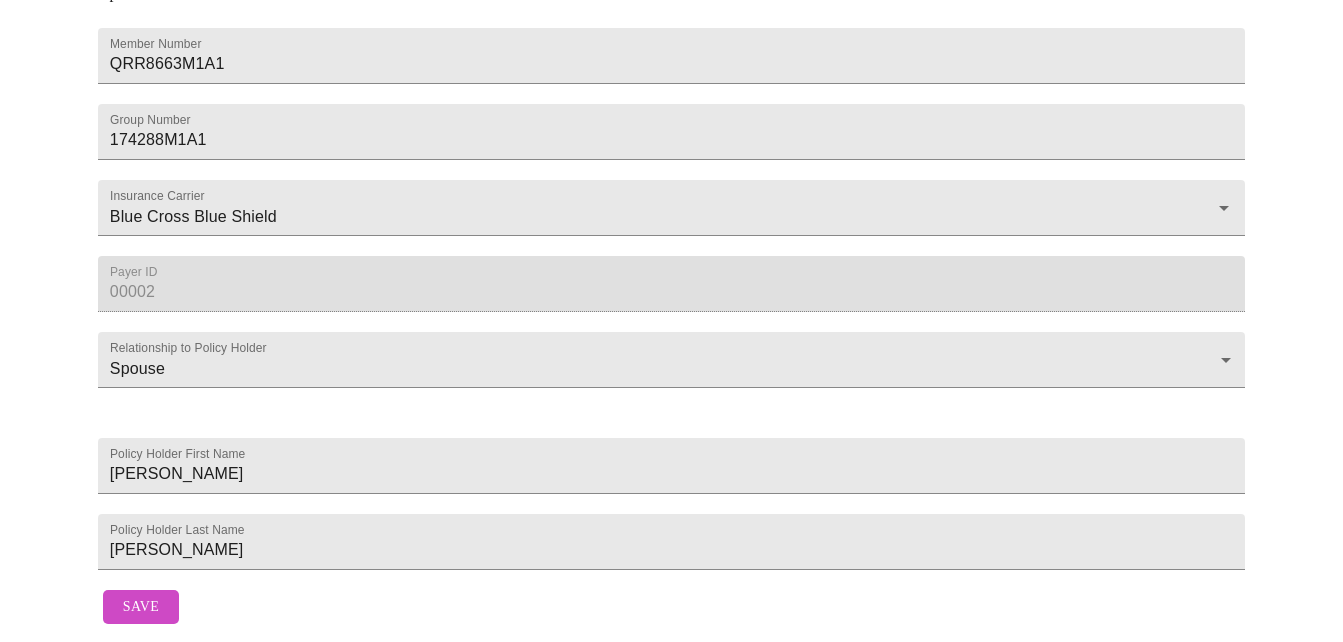 click on "Save" at bounding box center (141, 607) 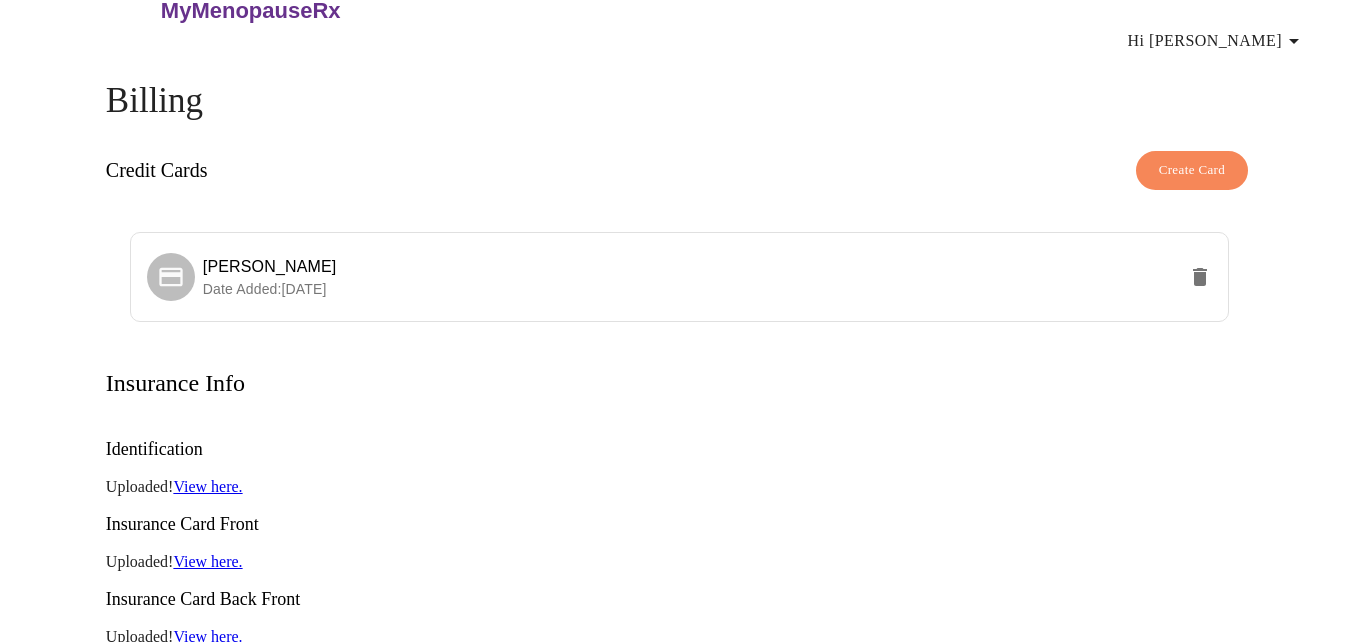 scroll, scrollTop: 0, scrollLeft: 0, axis: both 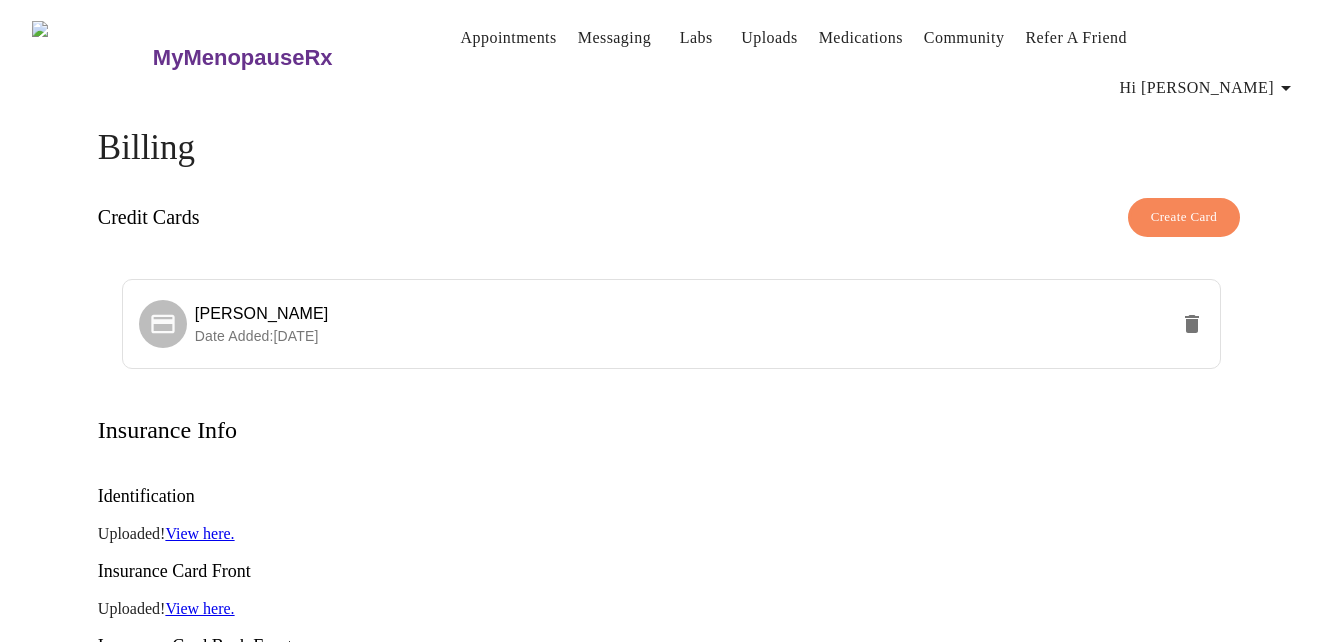 click on "Create Card" at bounding box center [1184, 217] 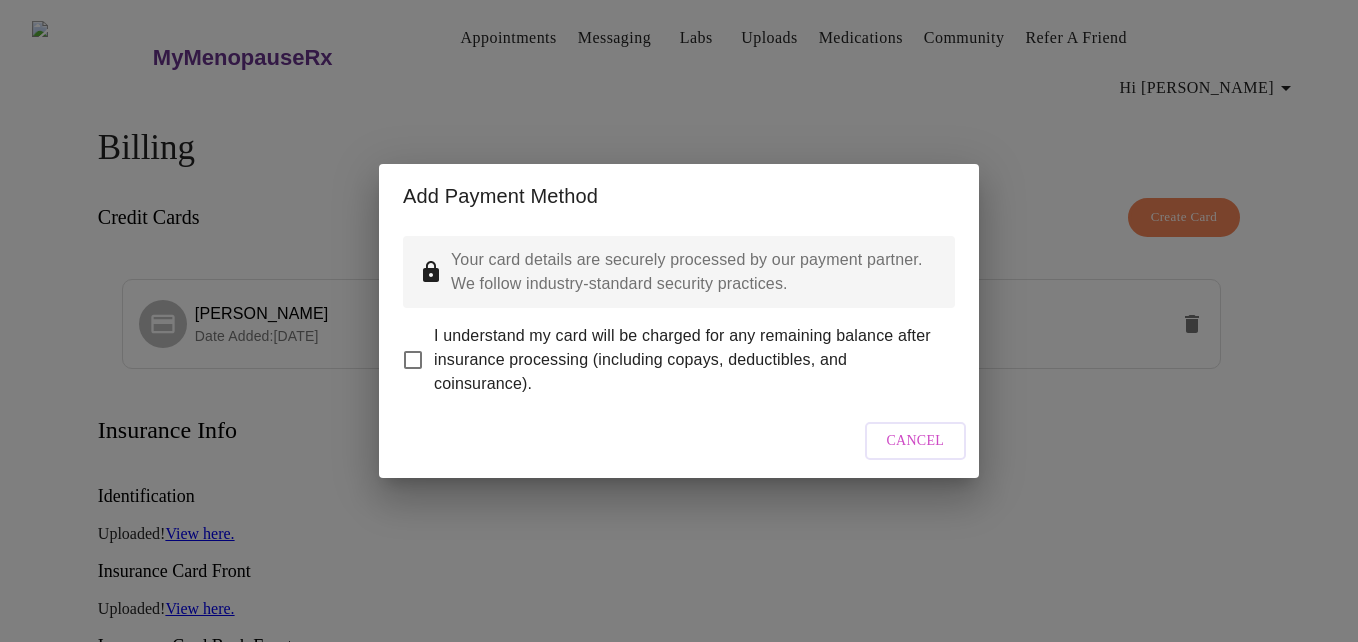 click on "I understand my card will be charged for any remaining balance after insurance processing (including copays, deductibles, and coinsurance)." at bounding box center (413, 360) 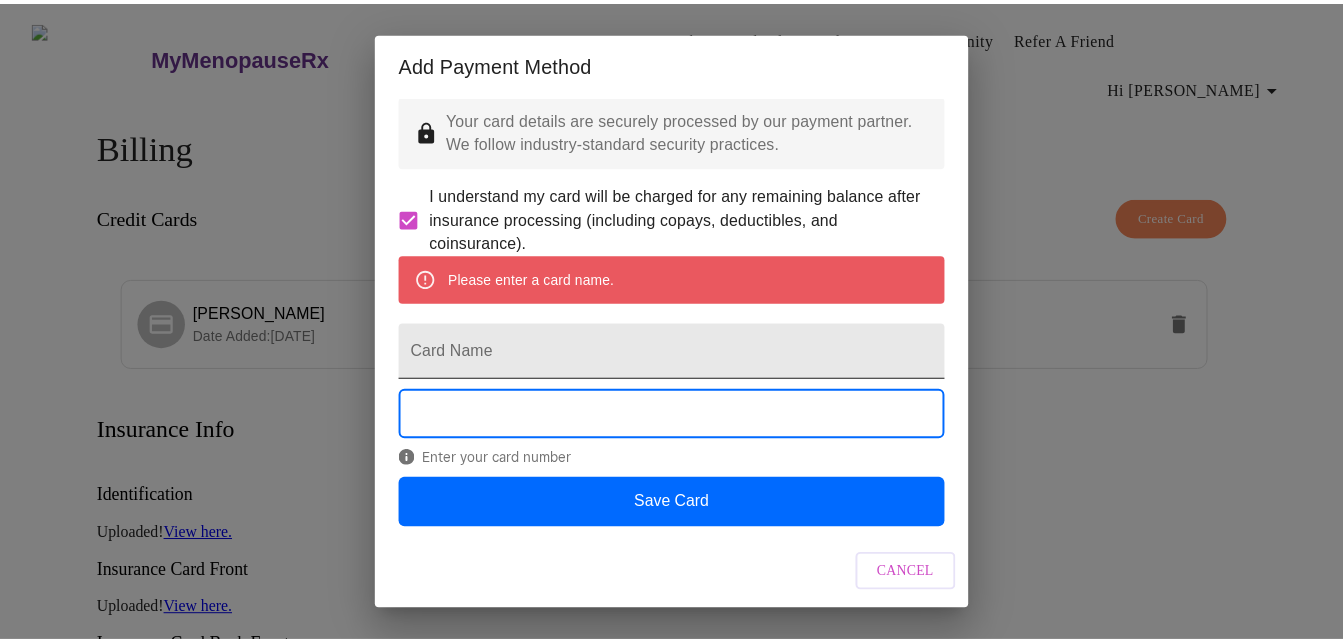 scroll, scrollTop: 0, scrollLeft: 0, axis: both 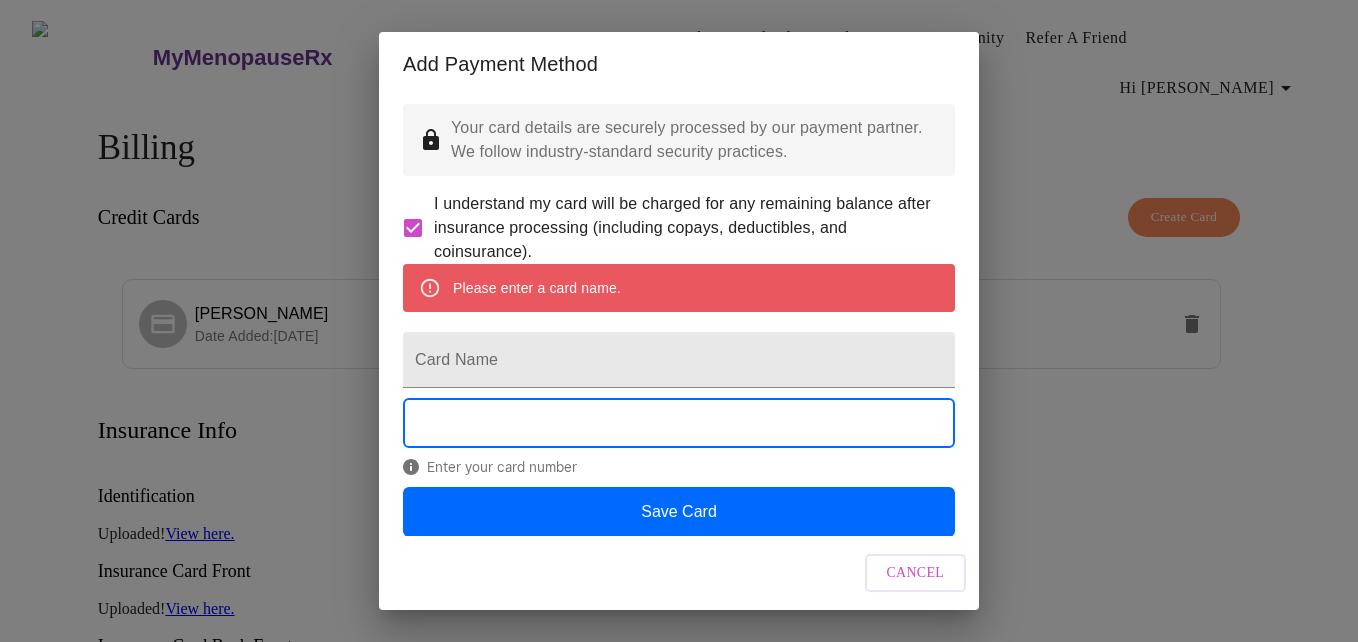 click on "Add Payment Method Your card details are securely processed by our payment partner. We follow industry-standard security practices. I understand my card will be charged for any remaining balance after insurance processing (including copays, deductibles, and coinsurance). Please enter a card name. Card Name Enter your card number Save Card Cancel" at bounding box center (679, 321) 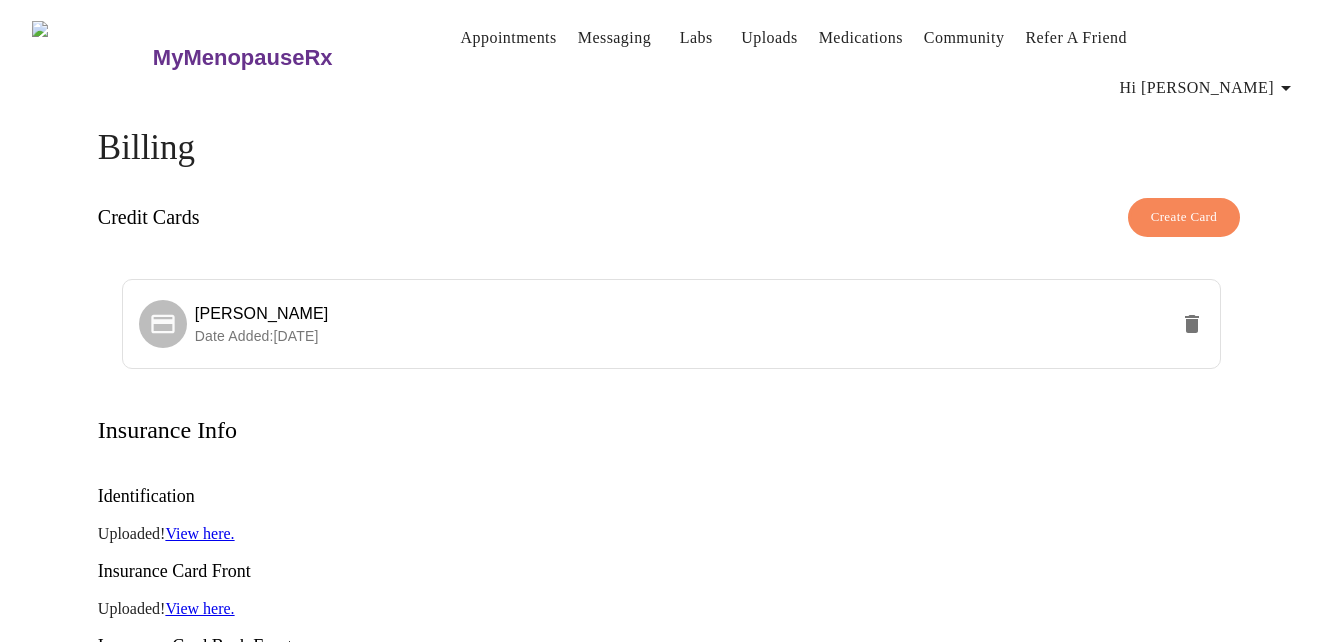 click on "Hi [PERSON_NAME]" at bounding box center (1209, 88) 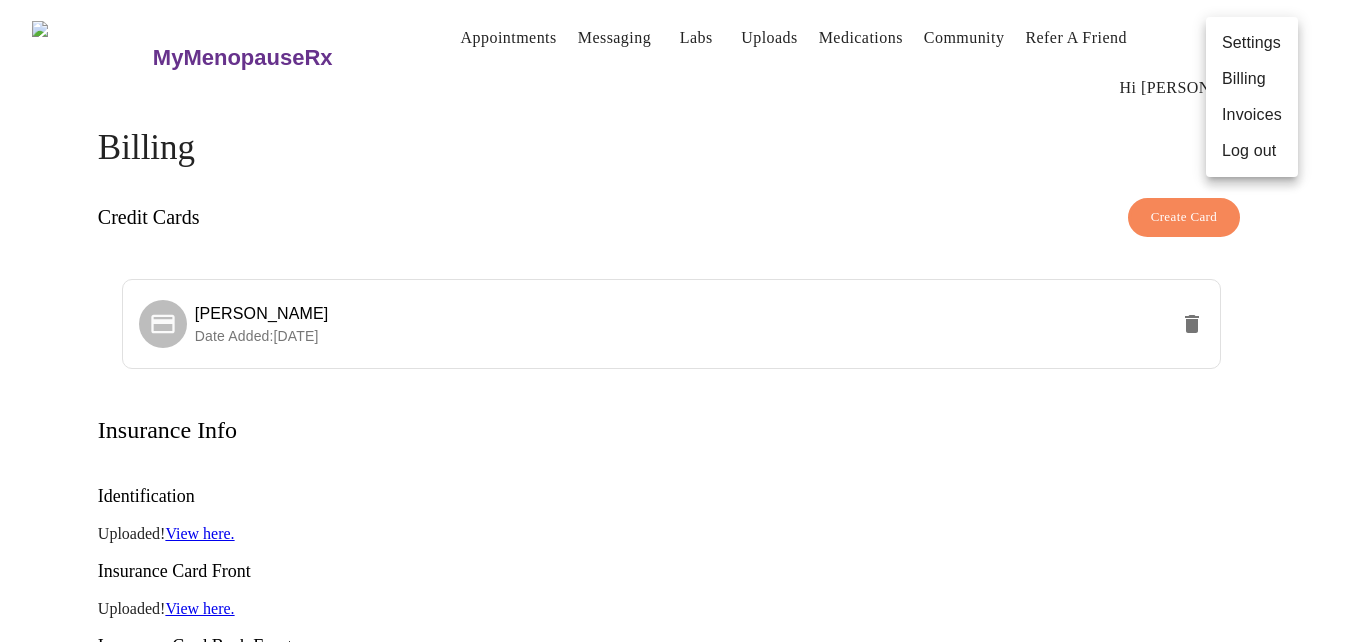 click on "Billing" at bounding box center [1252, 79] 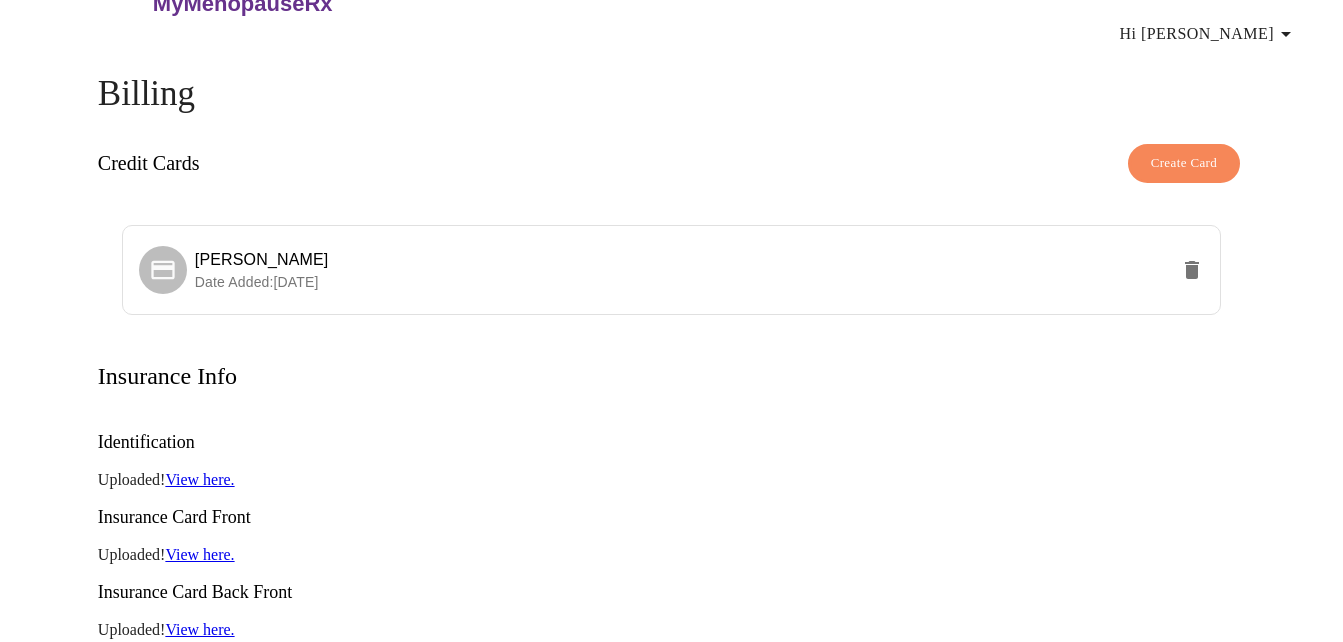scroll, scrollTop: 0, scrollLeft: 0, axis: both 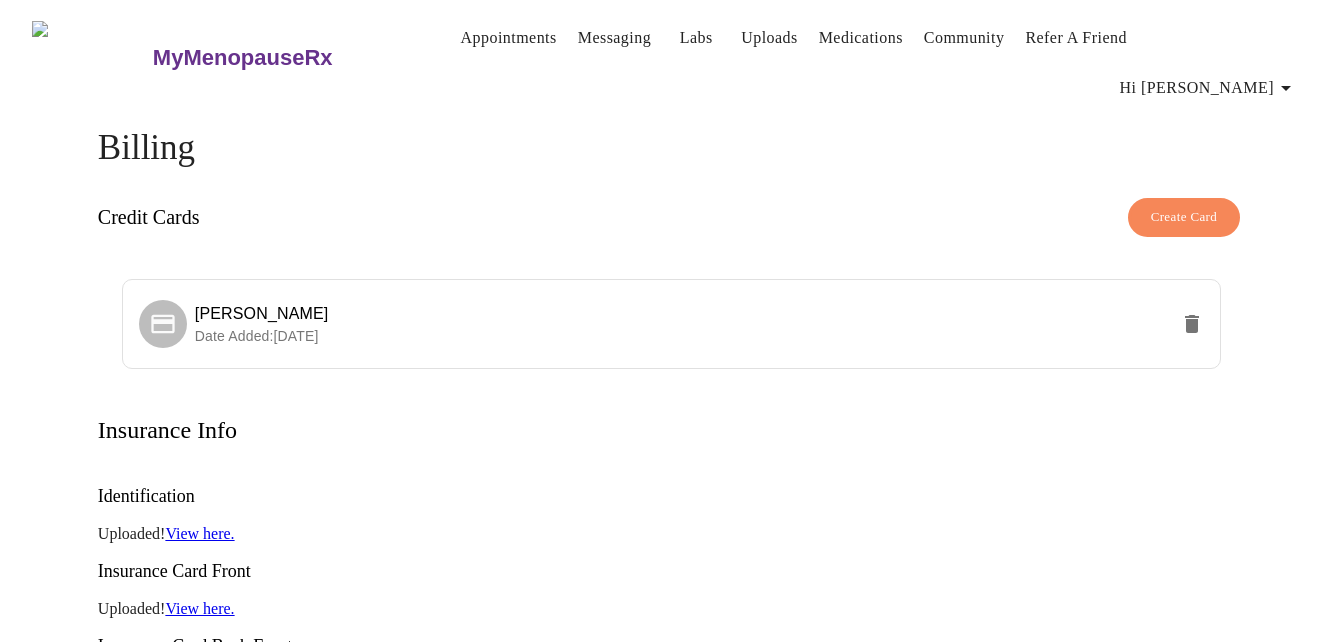 click 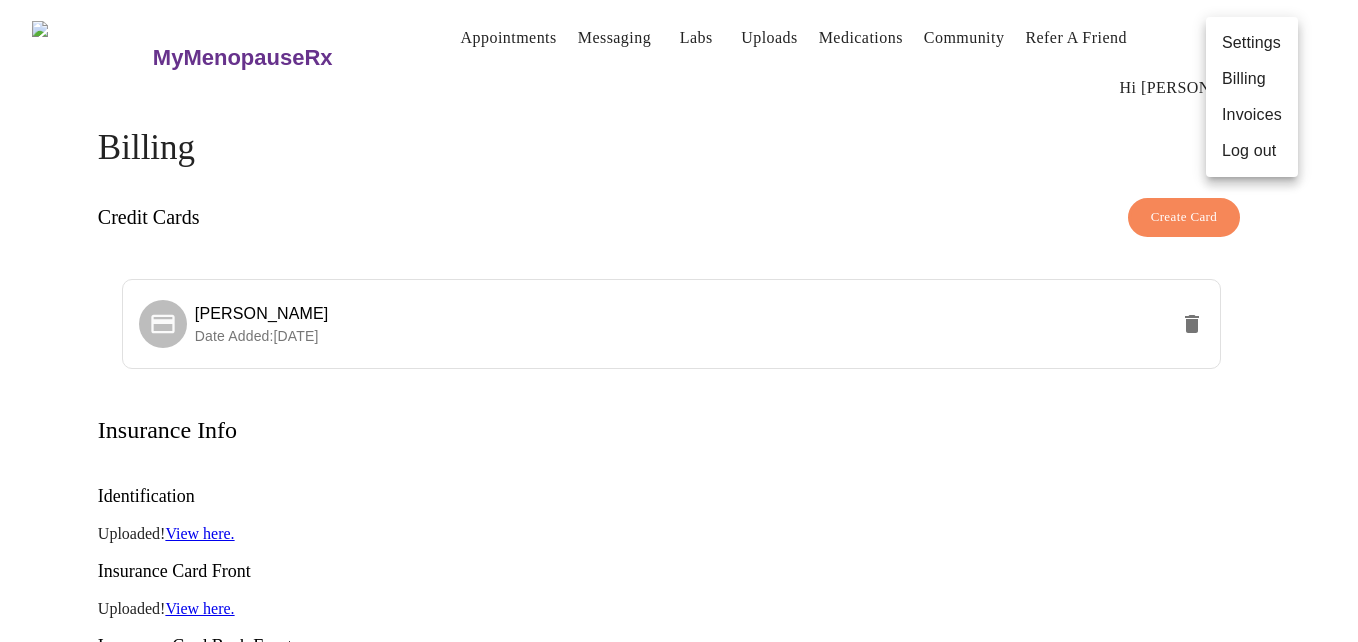 click on "Invoices" at bounding box center (1252, 115) 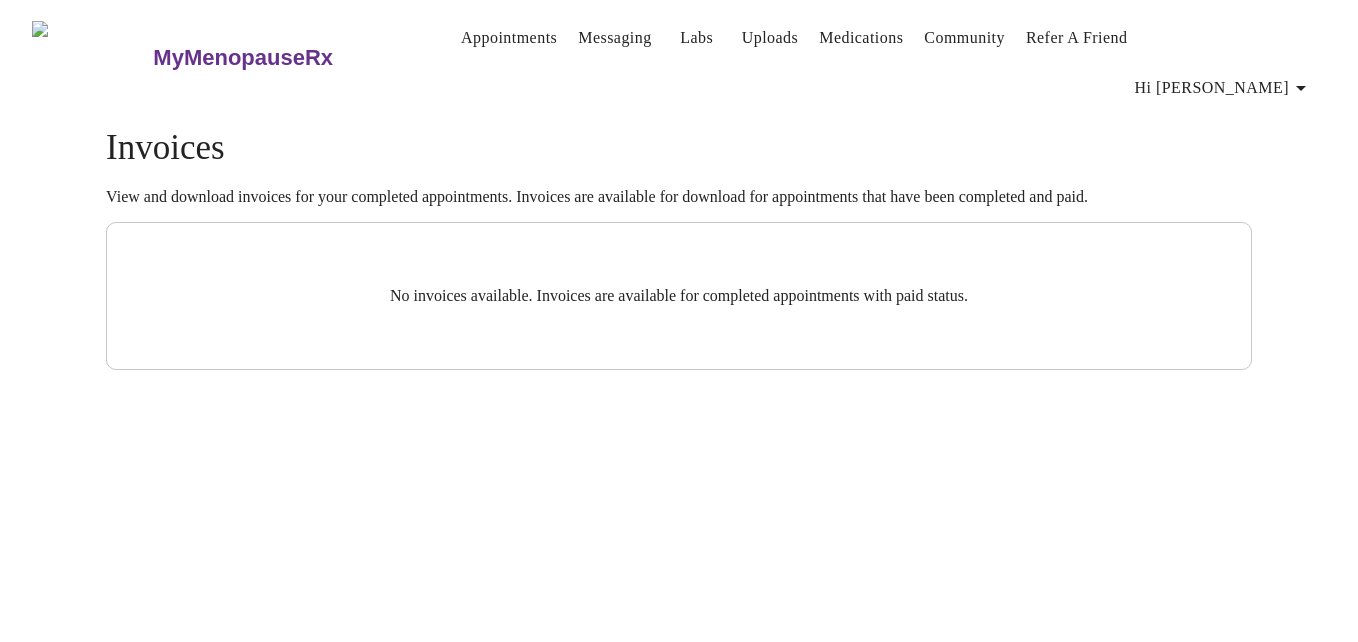click on "Hi [PERSON_NAME]" at bounding box center [1224, 88] 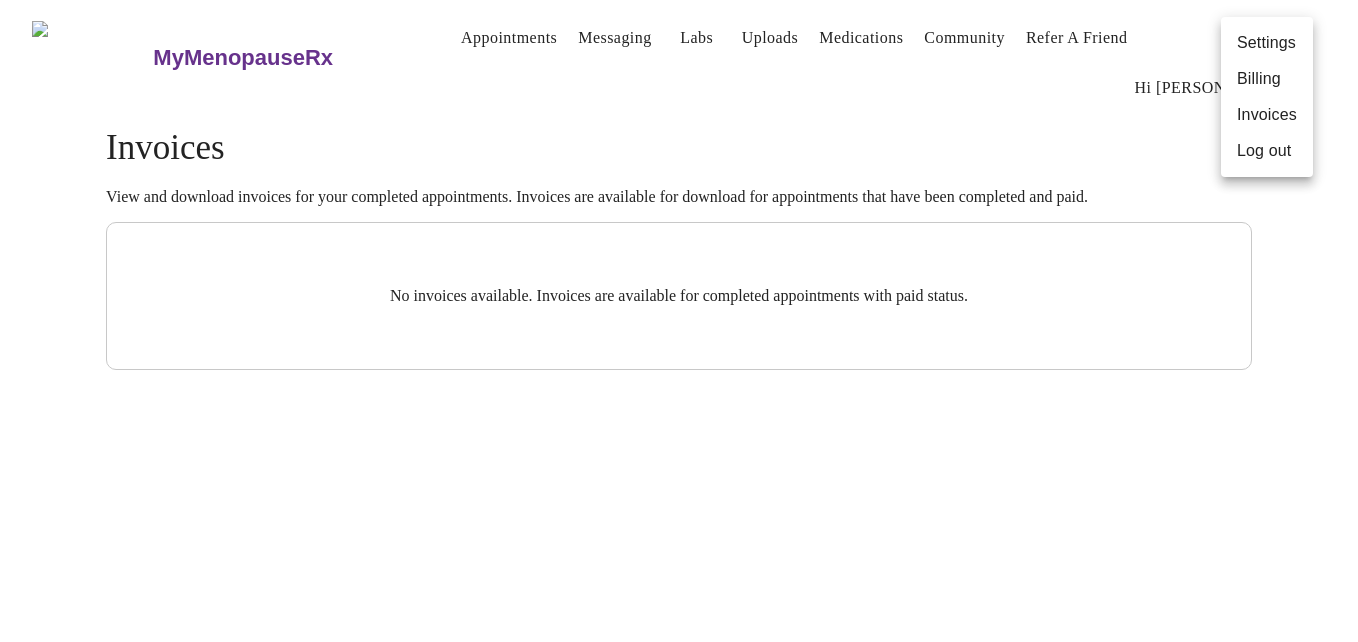 click on "Settings" at bounding box center [1267, 43] 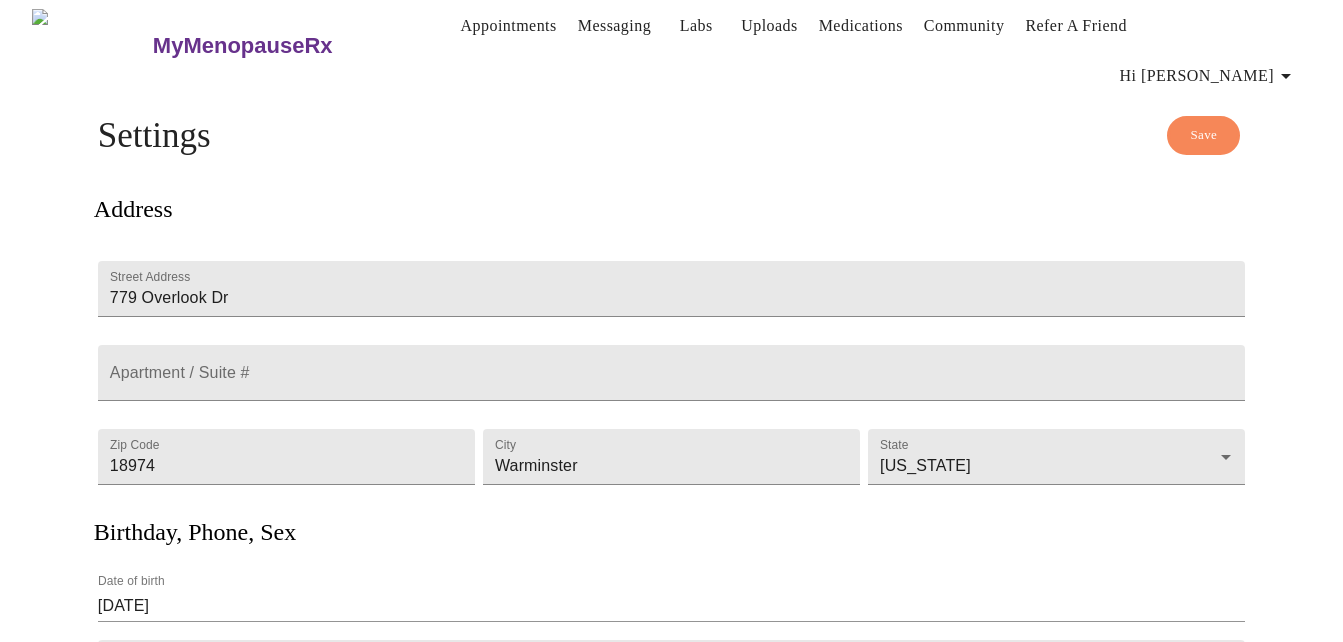 scroll, scrollTop: 0, scrollLeft: 0, axis: both 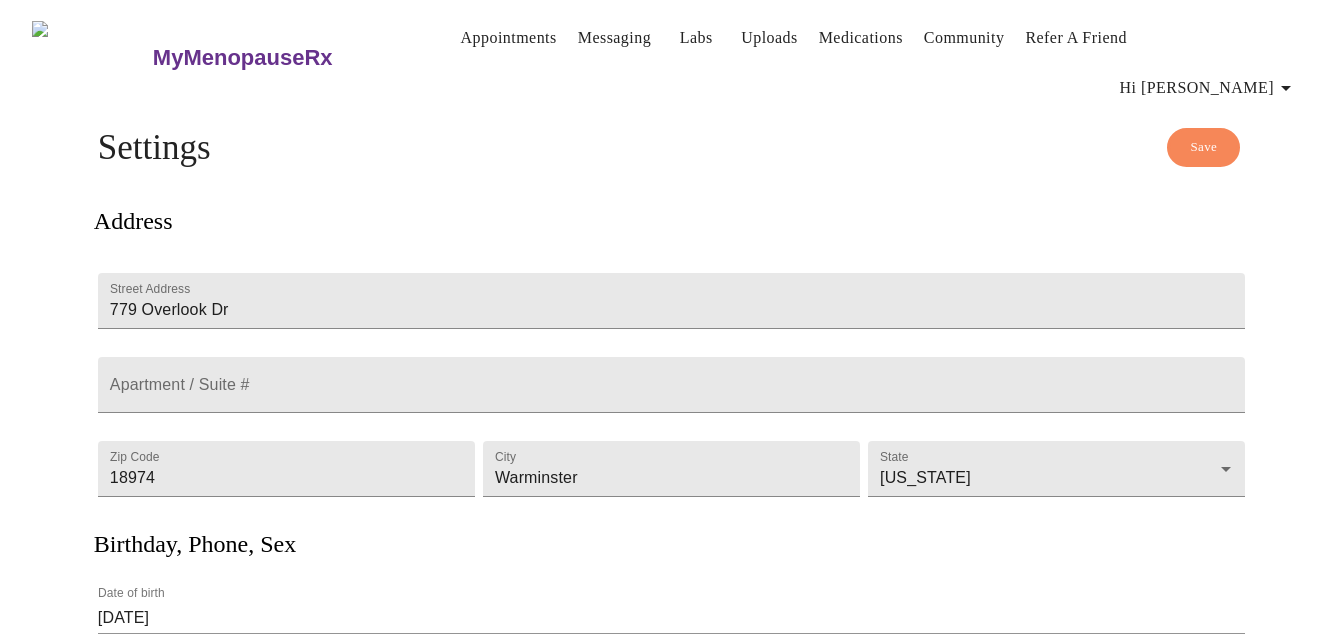 click on "Appointments" at bounding box center (509, 38) 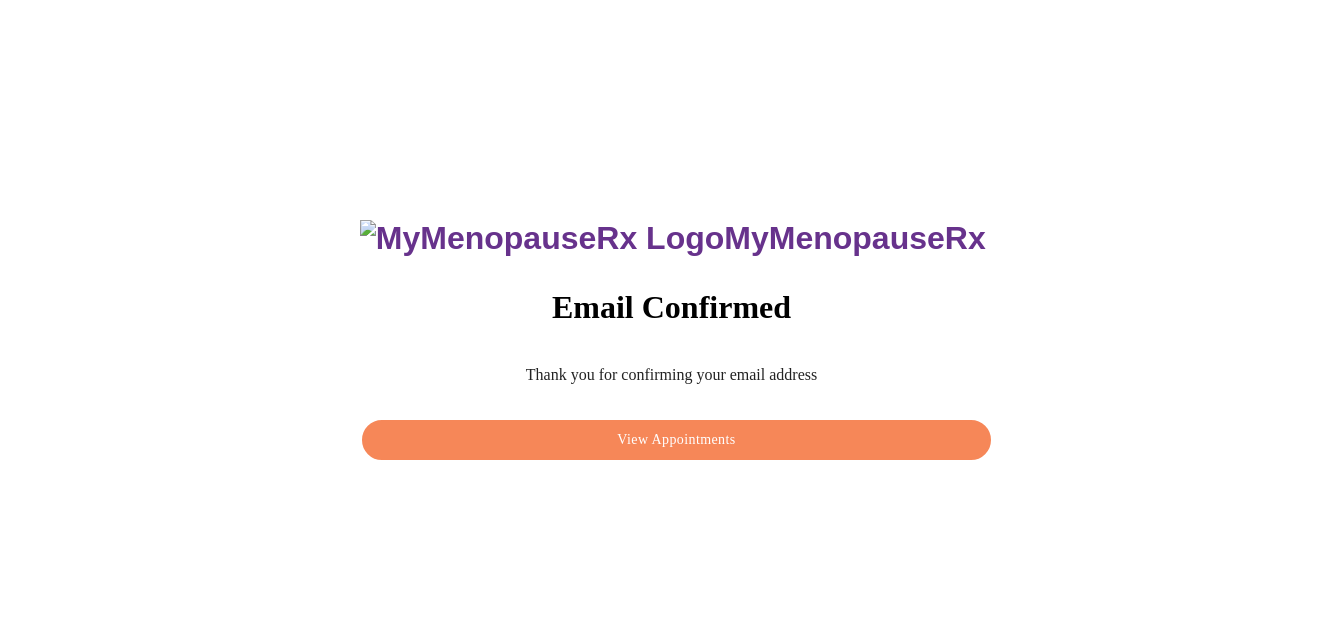 scroll, scrollTop: 0, scrollLeft: 0, axis: both 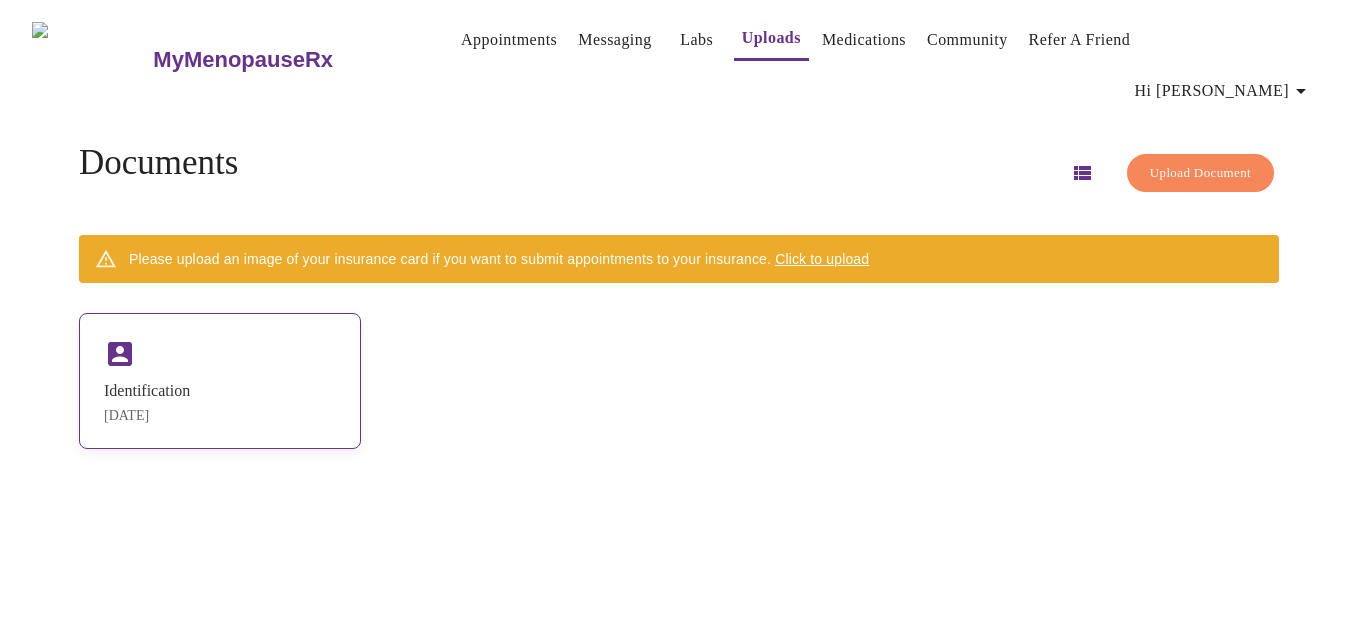click on "Identification Jul 18, 2025" at bounding box center (220, 381) 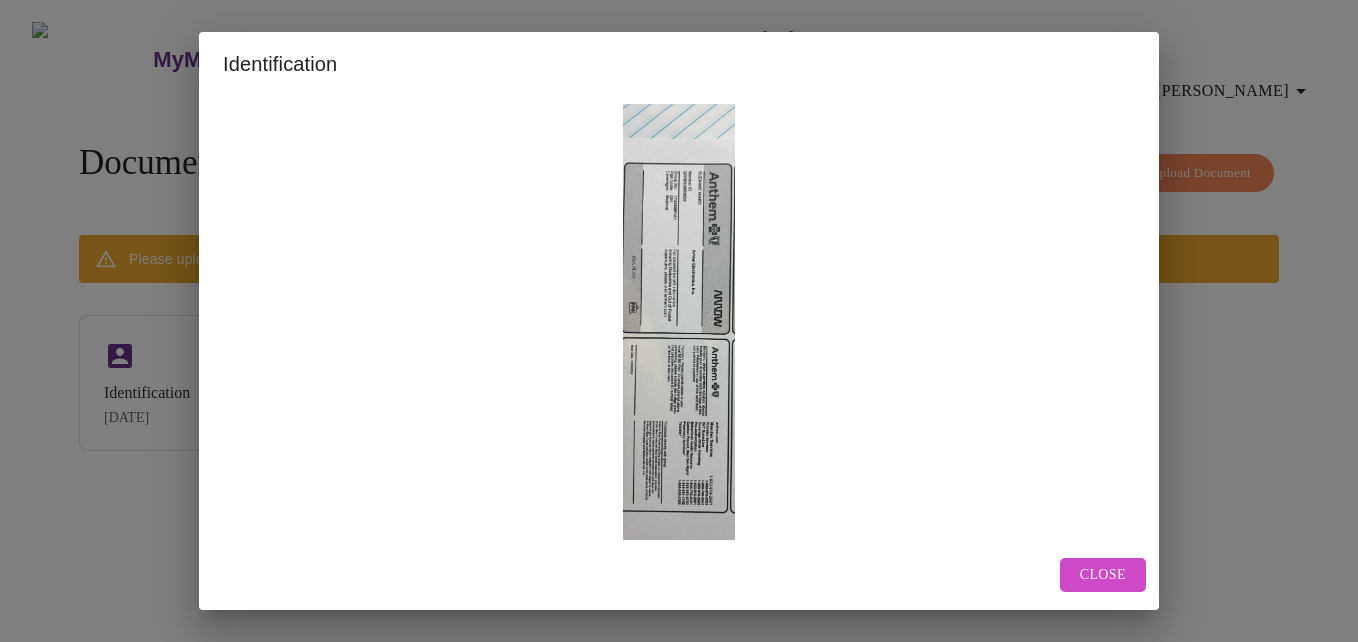 click at bounding box center [679, 328] 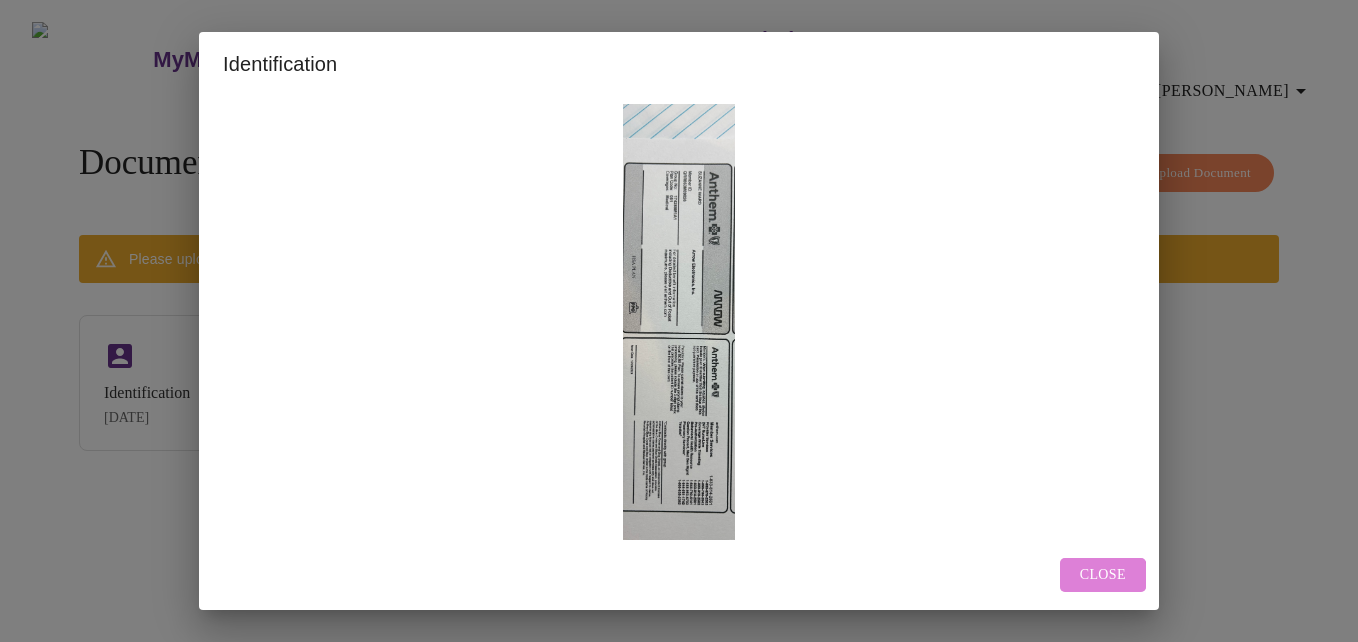 click on "Close" at bounding box center [1103, 575] 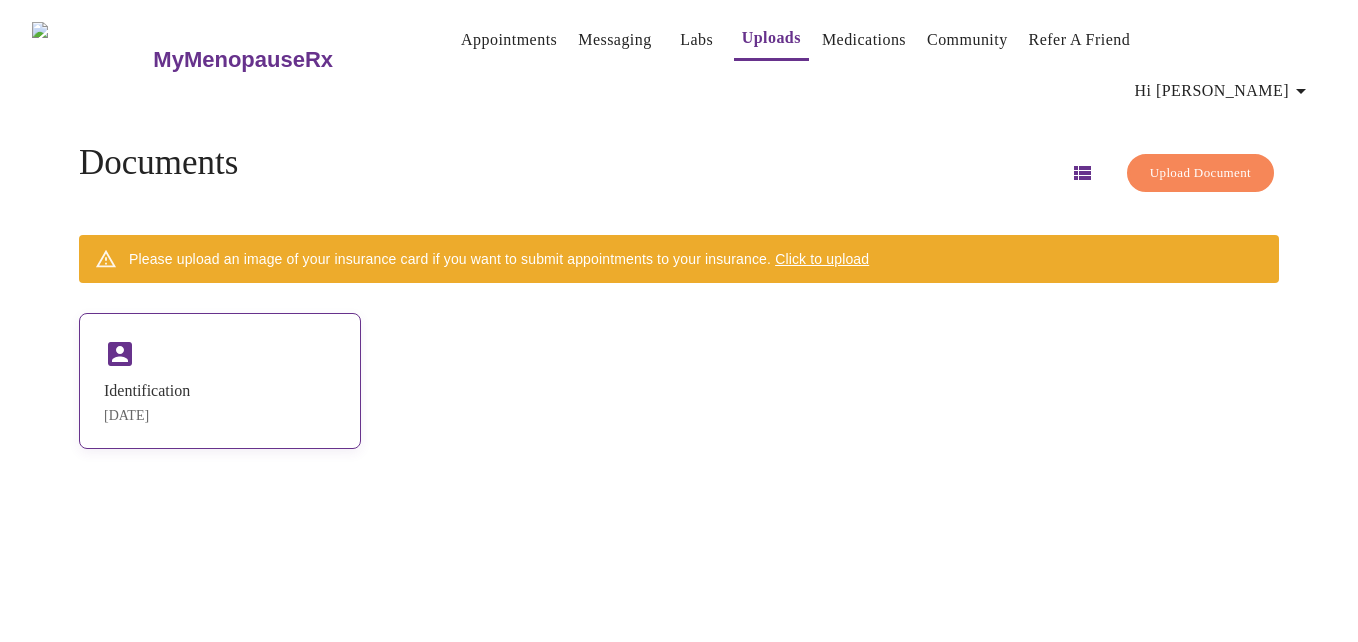 drag, startPoint x: 203, startPoint y: 395, endPoint x: 170, endPoint y: 363, distance: 45.96738 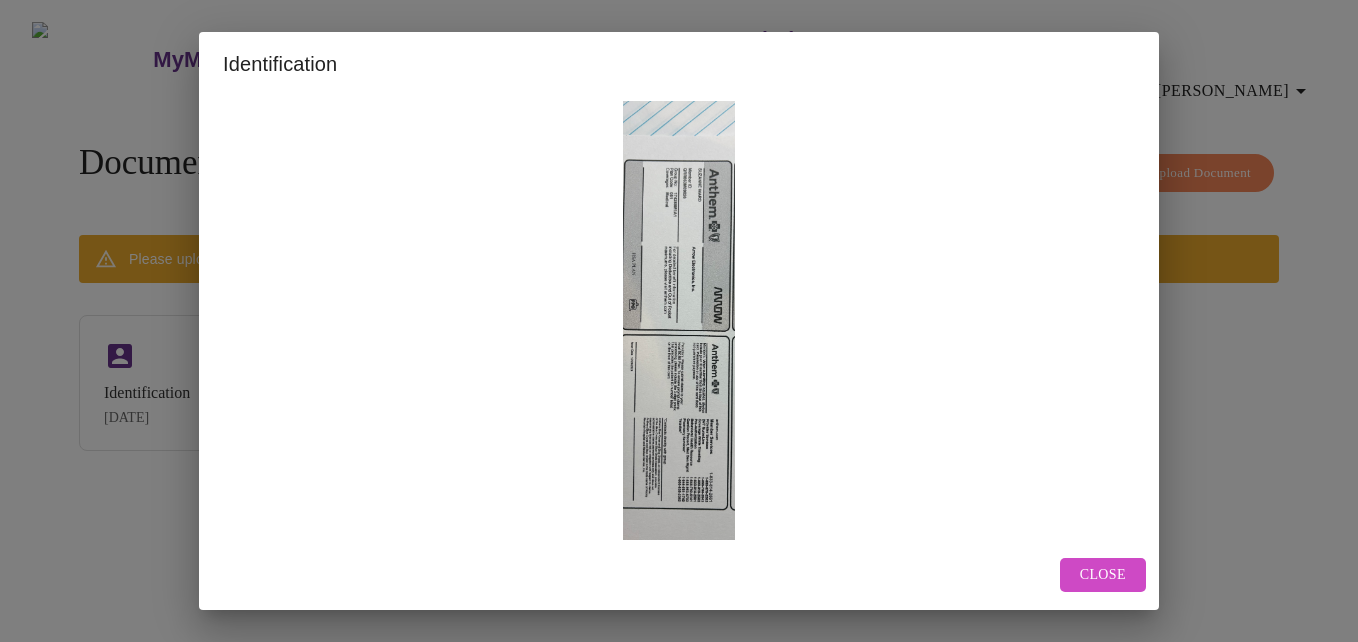 scroll, scrollTop: 0, scrollLeft: 0, axis: both 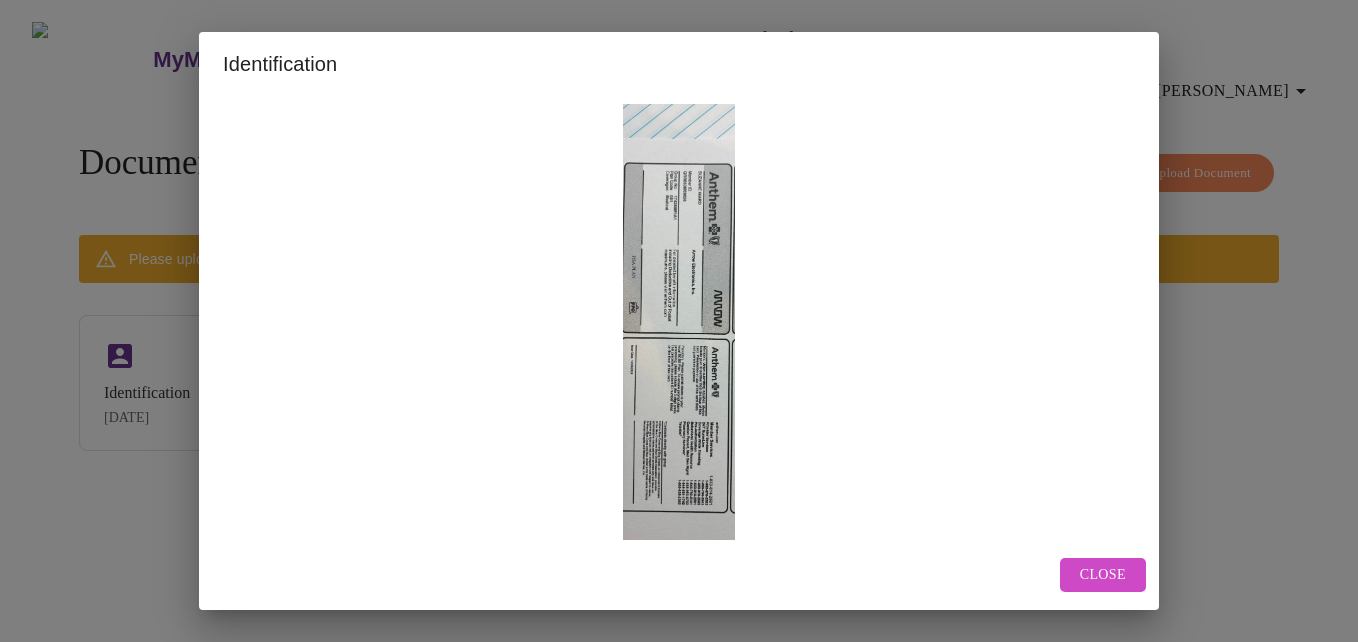 click on "Close" at bounding box center [1103, 575] 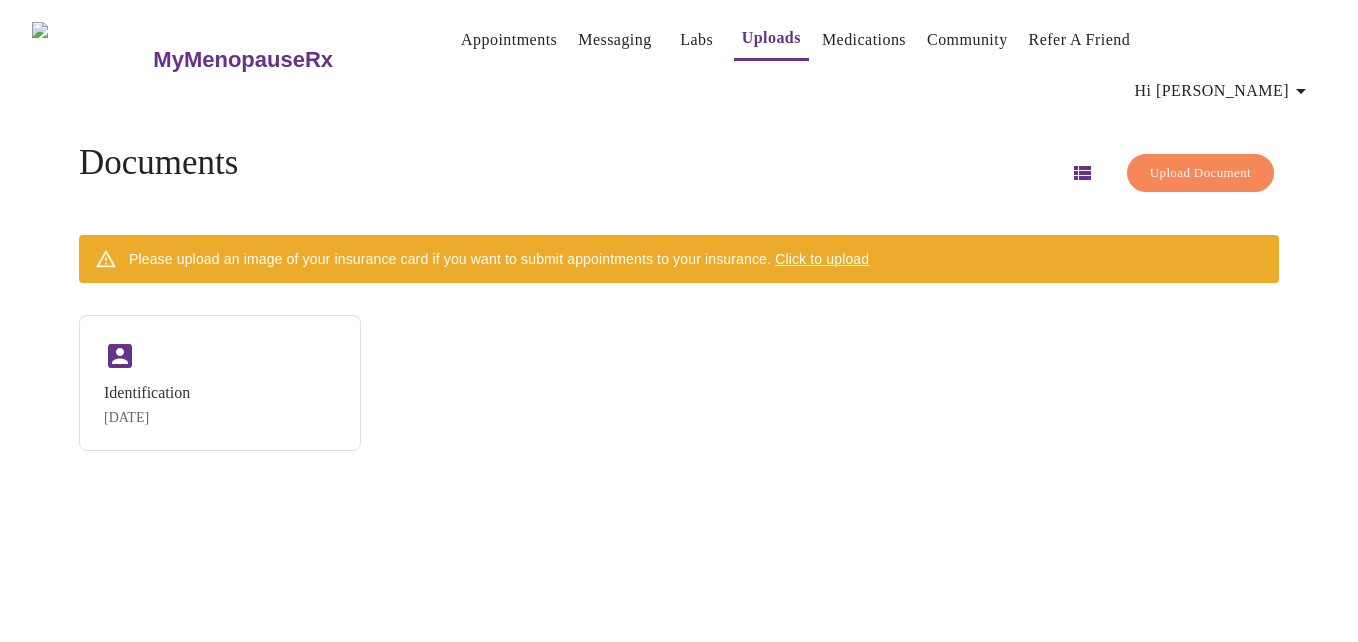 click on "Click to upload" at bounding box center [822, 259] 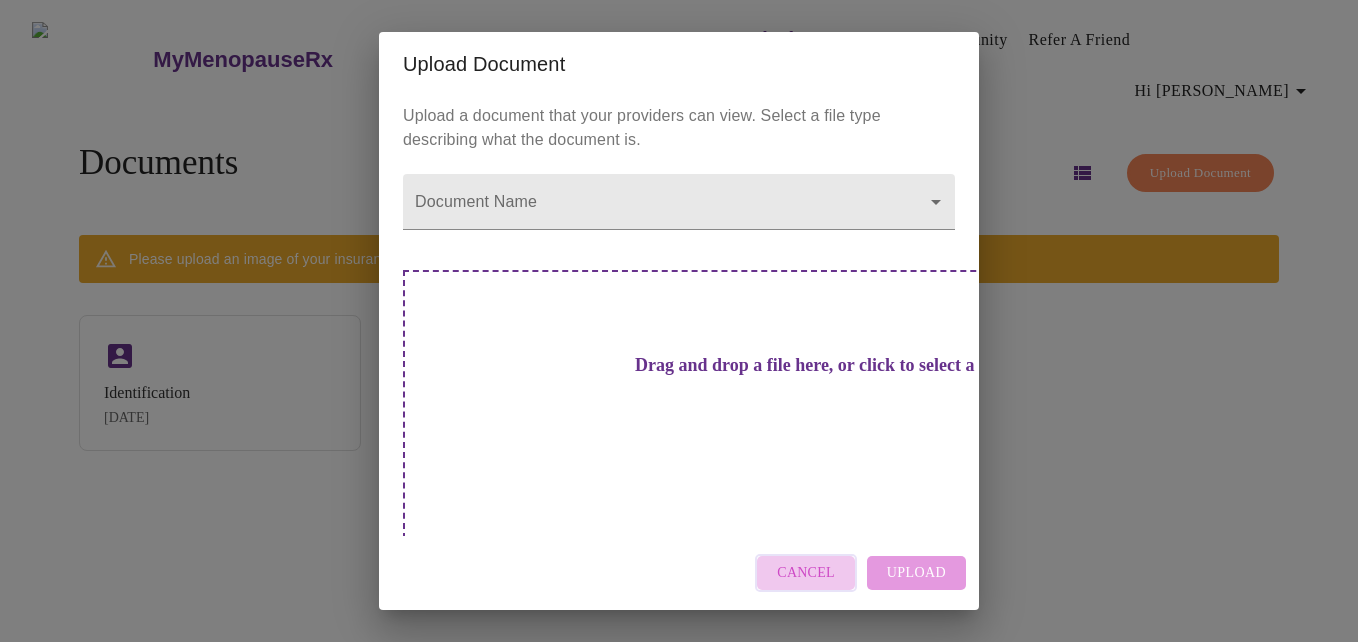 click on "Cancel" at bounding box center [806, 573] 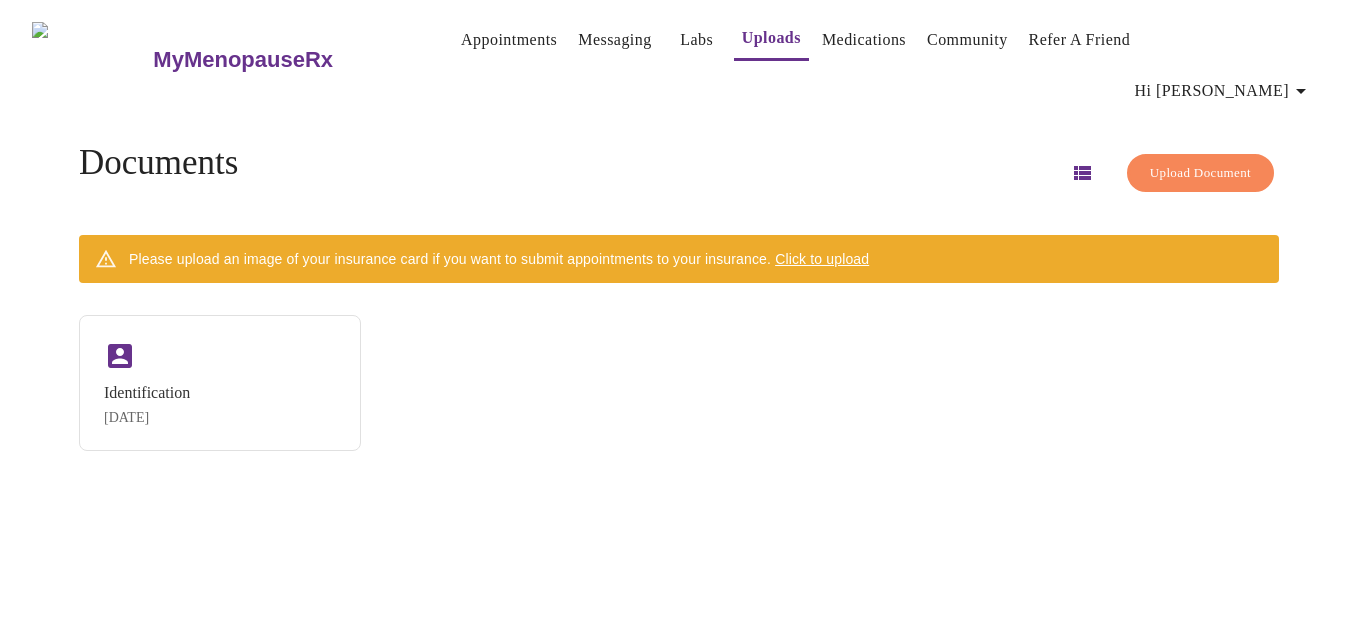 click 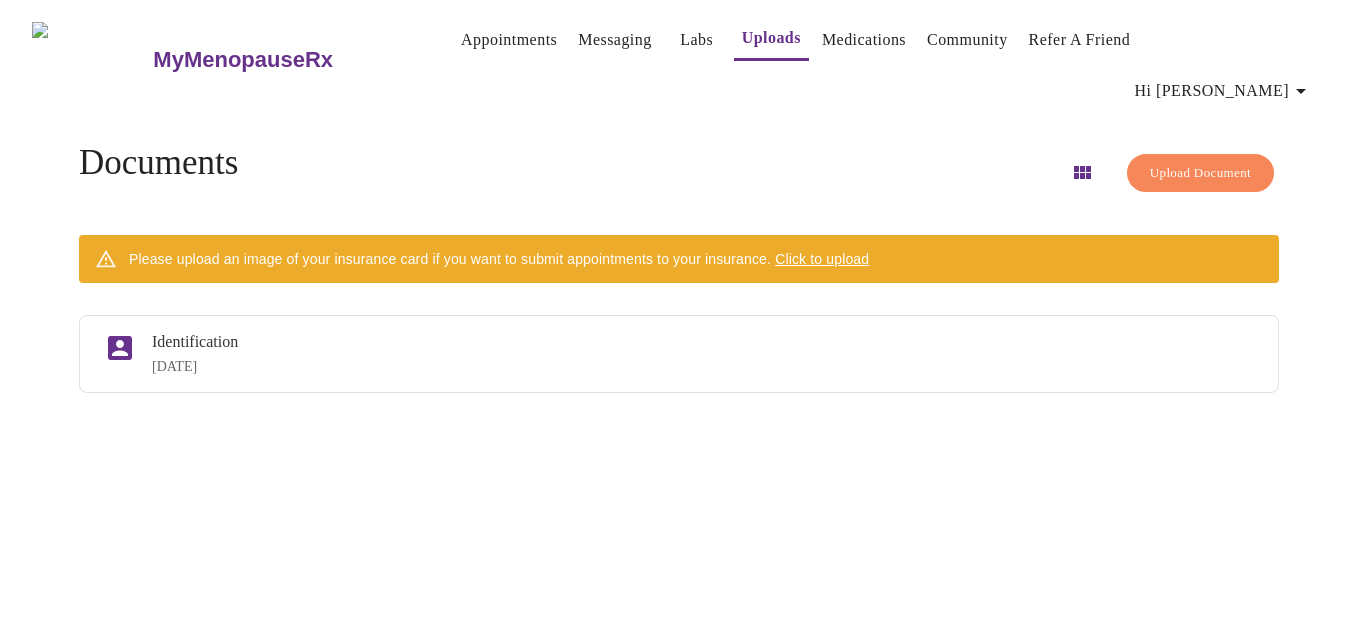 click on "Upload Document" at bounding box center [1200, 173] 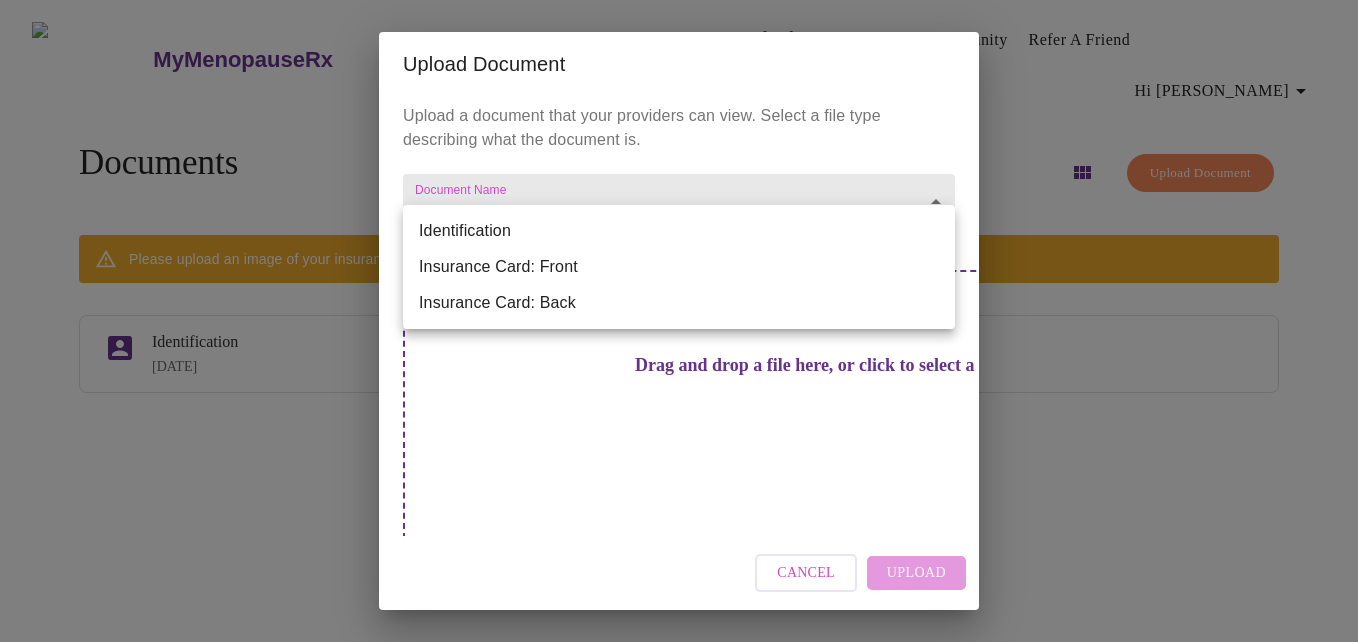 click on "MyMenopauseRx Appointments Messaging Labs Uploads Medications Community Refer a Friend Hi Suzanne    Documents Upload Document Please upload an image of your insurance card if you want to submit appointments to your insurance.   Click to upload Identification Jul 18, 2025 Settings Billing Invoices Log out Upload Document Upload a document that your providers can view. Select a file type describing what the document is. Document Name ​ Drag and drop a file here, or click to select a file Cancel Upload Identification Insurance Card: Front Insurance Card: Back" at bounding box center [679, 329] 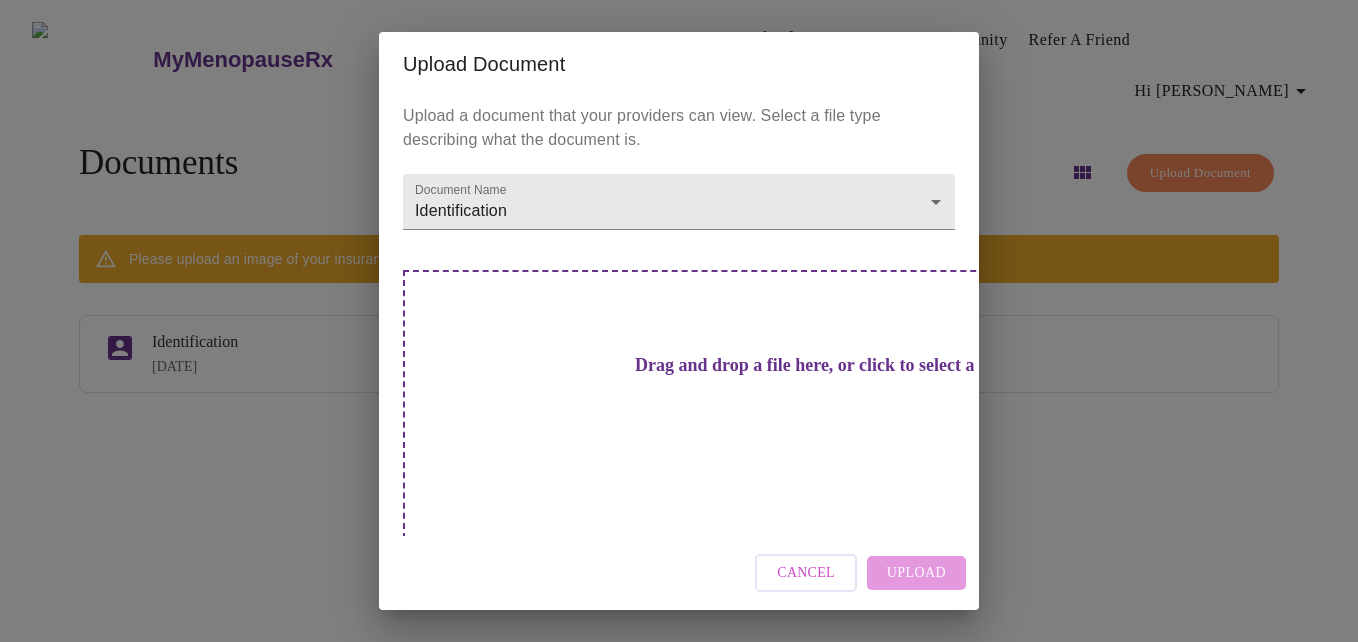 click on "Drag and drop a file here, or click to select a file" at bounding box center (819, 365) 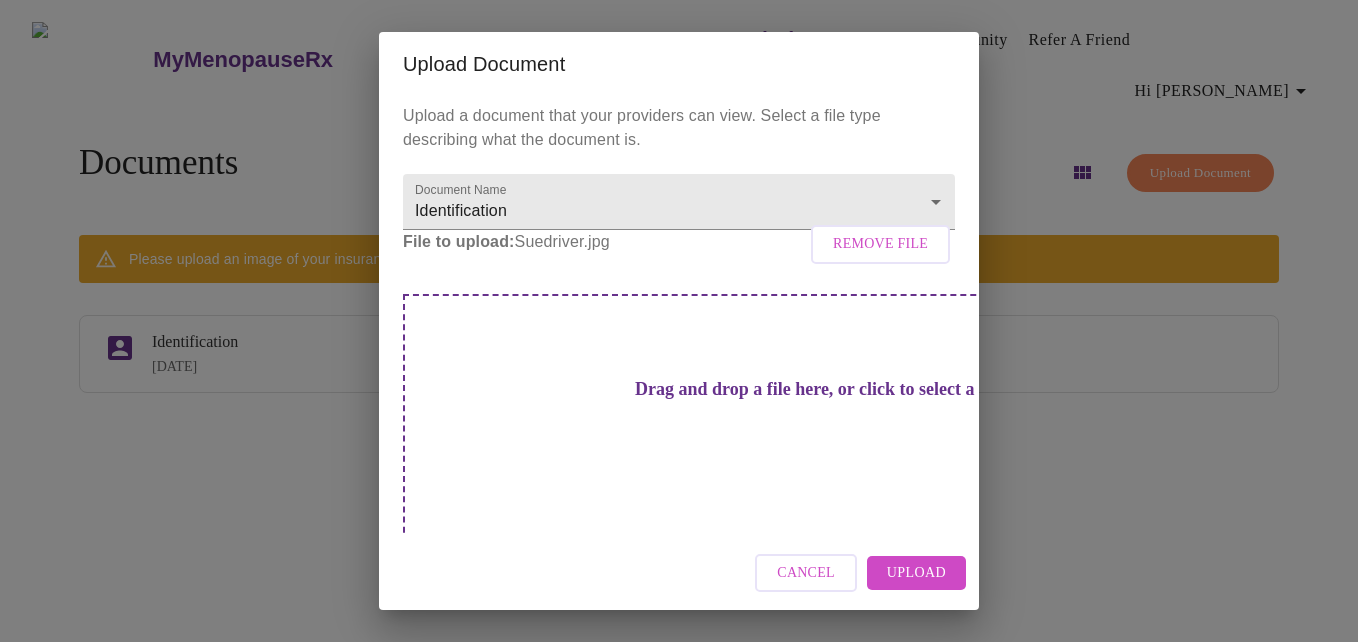 click on "Upload" at bounding box center (916, 573) 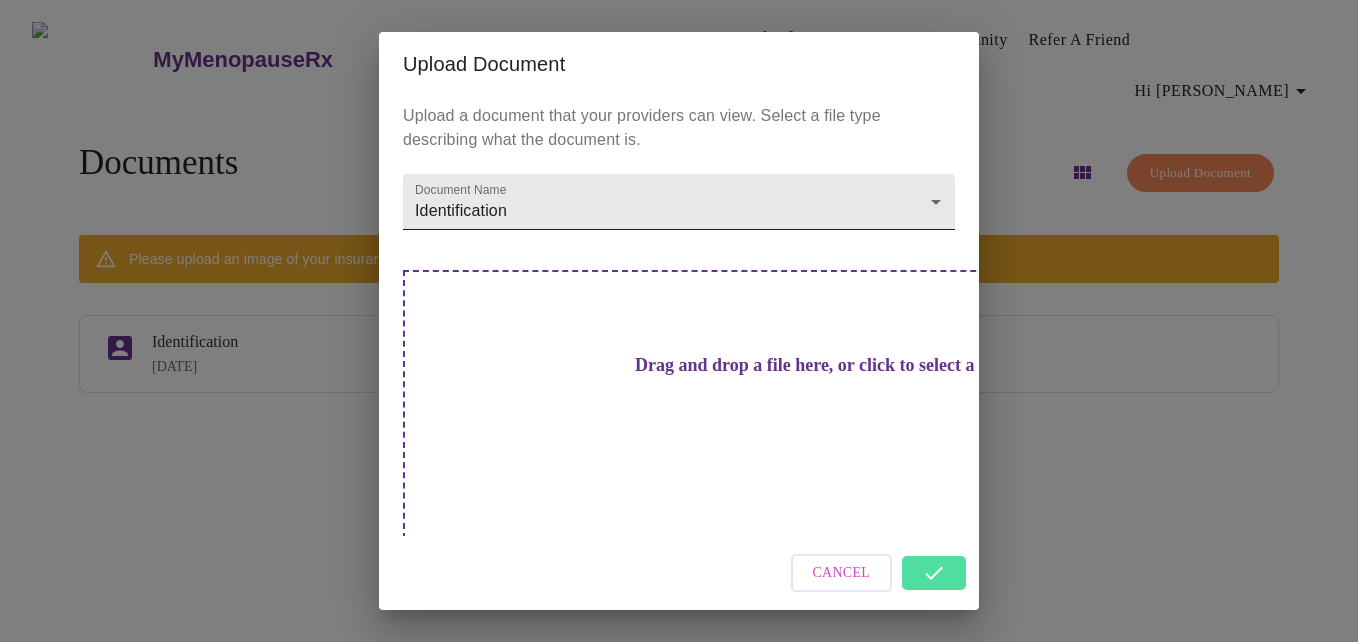 click on "MyMenopauseRx Appointments Messaging Labs Uploads Medications Community Refer a Friend Hi Suzanne    Documents Upload Document Please upload an image of your insurance card if you want to submit appointments to your insurance.   Click to upload Identification Jul 18, 2025 Settings Billing Invoices Log out Upload Document Upload a document that your providers can view. Select a file type describing what the document is. Document Name Identification Identification Drag and drop a file here, or click to select a file Cancel" at bounding box center (679, 329) 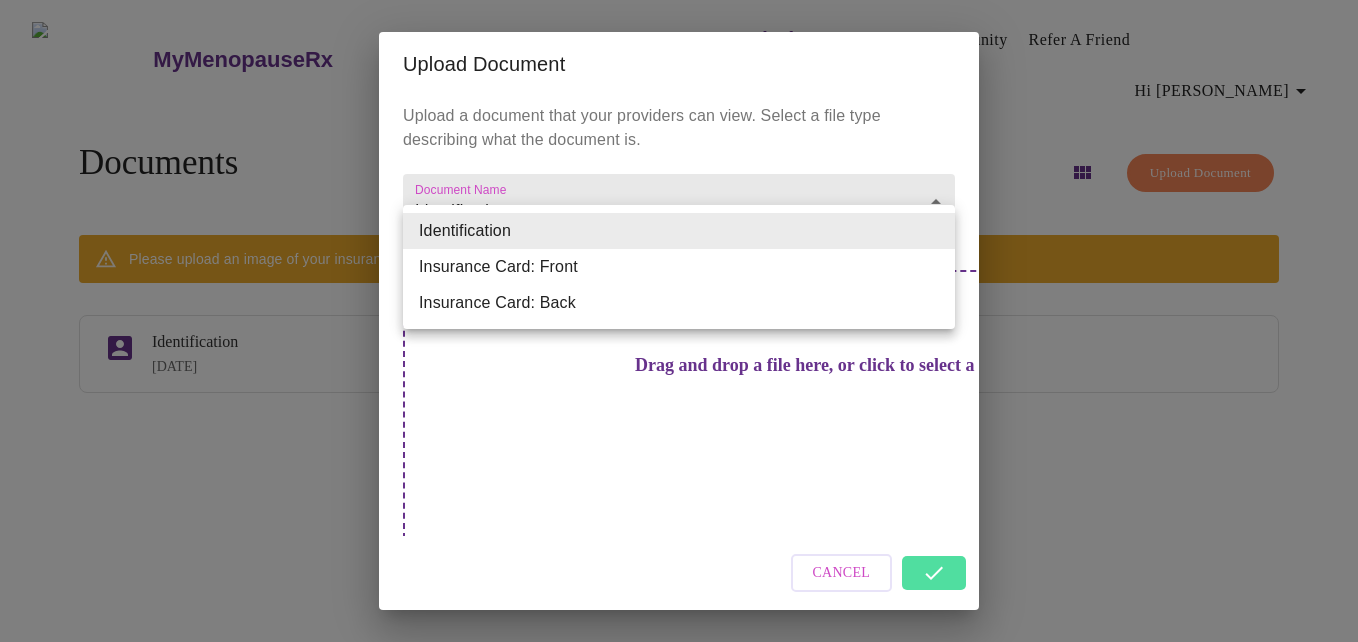 click on "Insurance Card: Front" at bounding box center [679, 267] 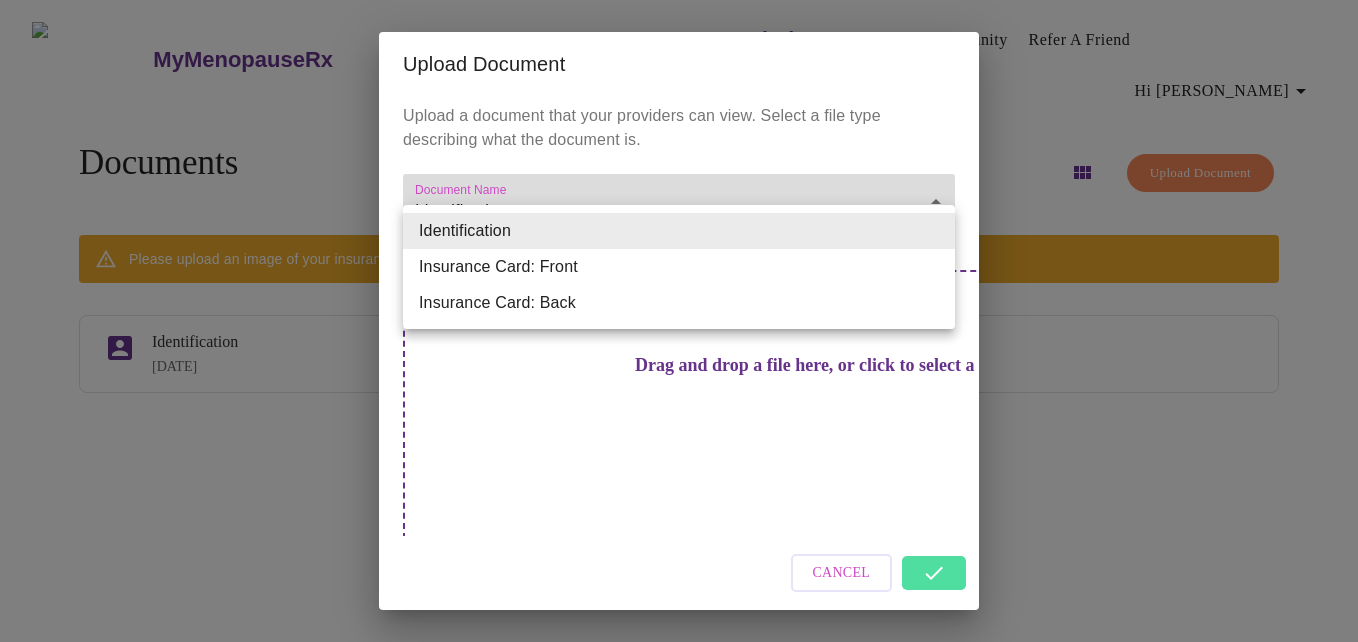 type on "Insurance Card: Front" 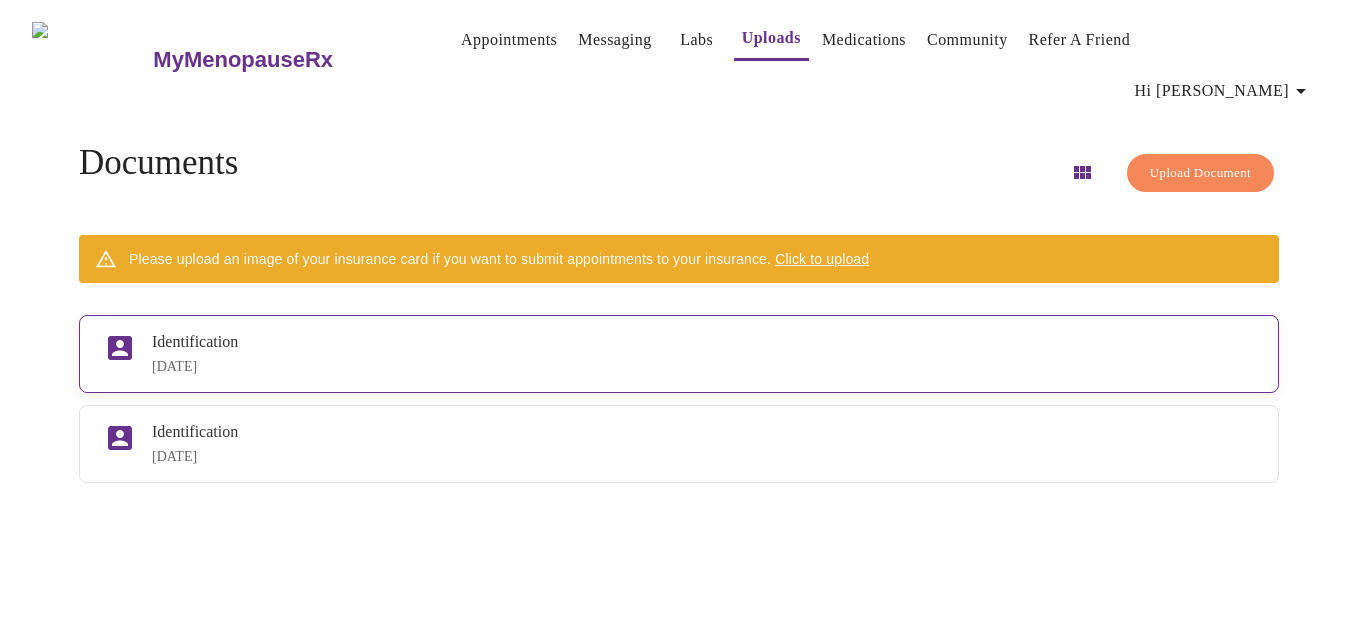 click on "[DATE]" at bounding box center (703, 367) 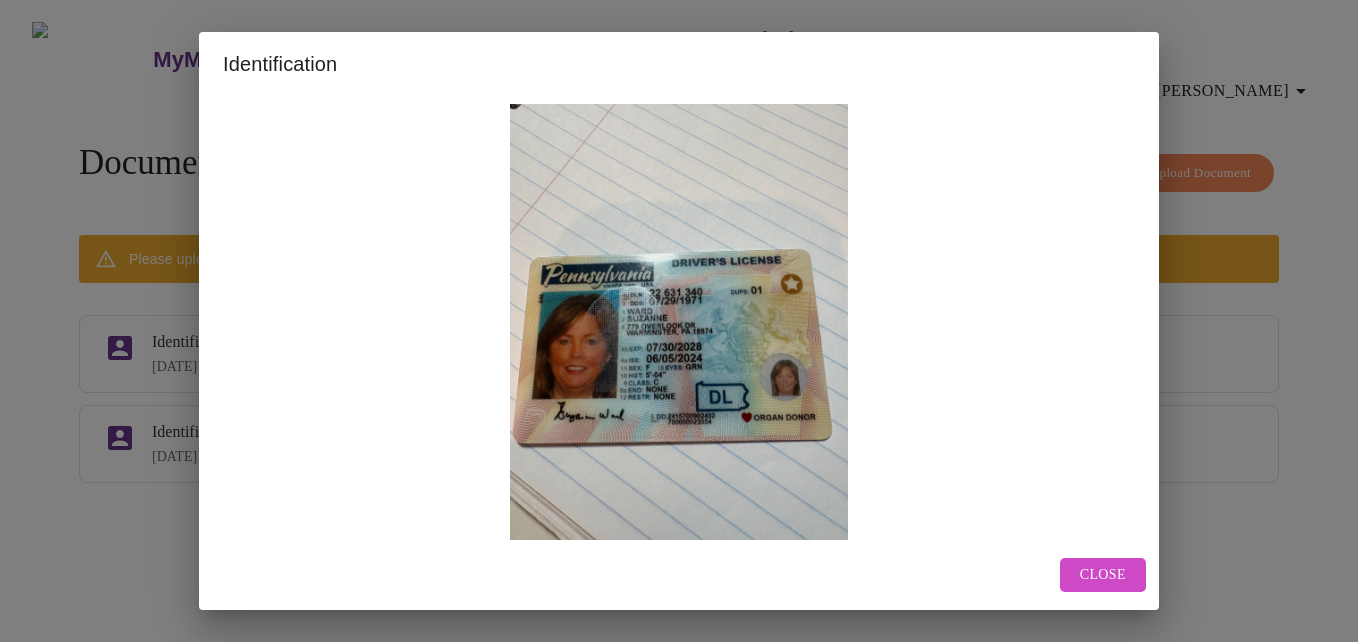click on "Identification Close" at bounding box center [679, 321] 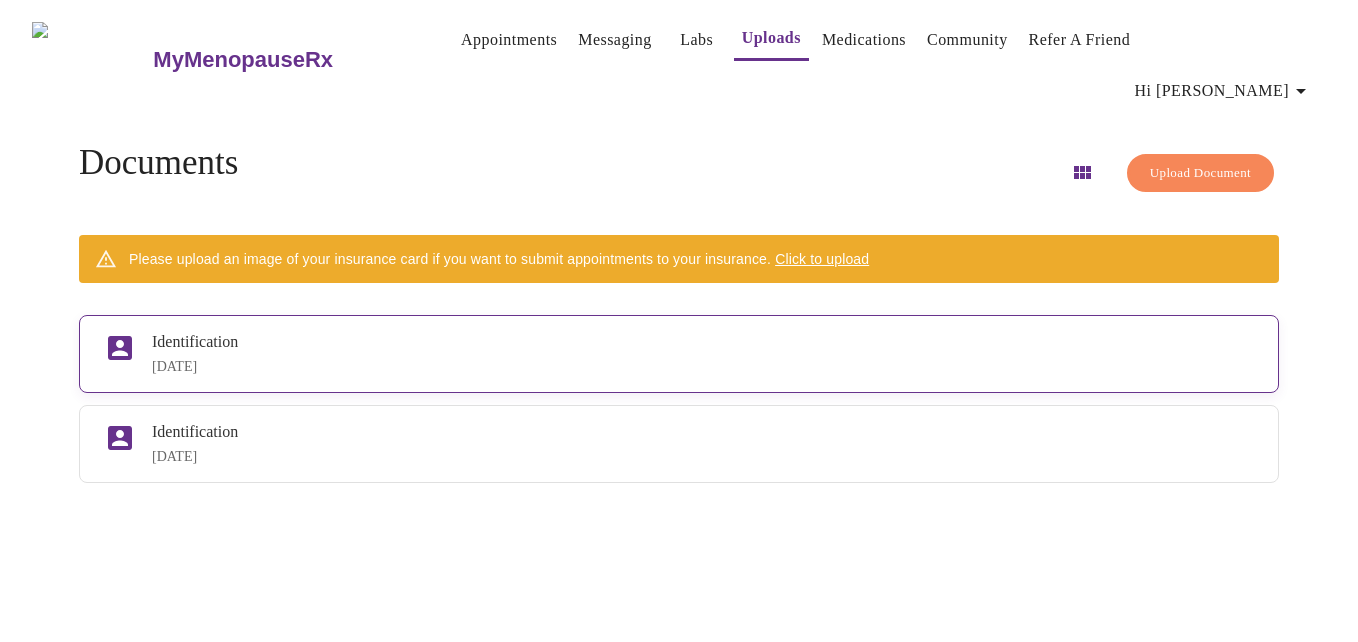 drag, startPoint x: 204, startPoint y: 345, endPoint x: 132, endPoint y: 329, distance: 73.756355 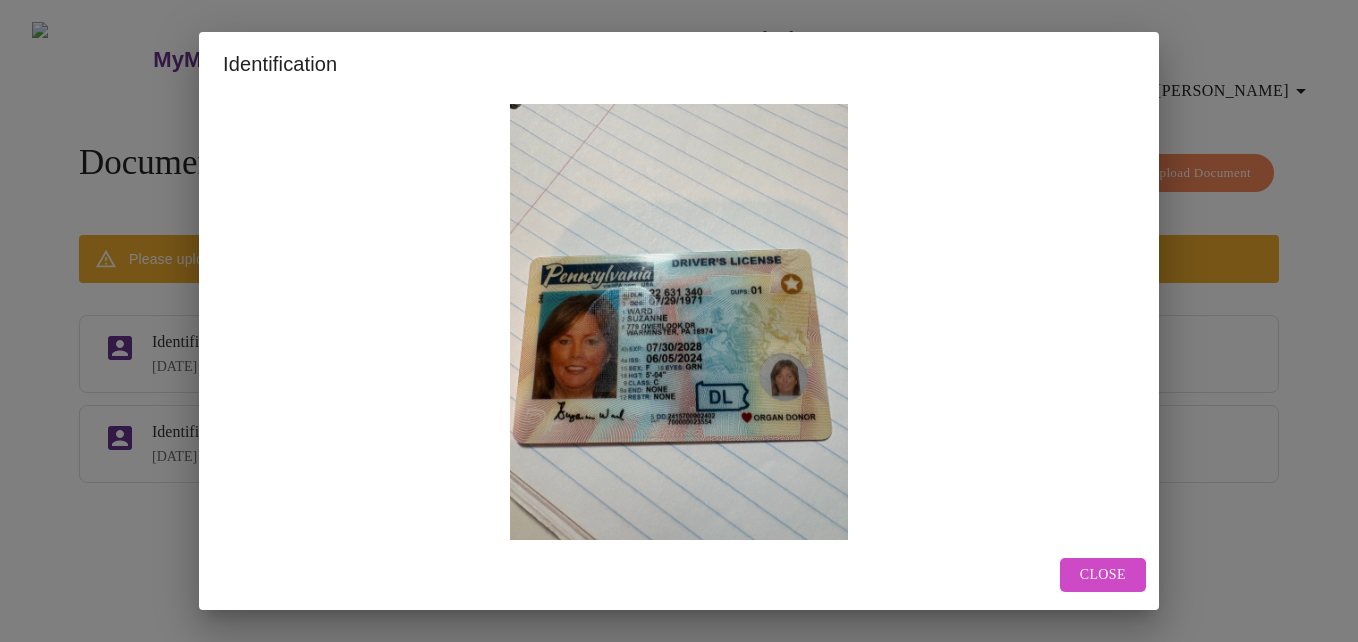 click on "Identification Close" at bounding box center (679, 321) 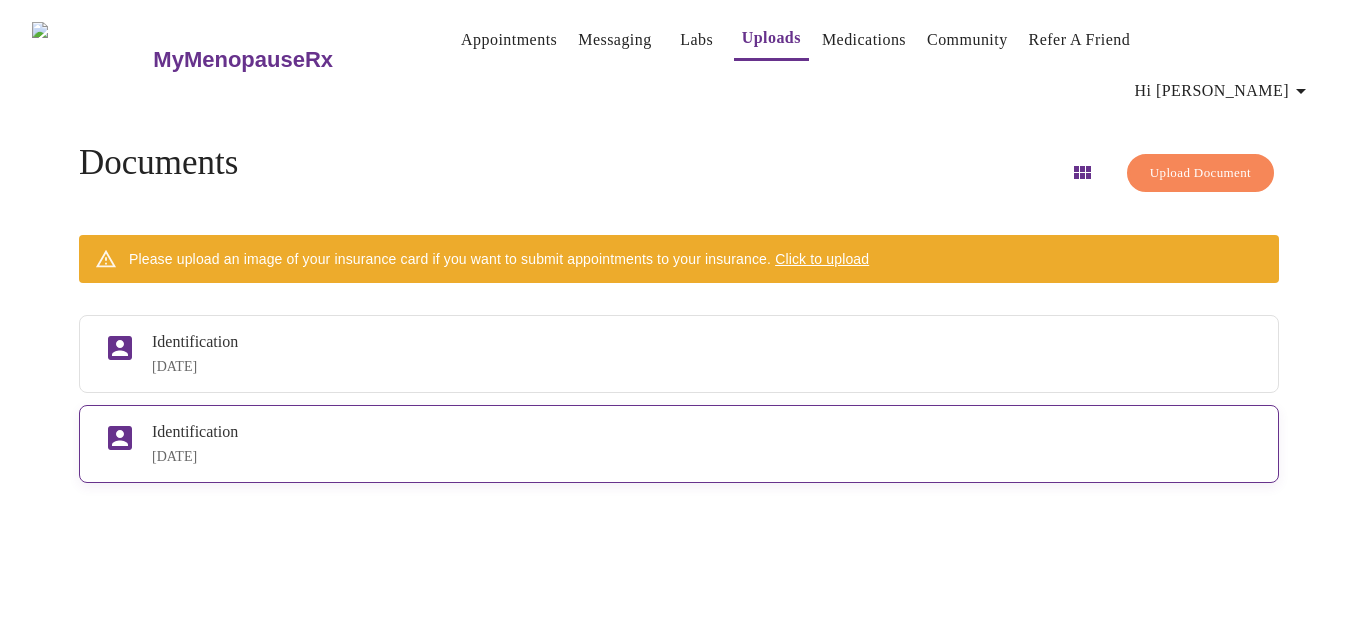 click on "[DATE]" at bounding box center (703, 457) 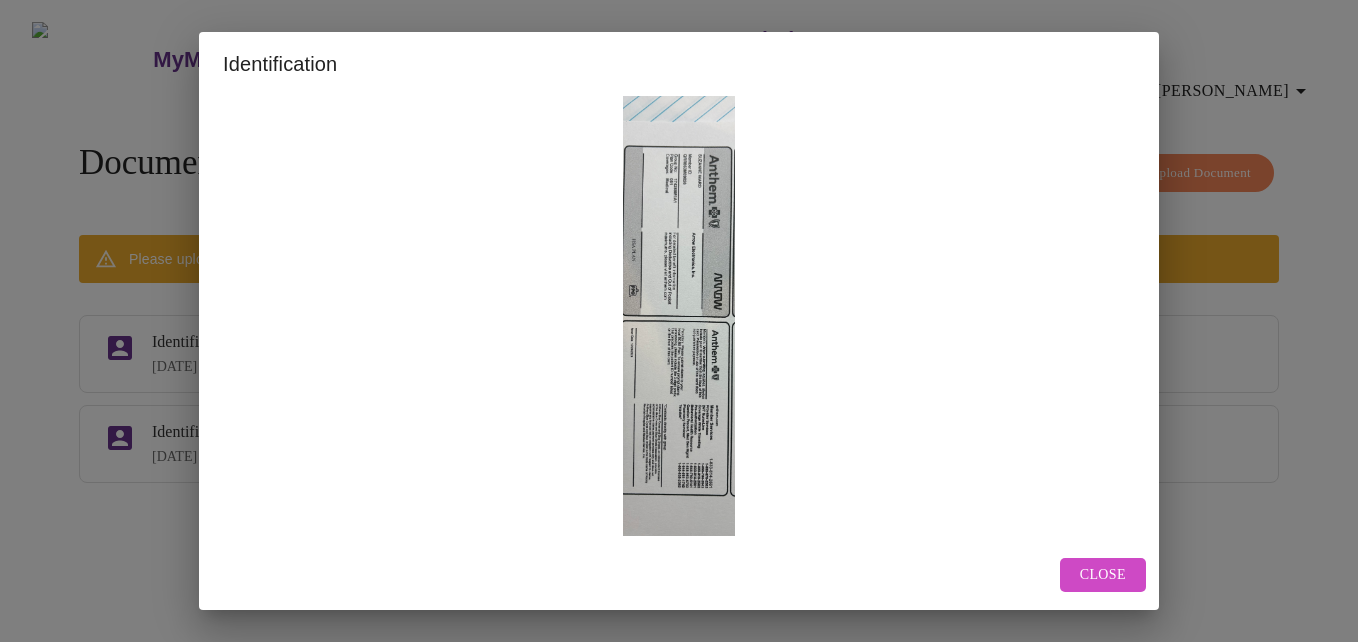 scroll, scrollTop: 21, scrollLeft: 0, axis: vertical 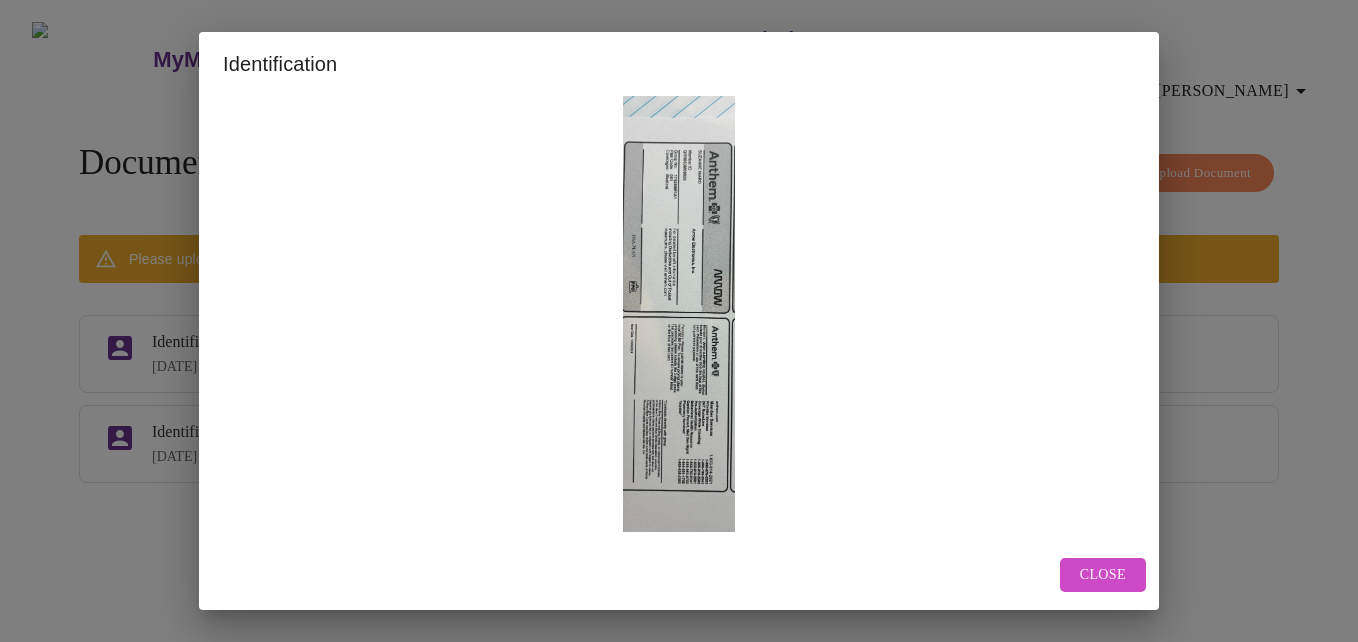 click on "Close" at bounding box center [1103, 575] 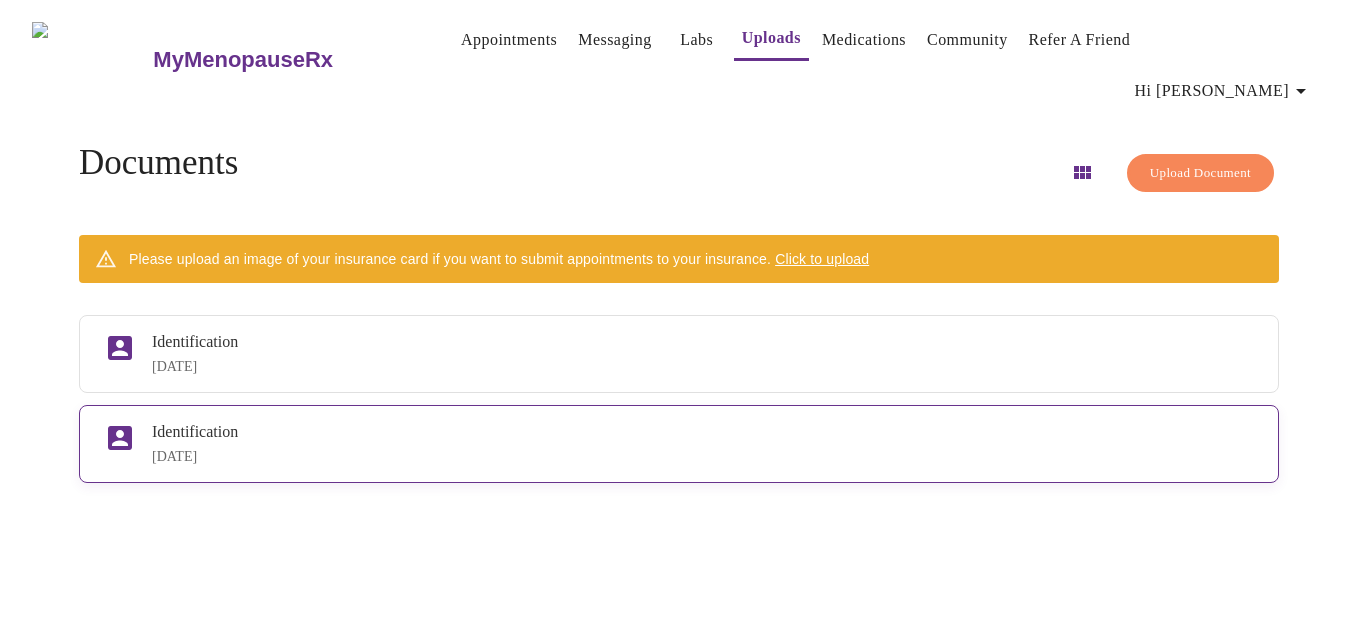 drag, startPoint x: 261, startPoint y: 409, endPoint x: 196, endPoint y: 437, distance: 70.77429 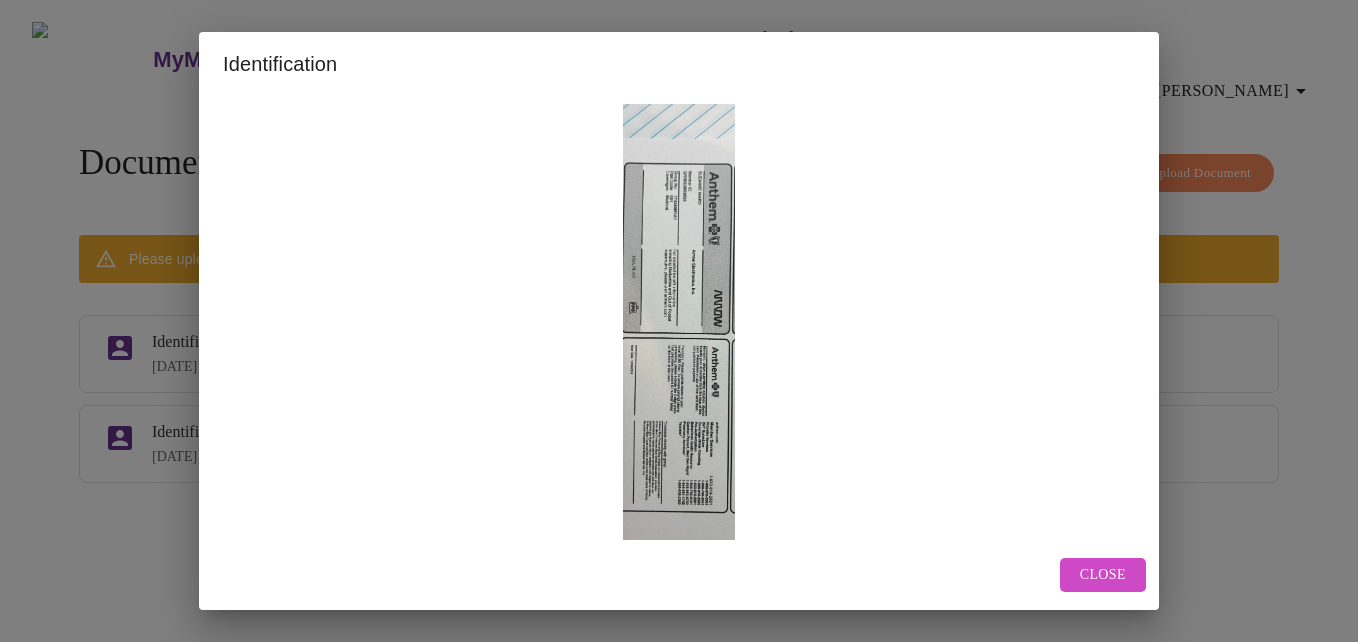 click on "Identification" at bounding box center [679, 64] 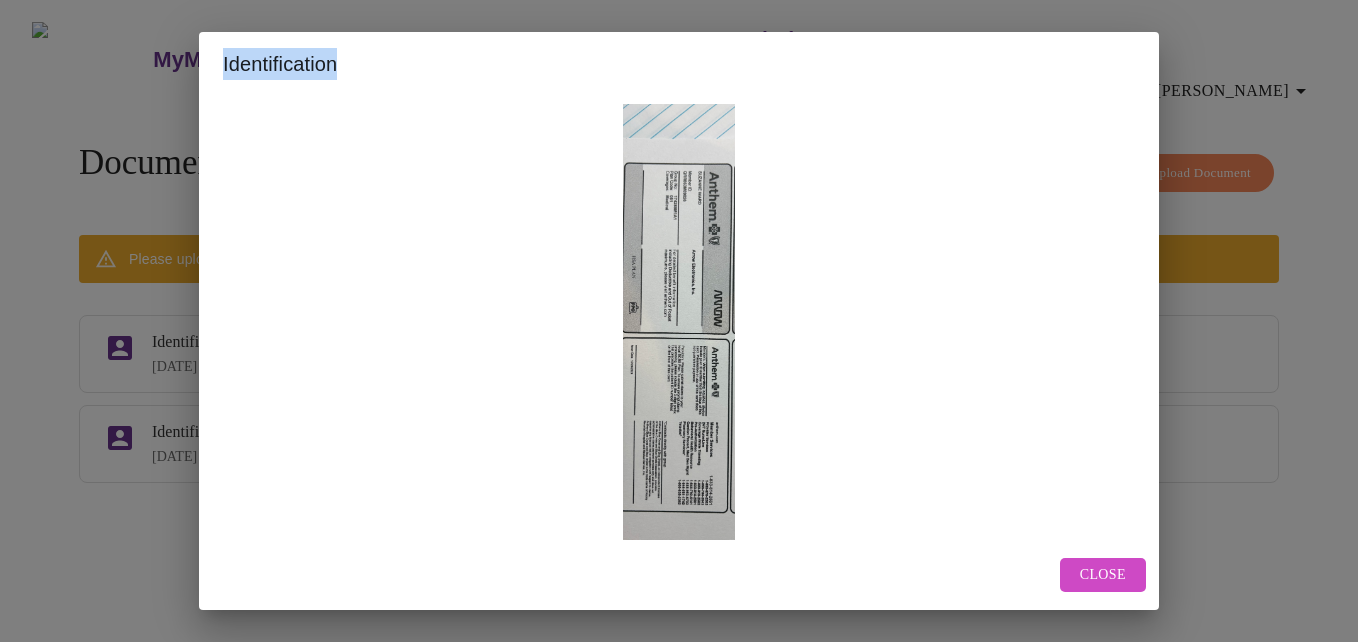 click on "Identification" at bounding box center [679, 64] 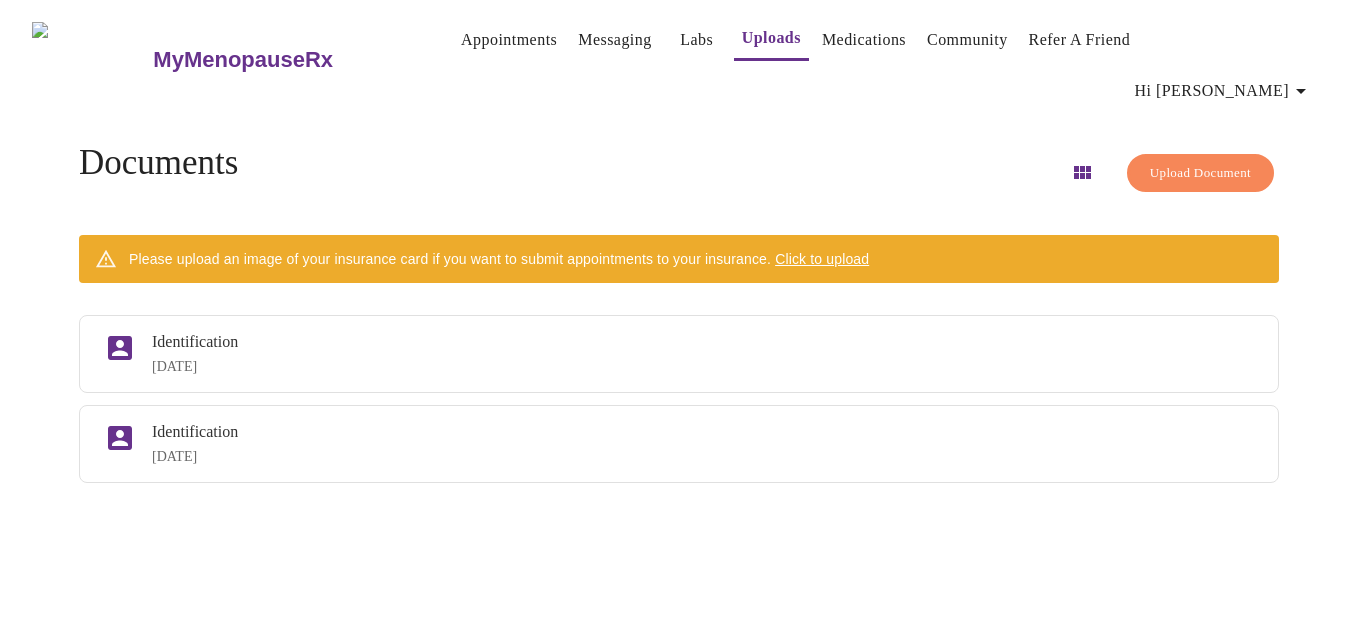 click on "Please upload an image of your insurance card if you want to submit appointments to your insurance.   Click to upload" at bounding box center (499, 259) 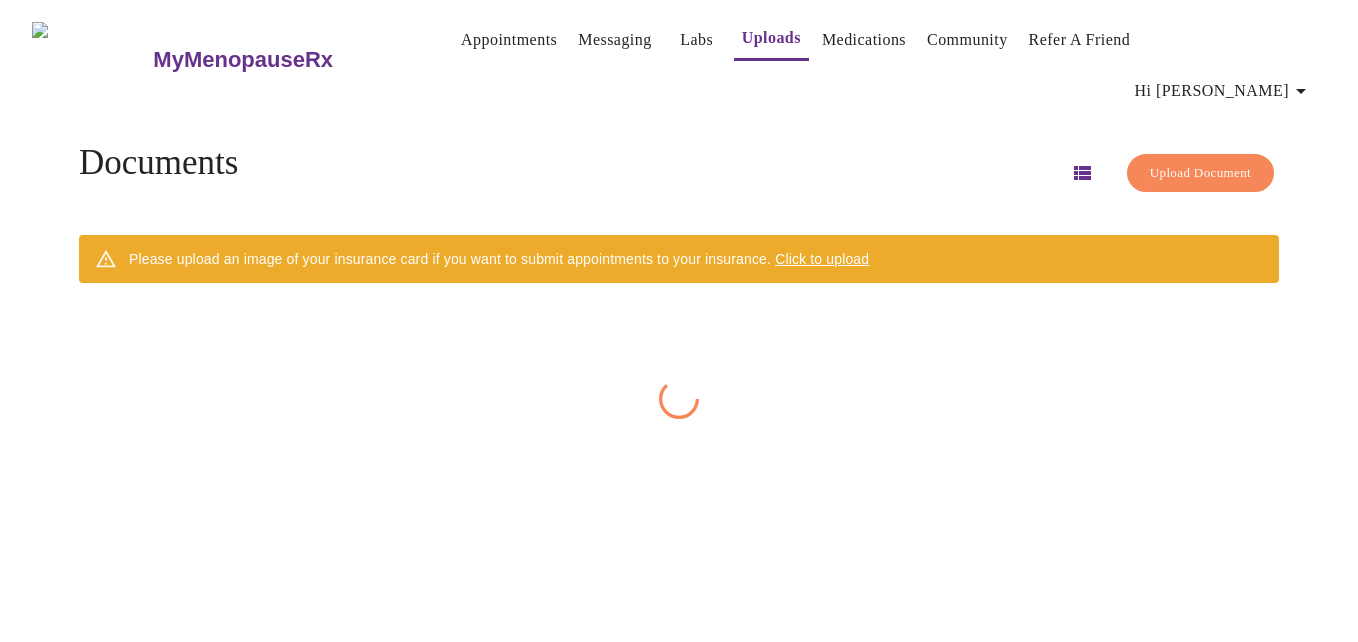scroll, scrollTop: 0, scrollLeft: 0, axis: both 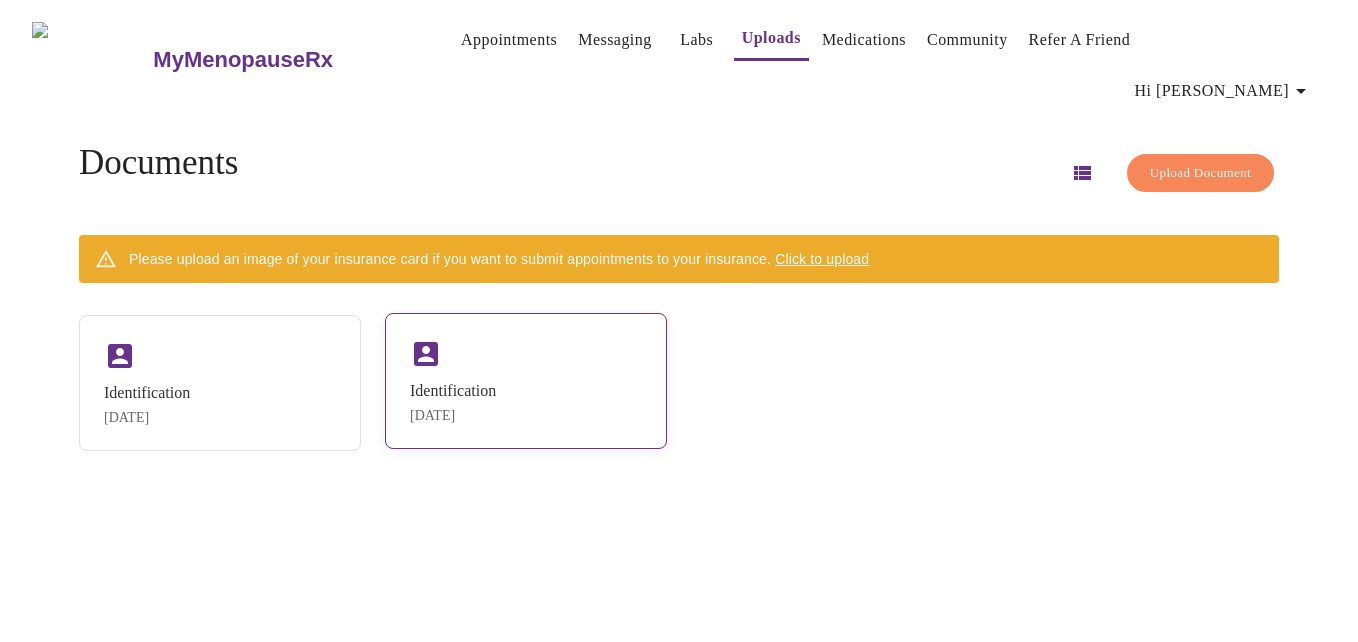 click on "Identification [DATE]" at bounding box center [453, 403] 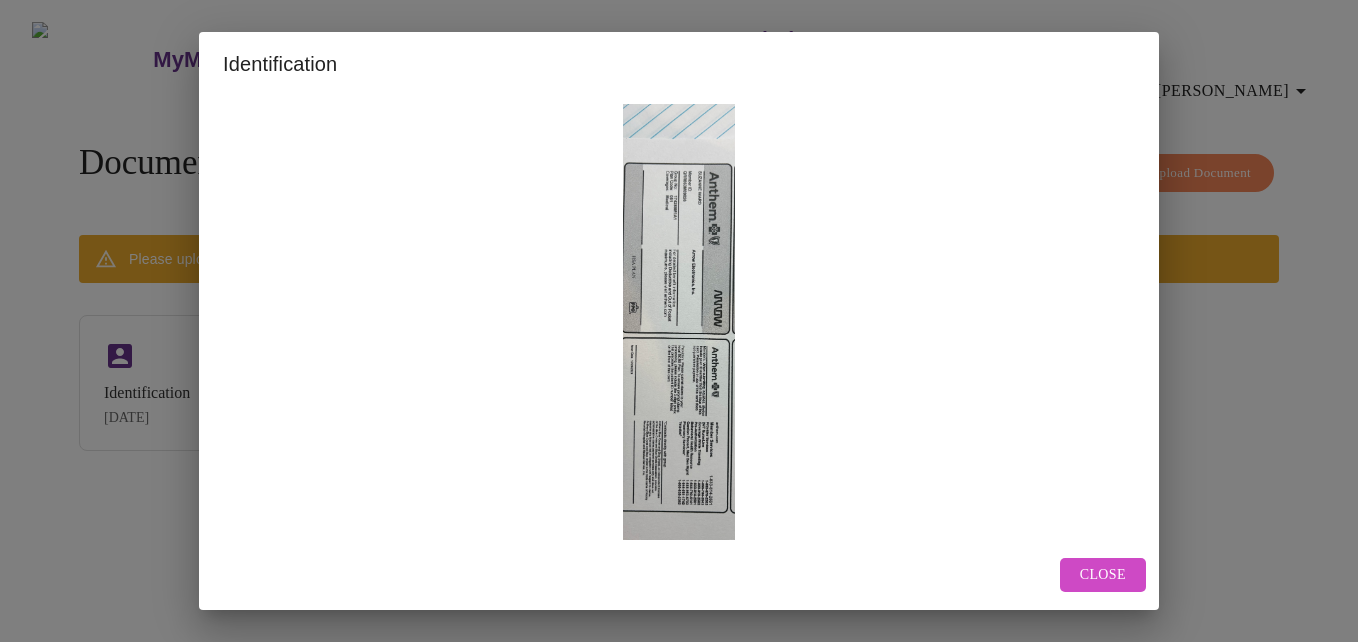 click on "Close" at bounding box center [1103, 575] 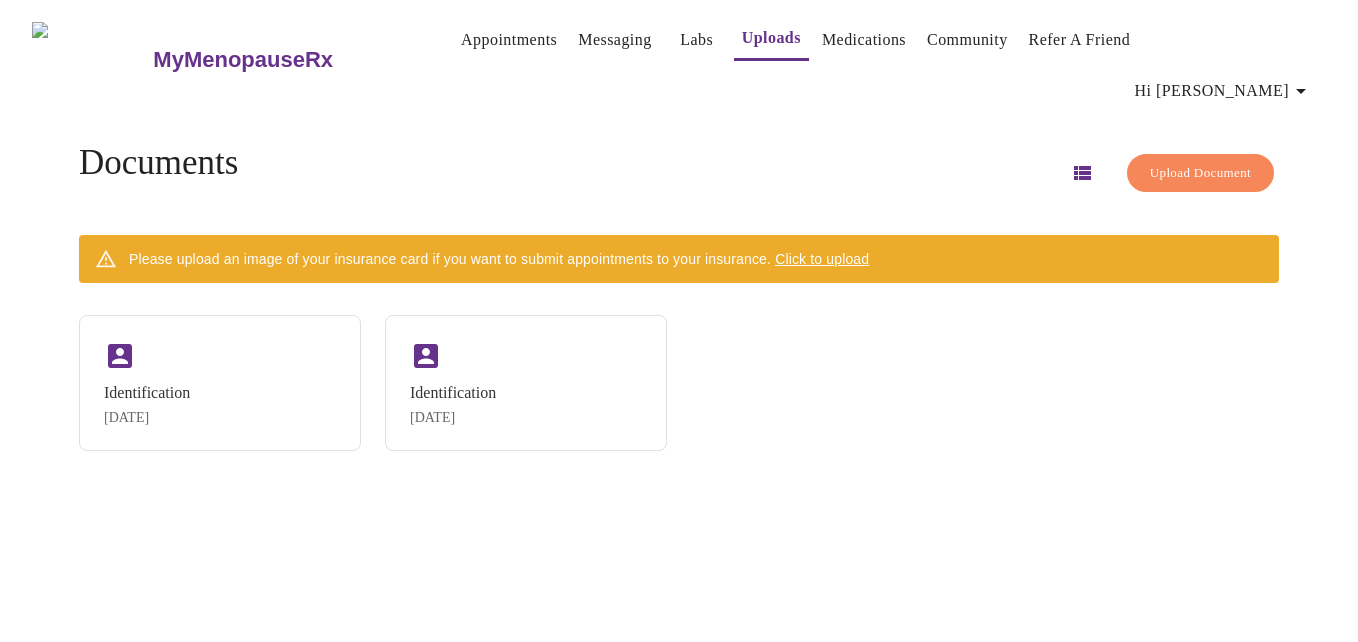 drag, startPoint x: 551, startPoint y: 401, endPoint x: 932, endPoint y: 396, distance: 381.0328 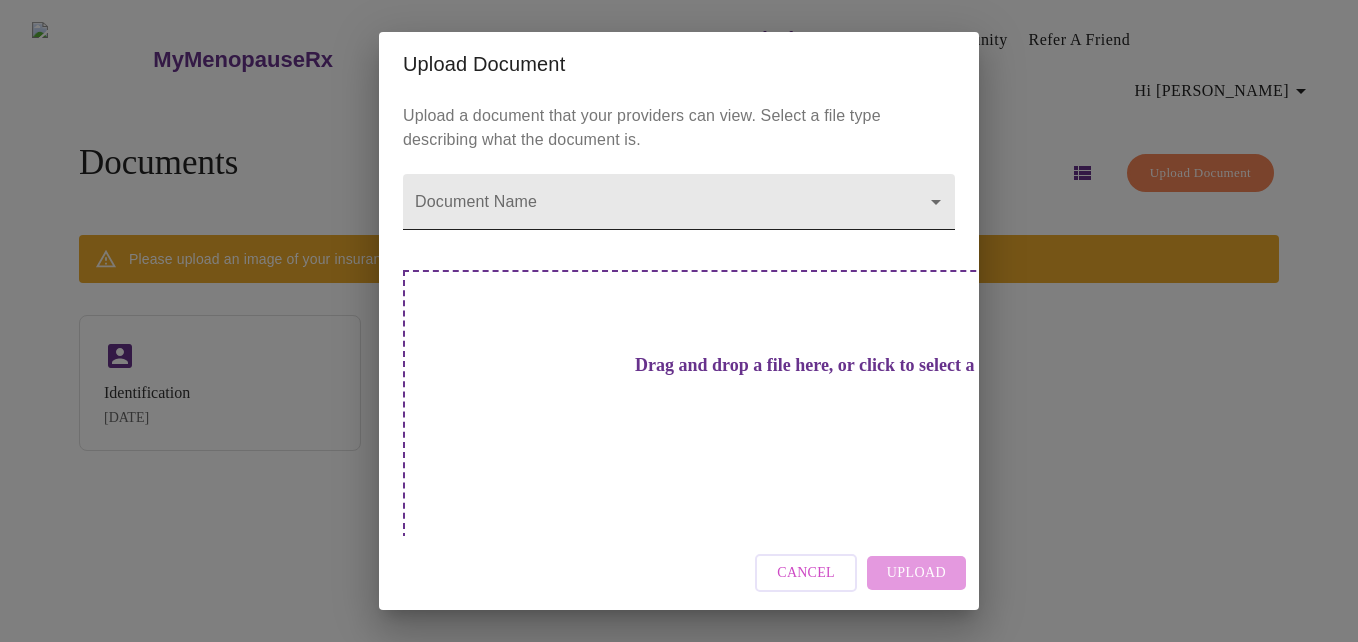click on "MyMenopauseRx Appointments Messaging Labs Uploads Medications Community Refer a Friend Hi Suzanne    Documents Upload Document Please upload an image of your insurance card if you want to submit appointments to your insurance.   Click to upload Identification Jul 18, 2025 Identification Jul 18, 2025 Settings Billing Invoices Log out Upload Document Upload a document that your providers can view. Select a file type describing what the document is. Document Name ​ Drag and drop a file here, or click to select a file Cancel Upload" at bounding box center [679, 329] 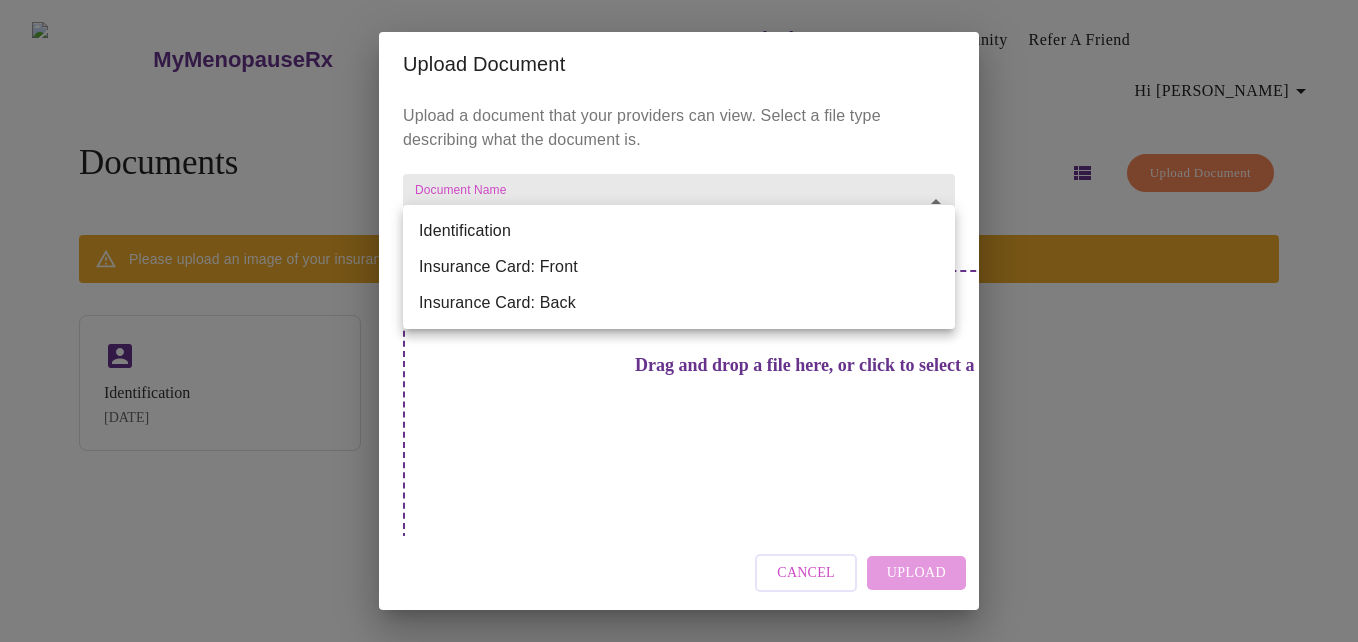 click on "Insurance Card: Front" at bounding box center (679, 267) 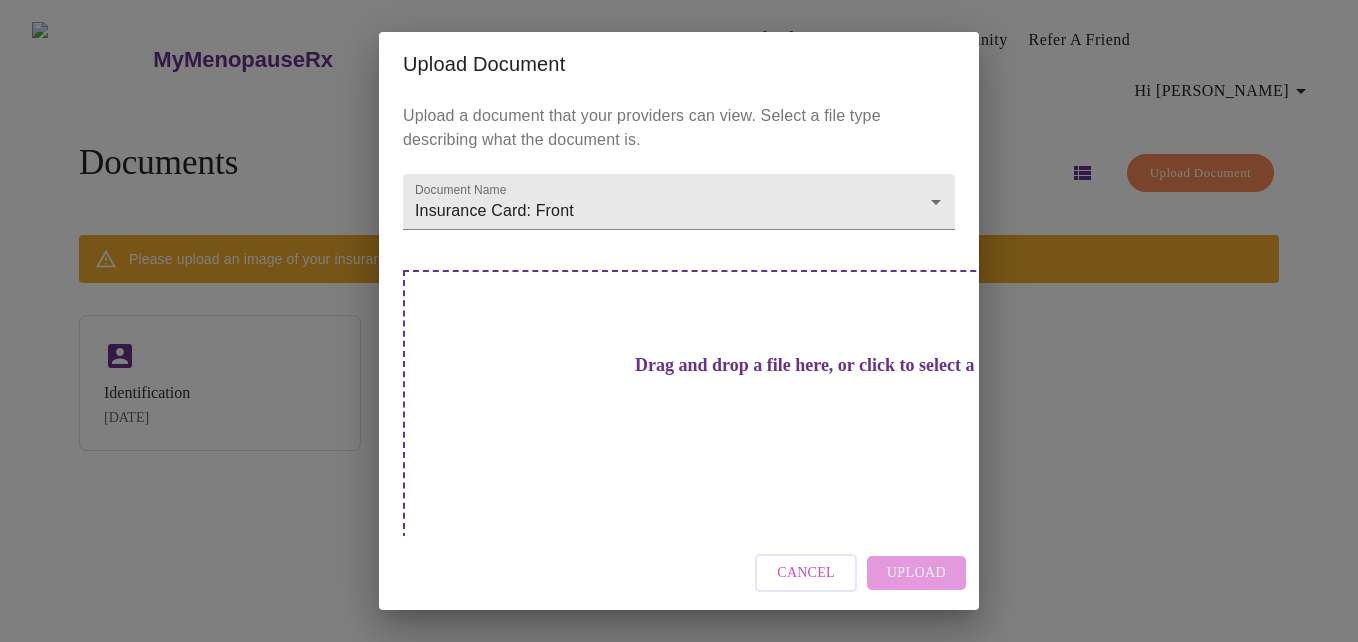 click on "Drag and drop a file here, or click to select a file" at bounding box center (819, 365) 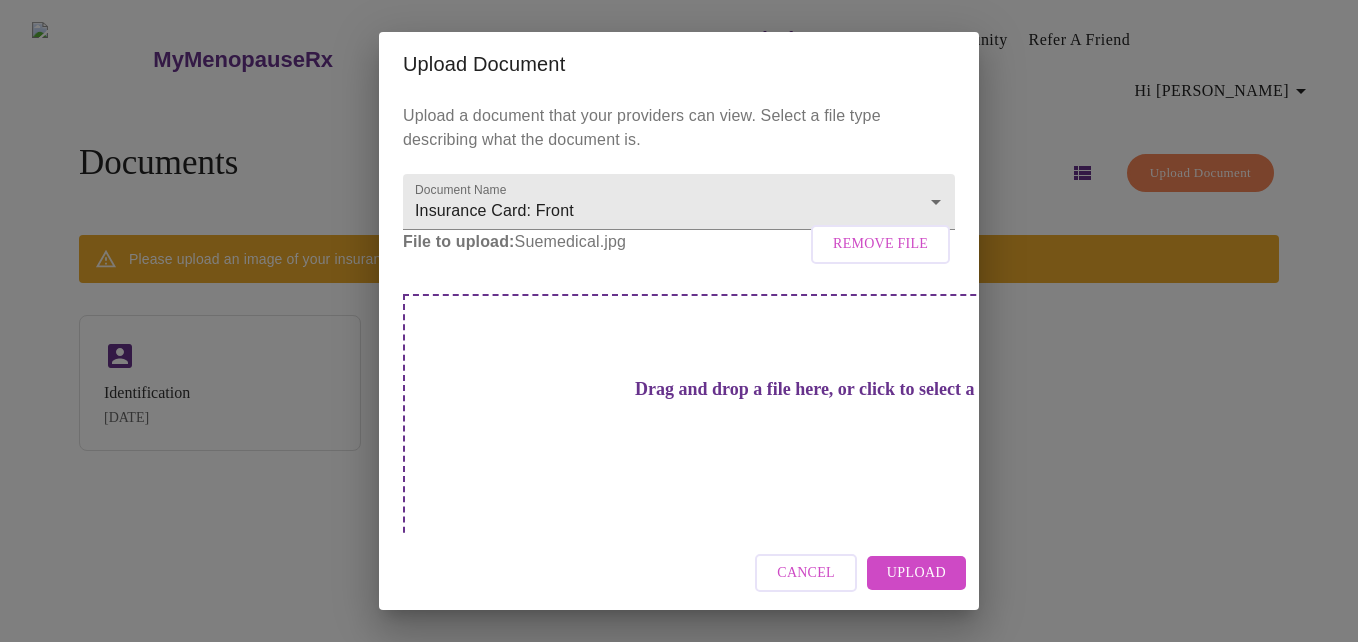 click on "Upload" at bounding box center [916, 573] 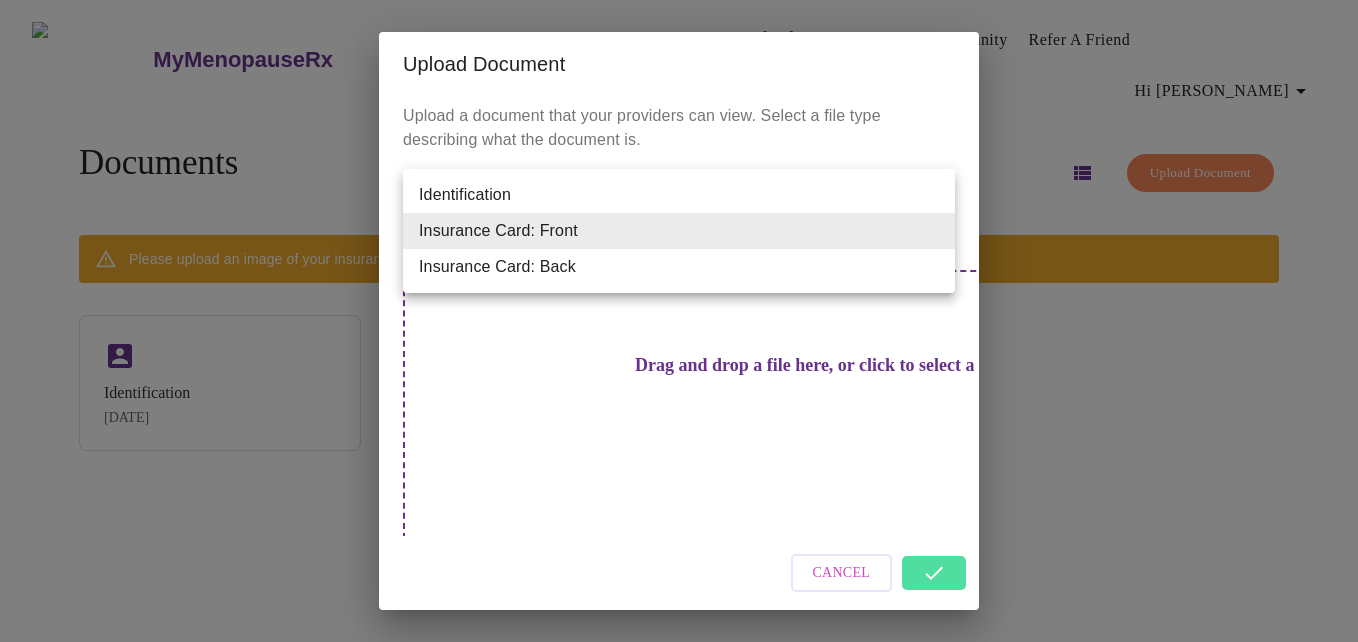 click on "MyMenopauseRx Appointments Messaging Labs Uploads Medications Community Refer a Friend Hi Suzanne    Documents Upload Document Please upload an image of your insurance card if you want to submit appointments to your insurance.   Click to upload Identification Jul 18, 2025 Identification Jul 18, 2025 Settings Billing Invoices Log out Upload Document Upload a document that your providers can view. Select a file type describing what the document is. Document Name Insurance Card: Front Insurance Card: Front Drag and drop a file here, or click to select a file Cancel Identification Insurance Card: Front Insurance Card: Back" at bounding box center [679, 329] 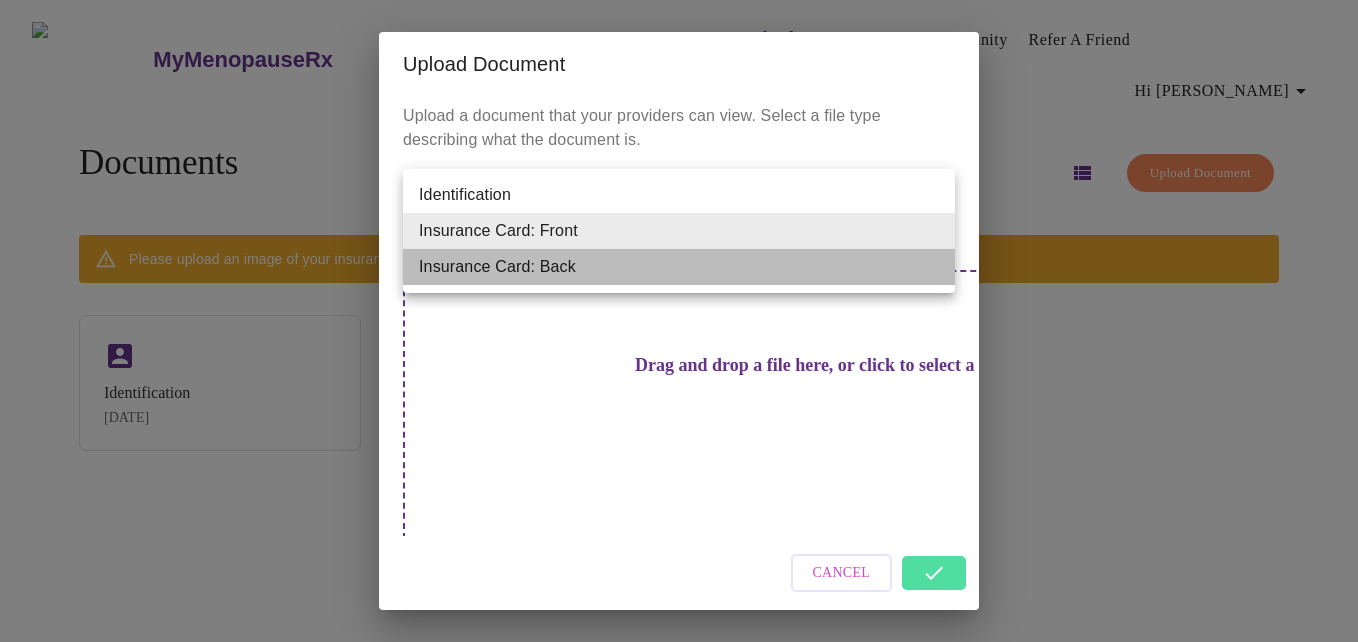 click on "Insurance Card: Back" at bounding box center (679, 267) 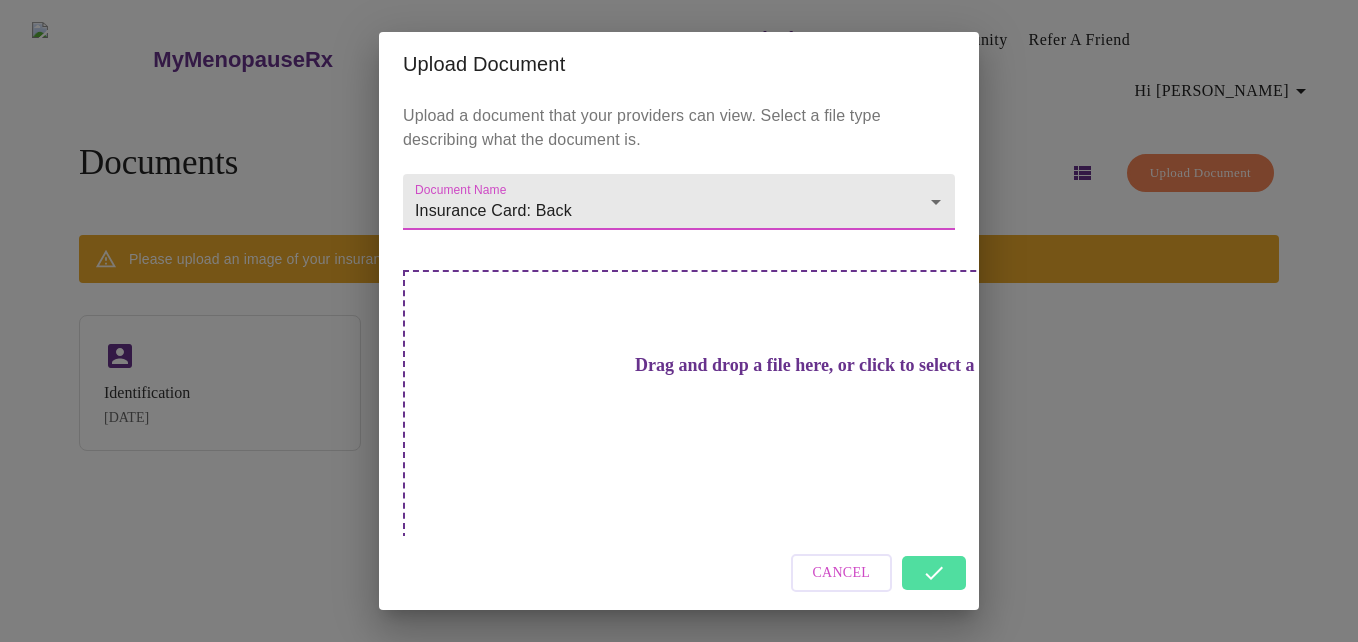click on "Drag and drop a file here, or click to select a file" at bounding box center (819, 365) 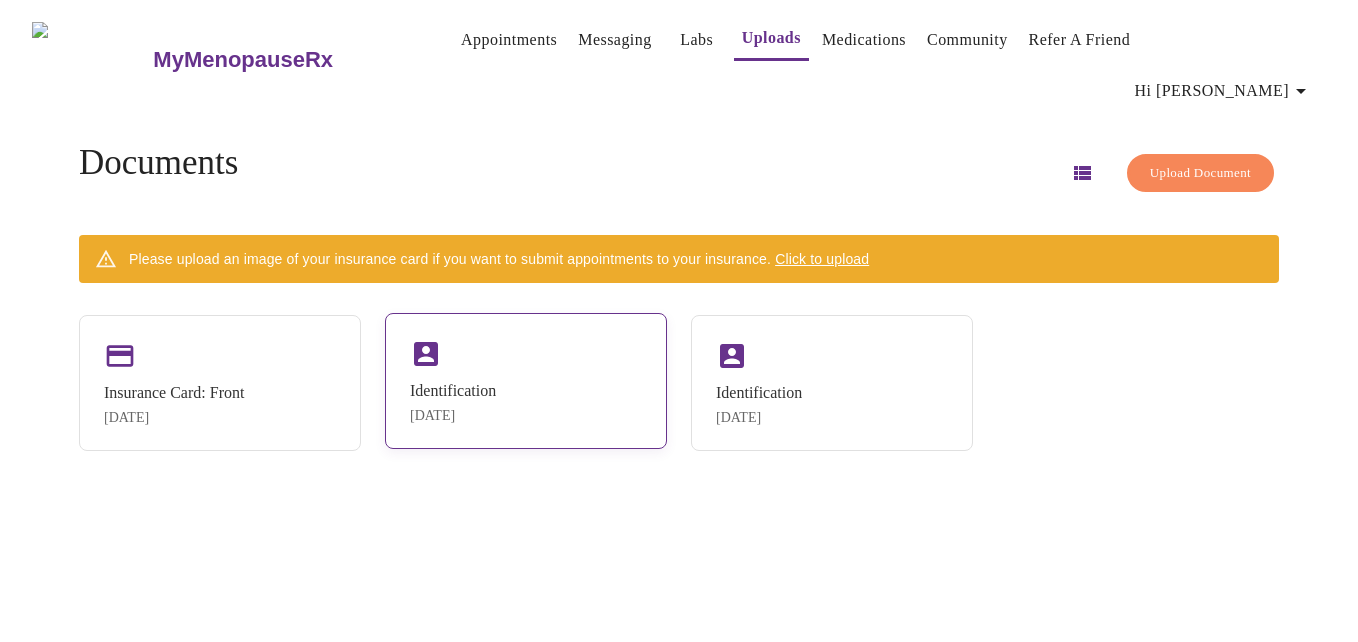 click on "Identification" at bounding box center [453, 391] 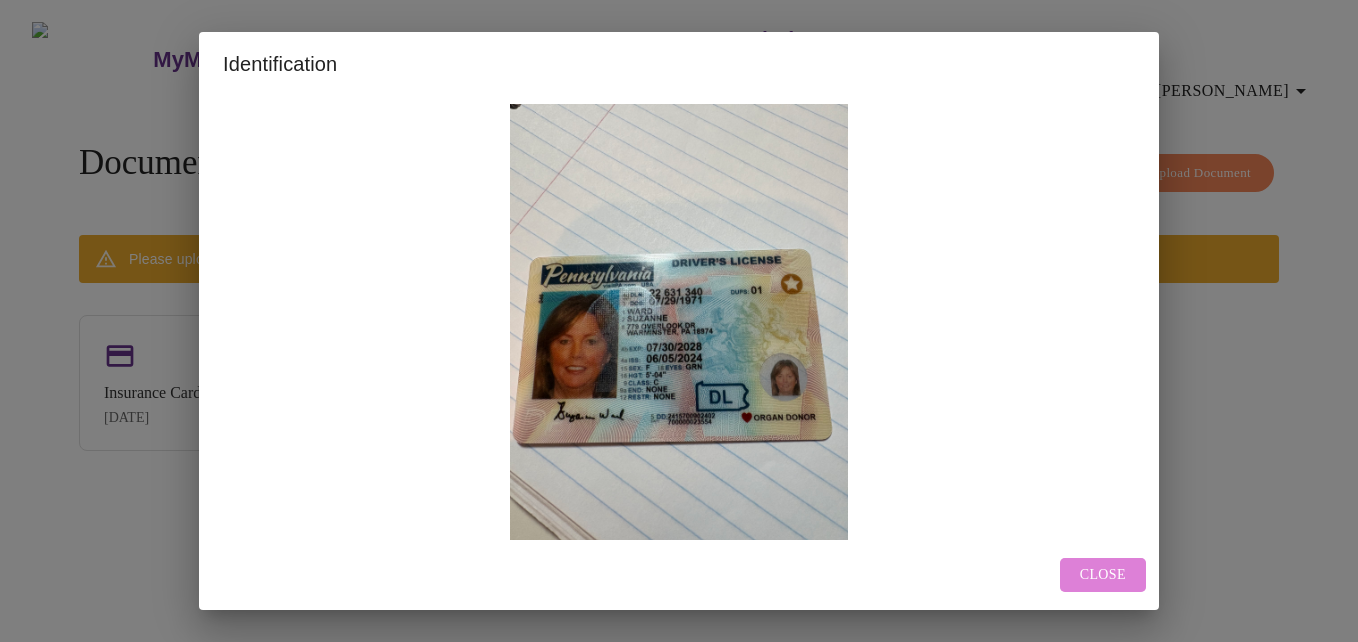 click on "Close" at bounding box center [1103, 575] 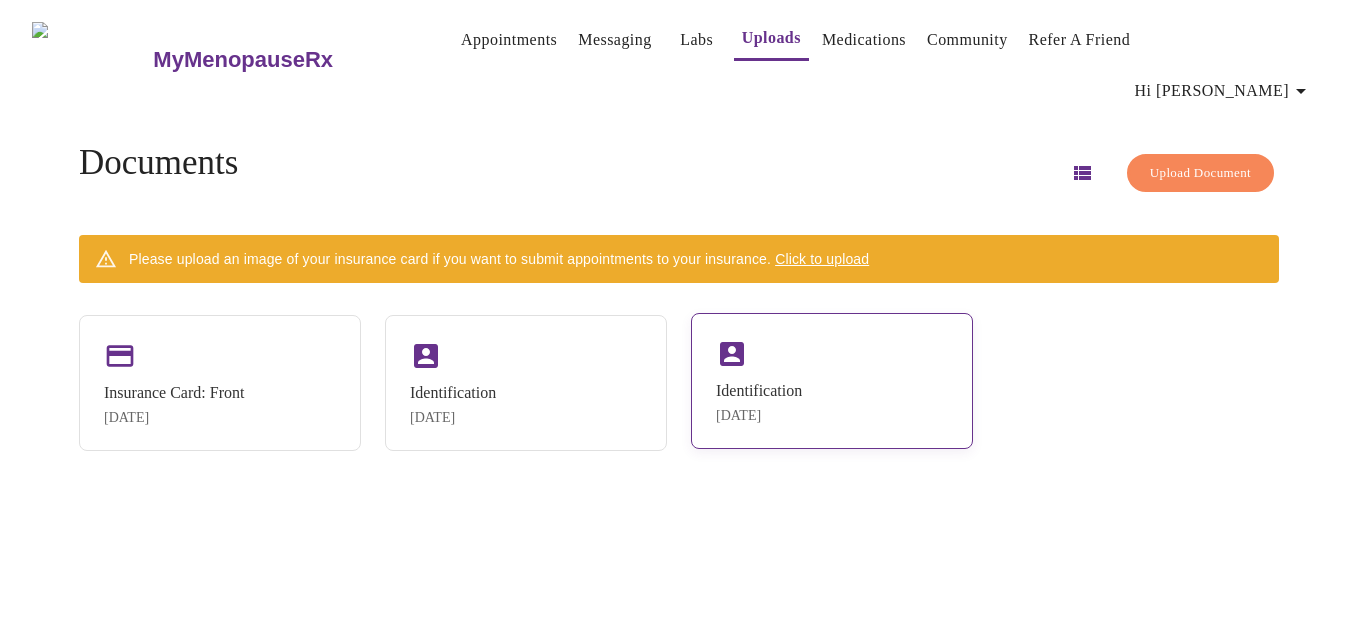 click on "Identification [DATE]" at bounding box center [759, 403] 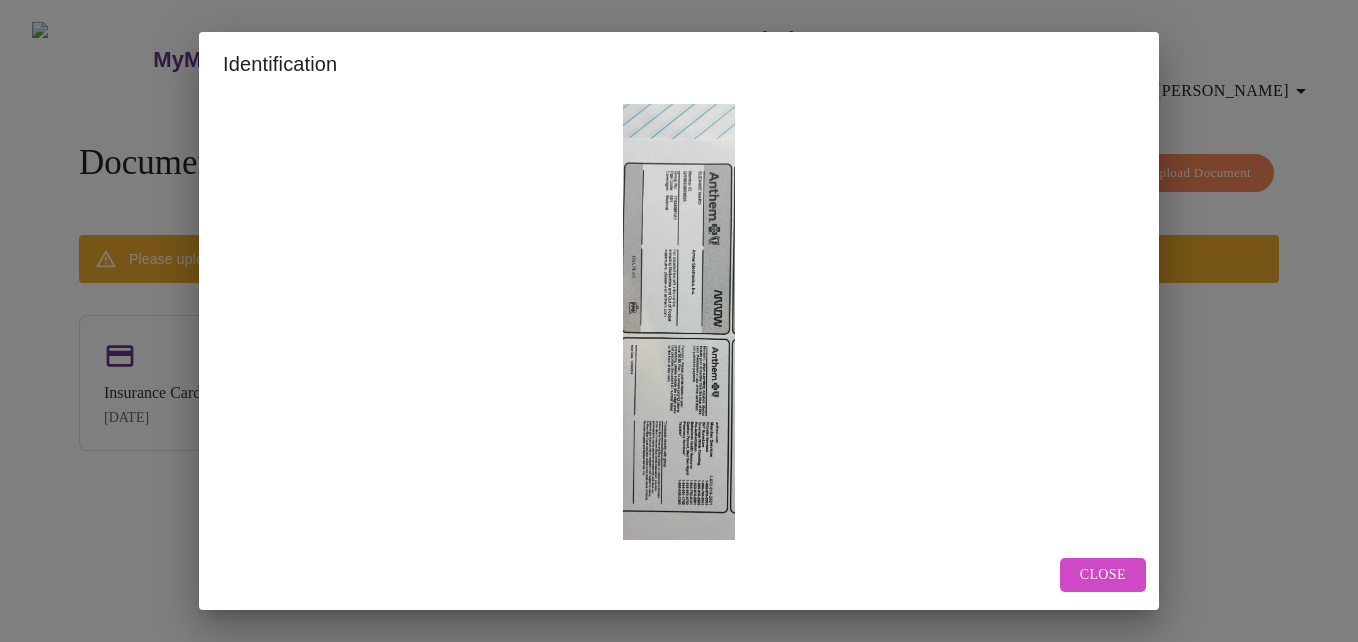 click on "Close" at bounding box center (1103, 575) 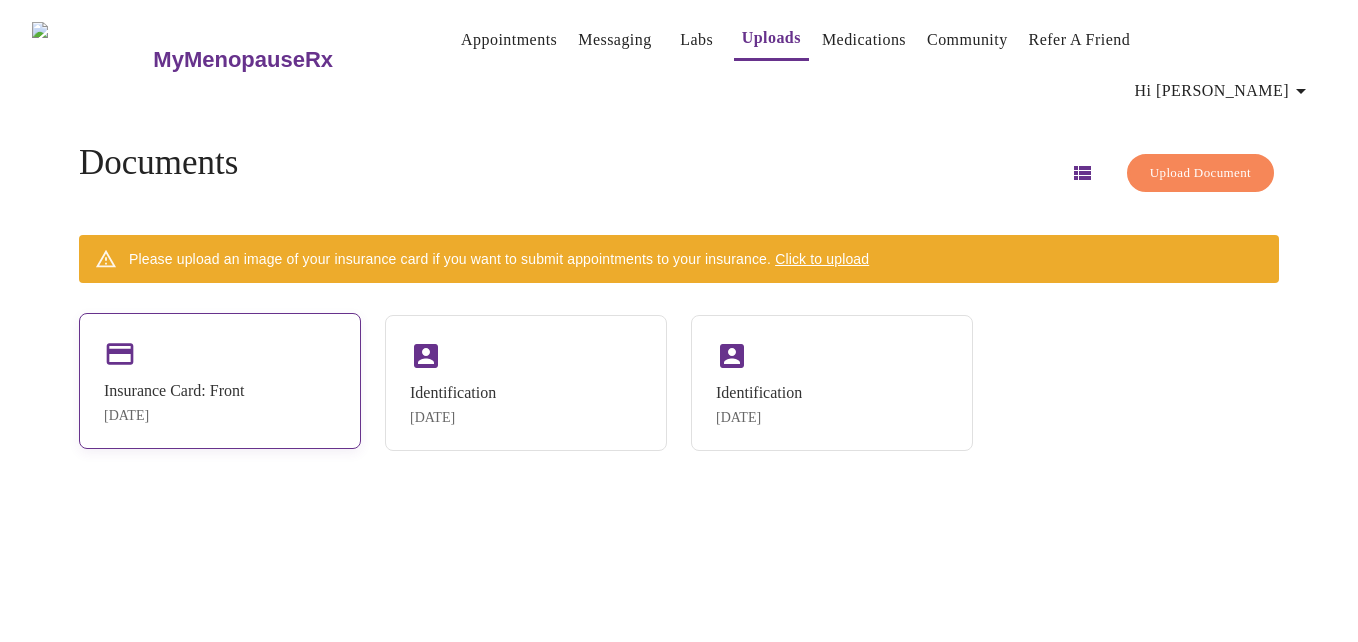click on "[DATE]" at bounding box center (174, 416) 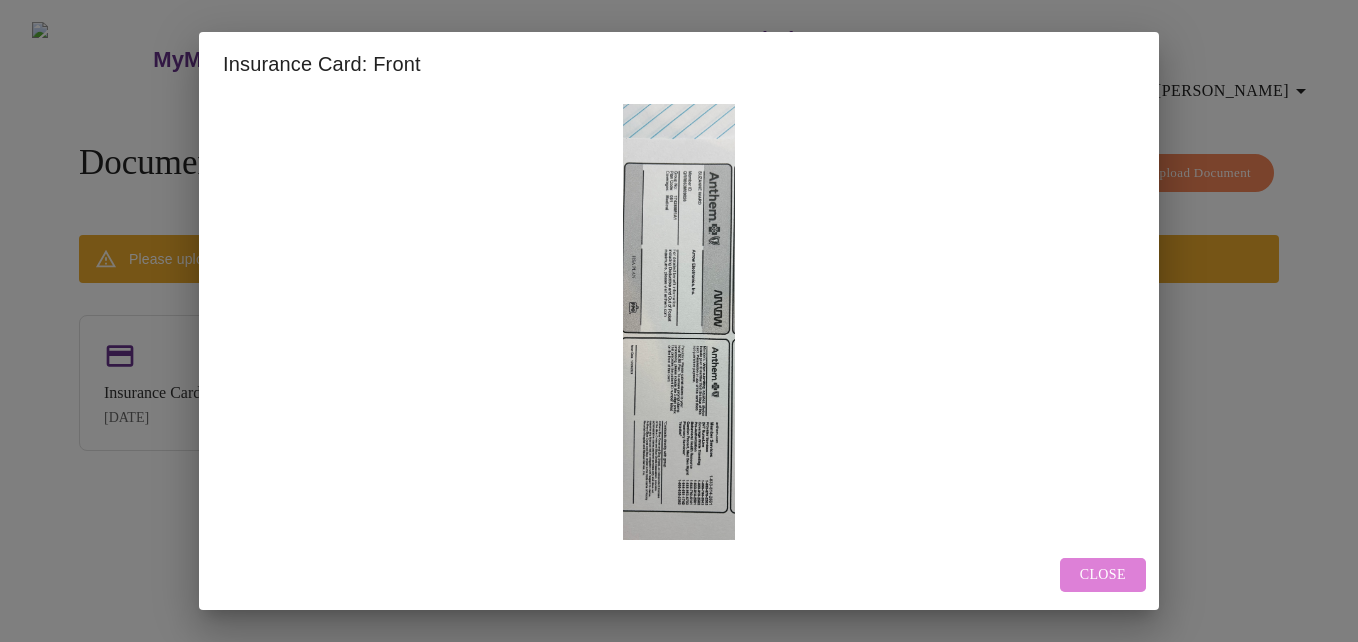 click on "Close" at bounding box center [1103, 575] 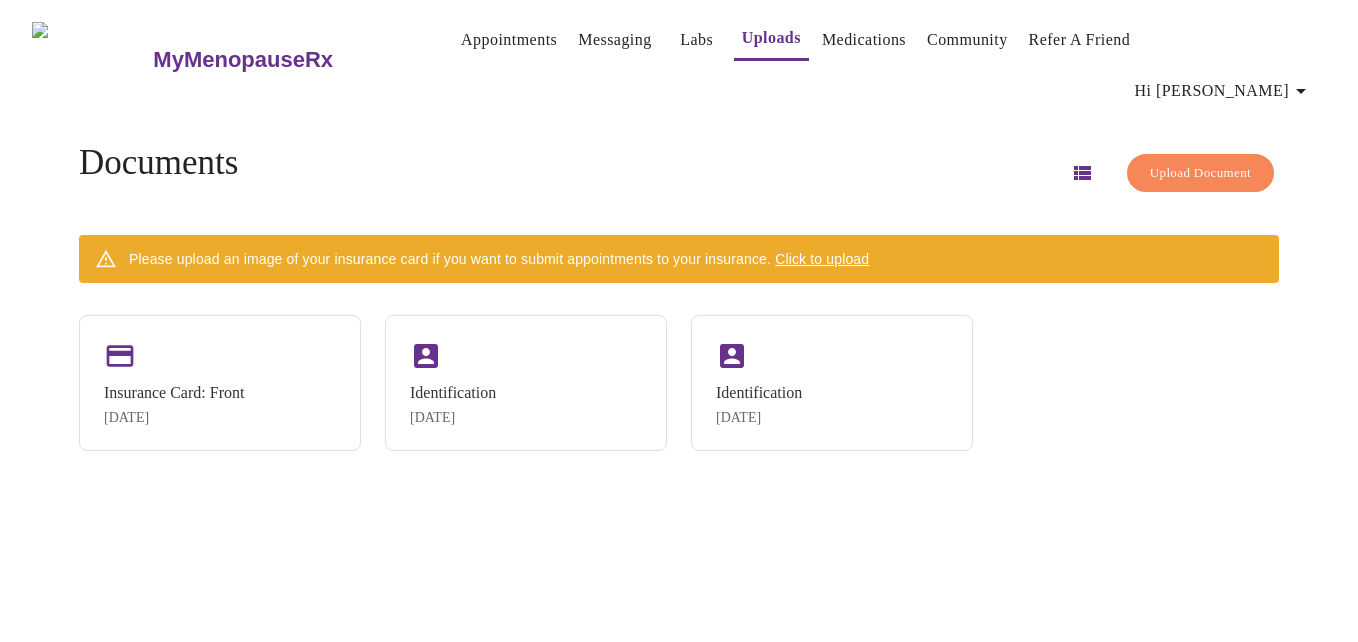 click on "Uploads" at bounding box center [771, 38] 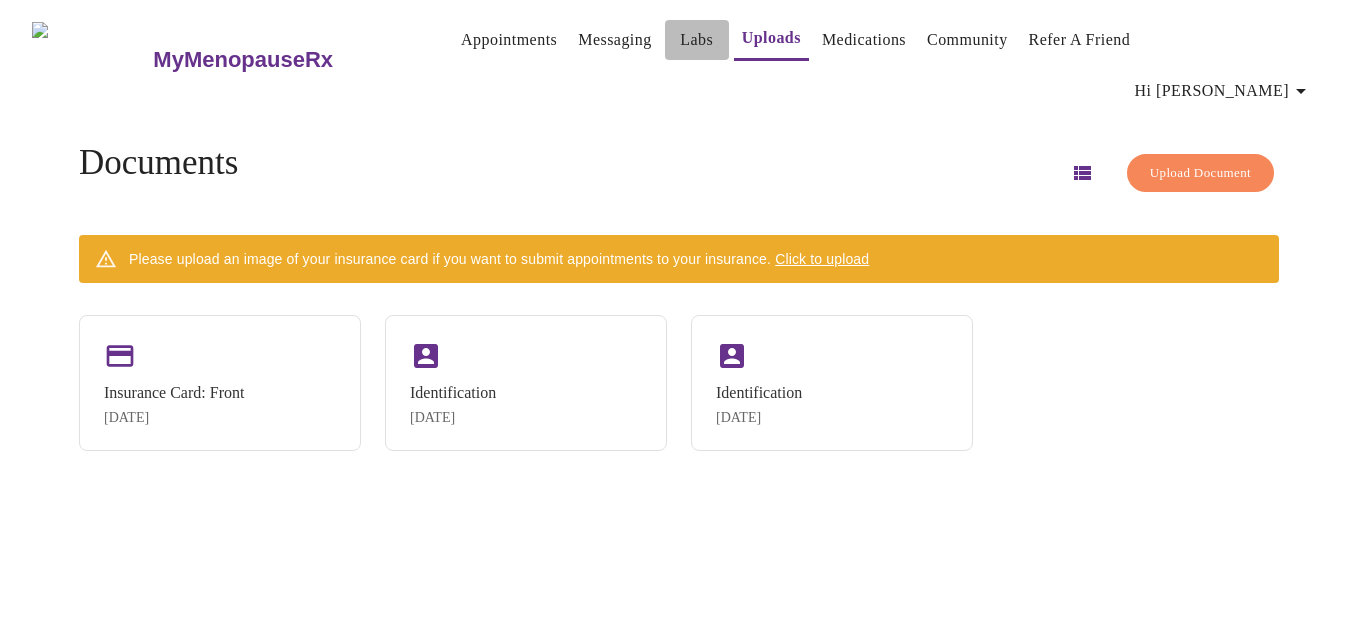 click on "Labs" at bounding box center (696, 40) 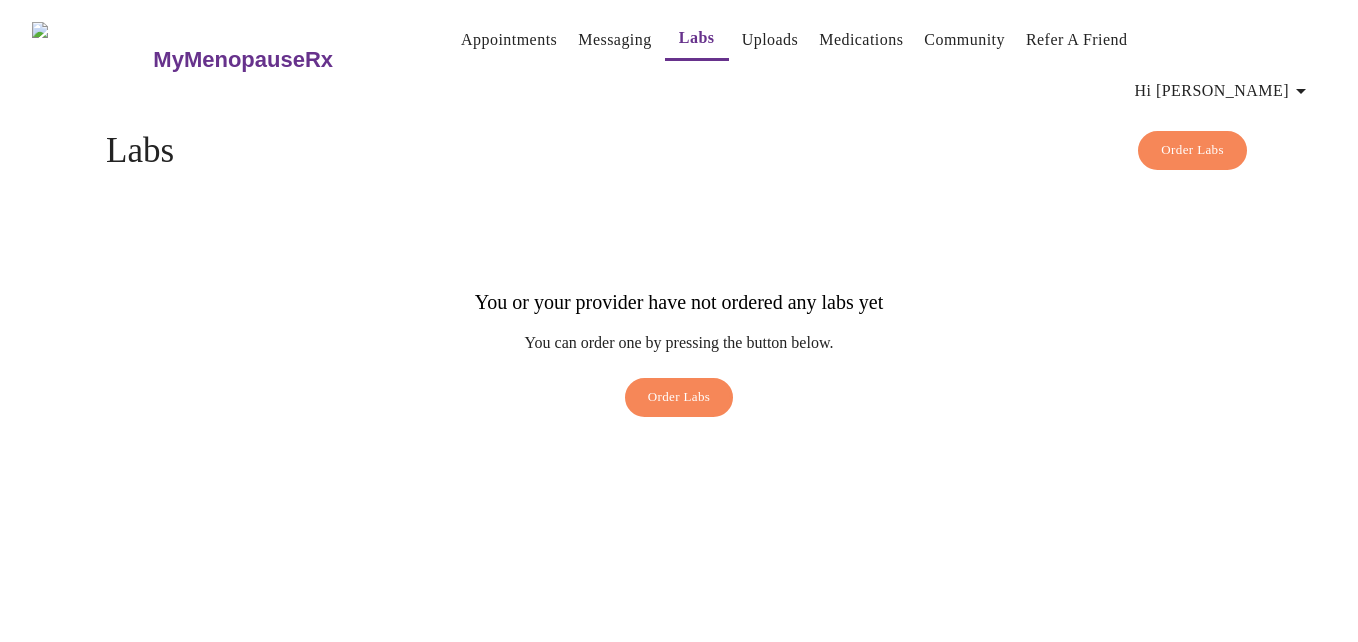 click on "Uploads" at bounding box center [770, 40] 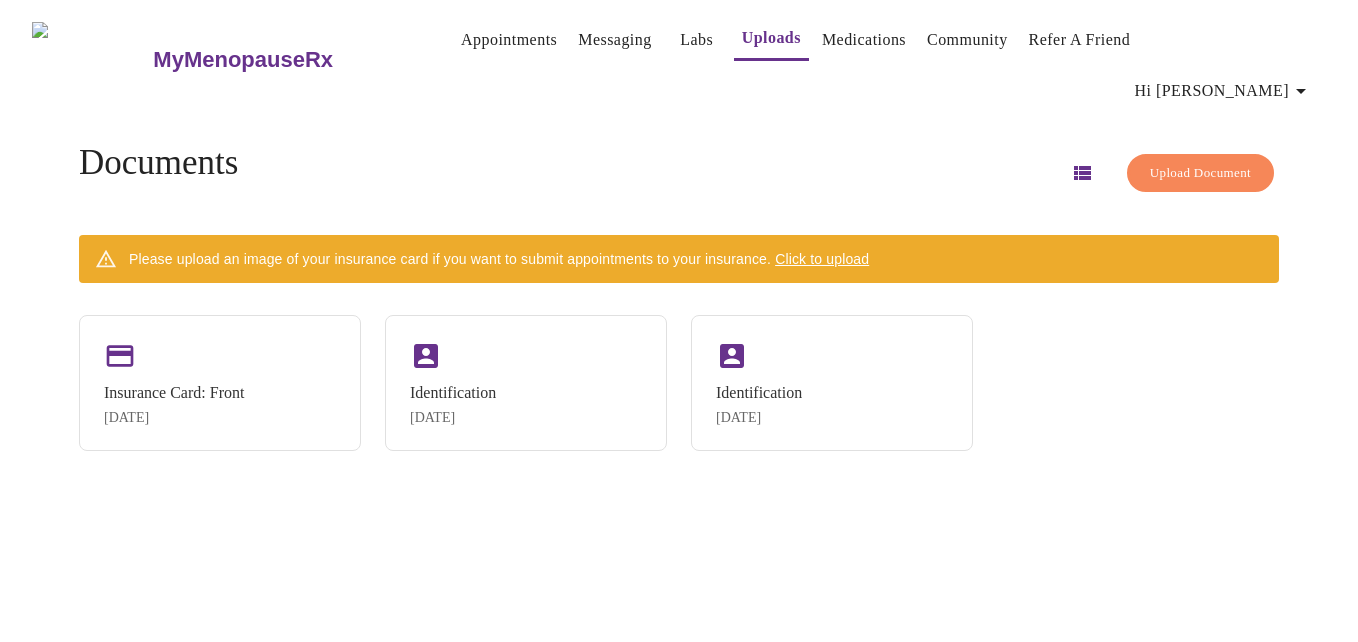 scroll, scrollTop: 0, scrollLeft: 0, axis: both 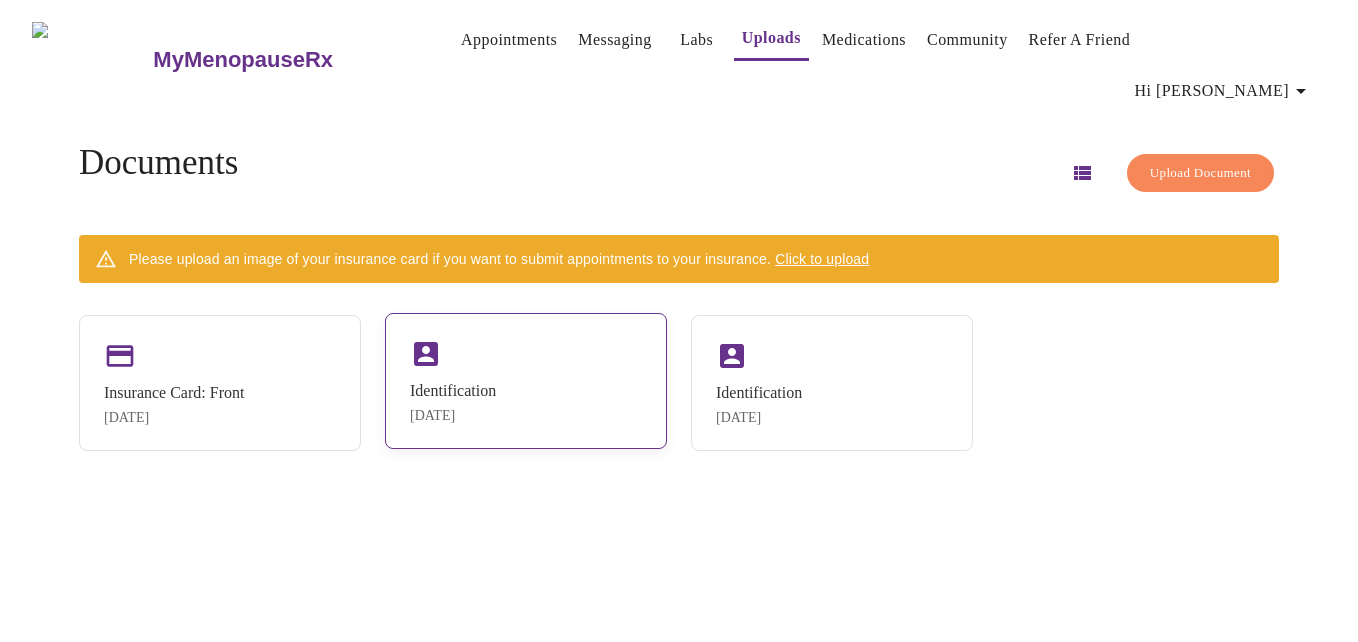 click on "Identification [DATE]" at bounding box center (526, 381) 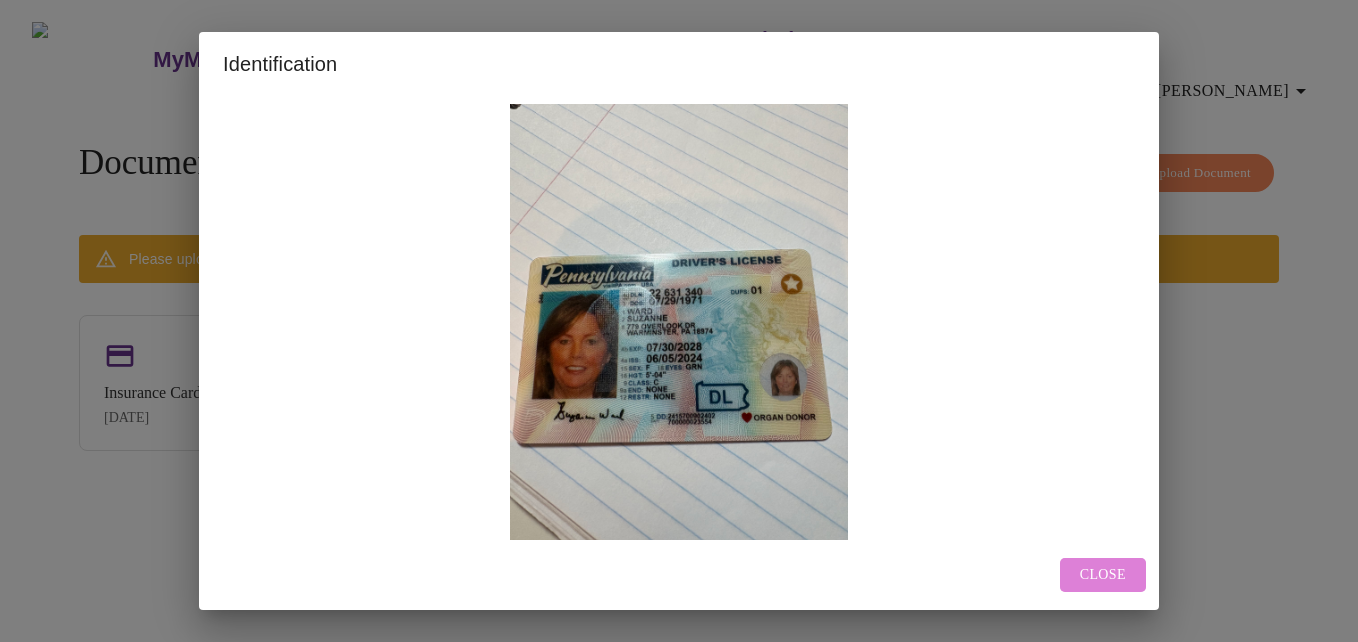 click on "Close" at bounding box center [1103, 575] 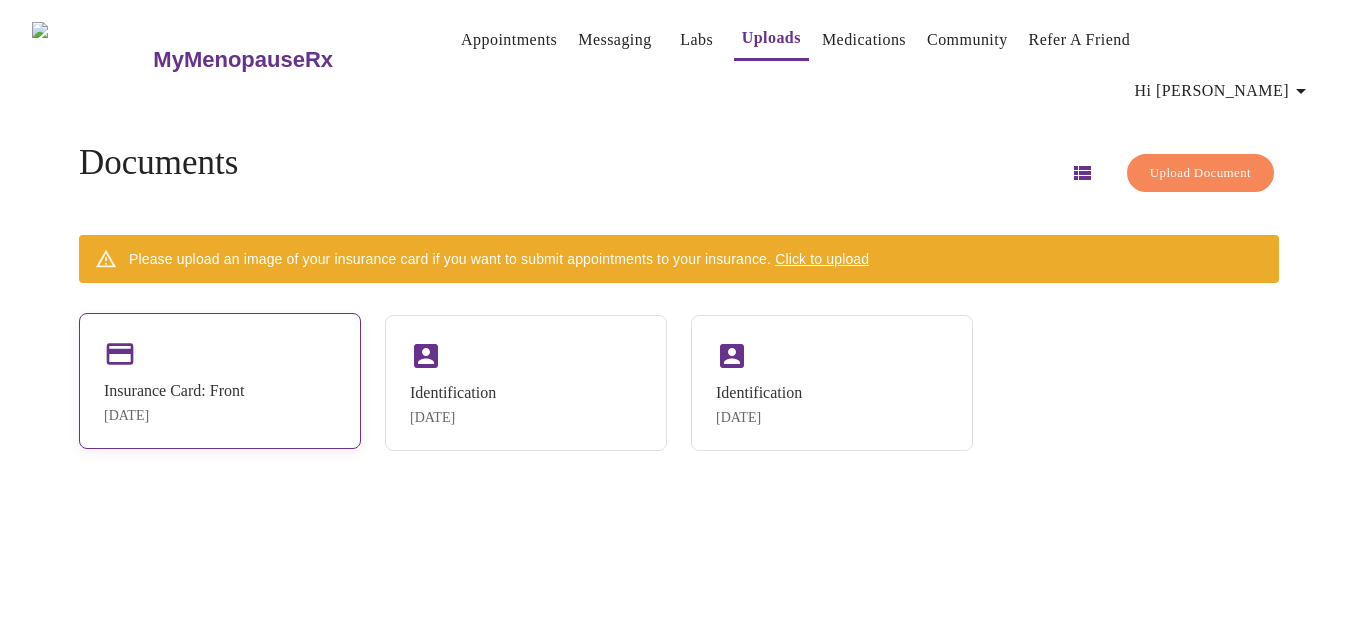 click on "Insurance Card: Front [DATE]" at bounding box center (220, 381) 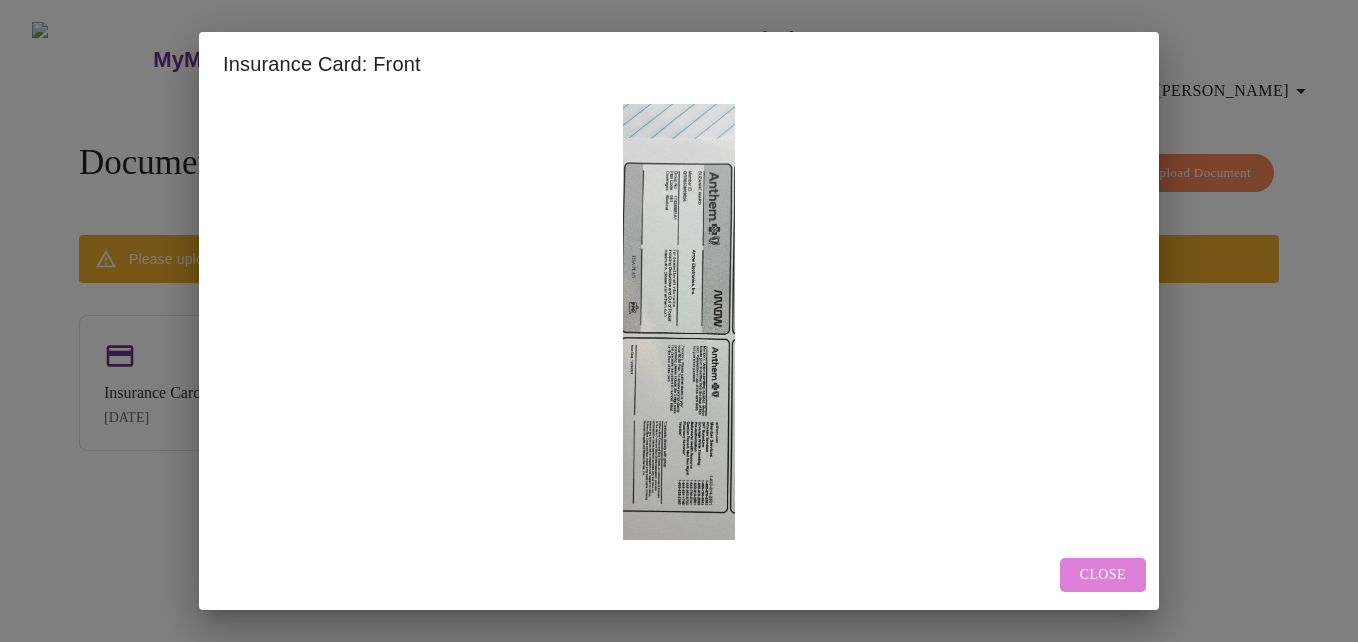 click on "Close" at bounding box center (1103, 575) 